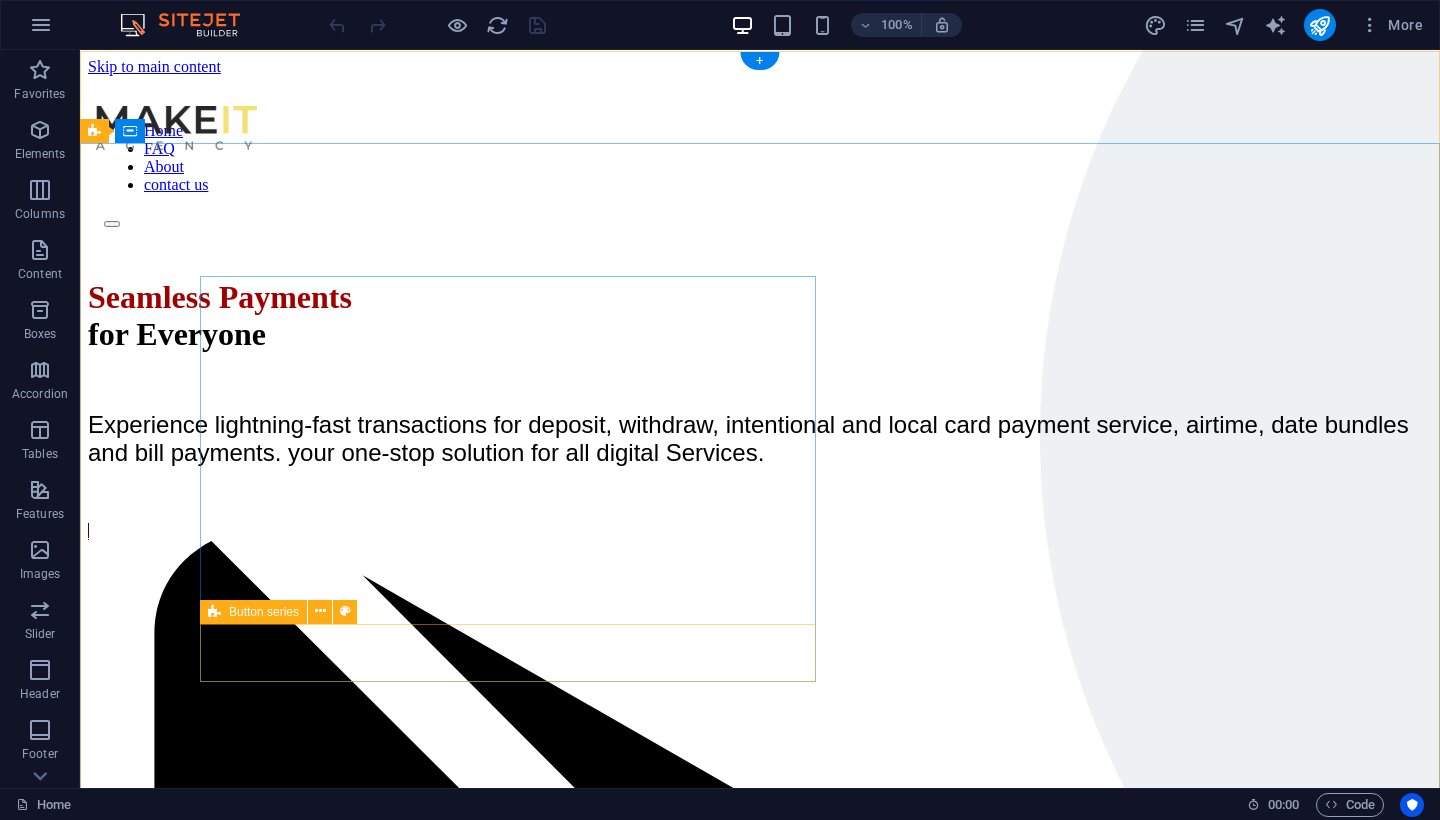 scroll, scrollTop: 0, scrollLeft: 0, axis: both 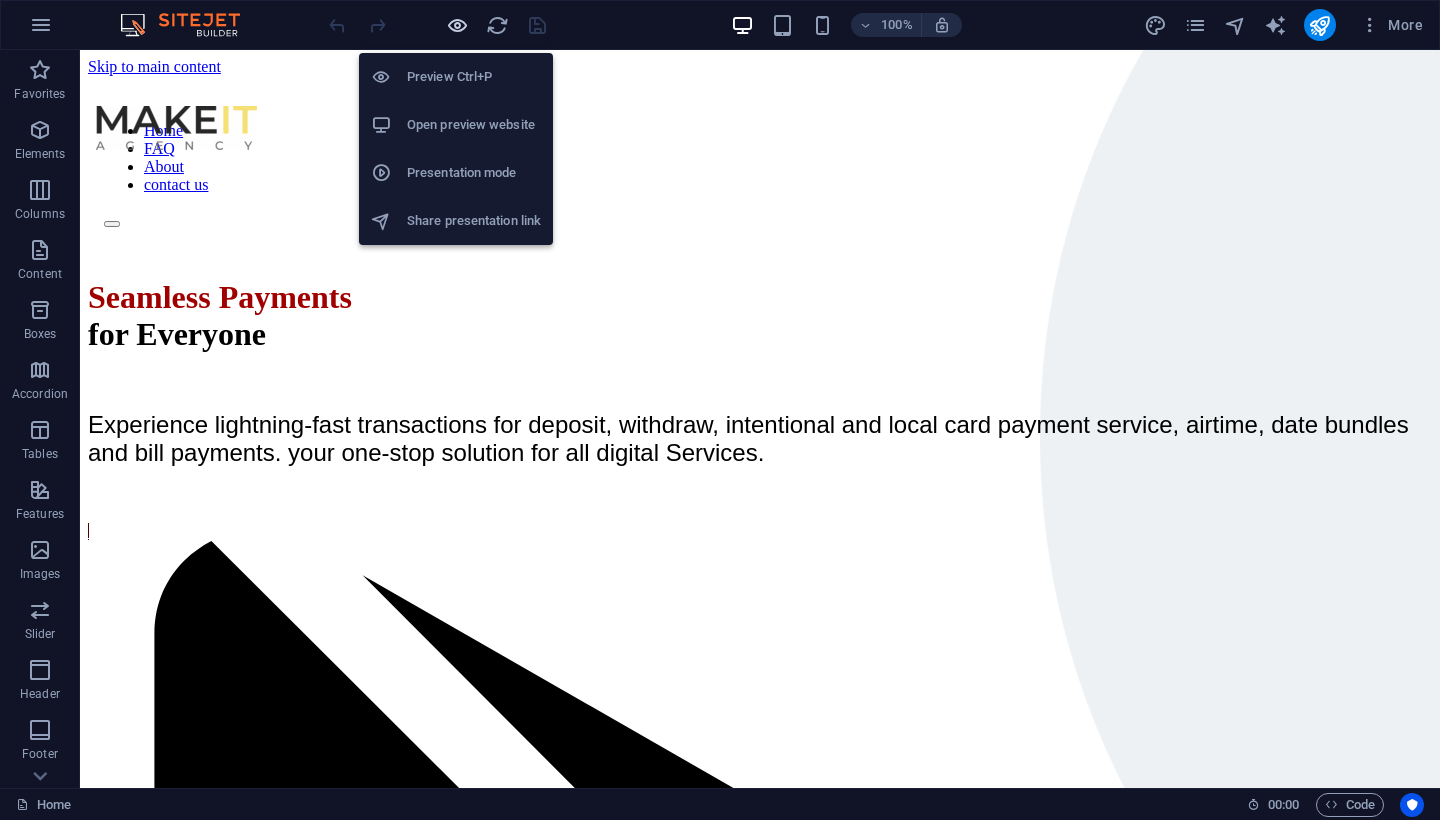 click at bounding box center (457, 25) 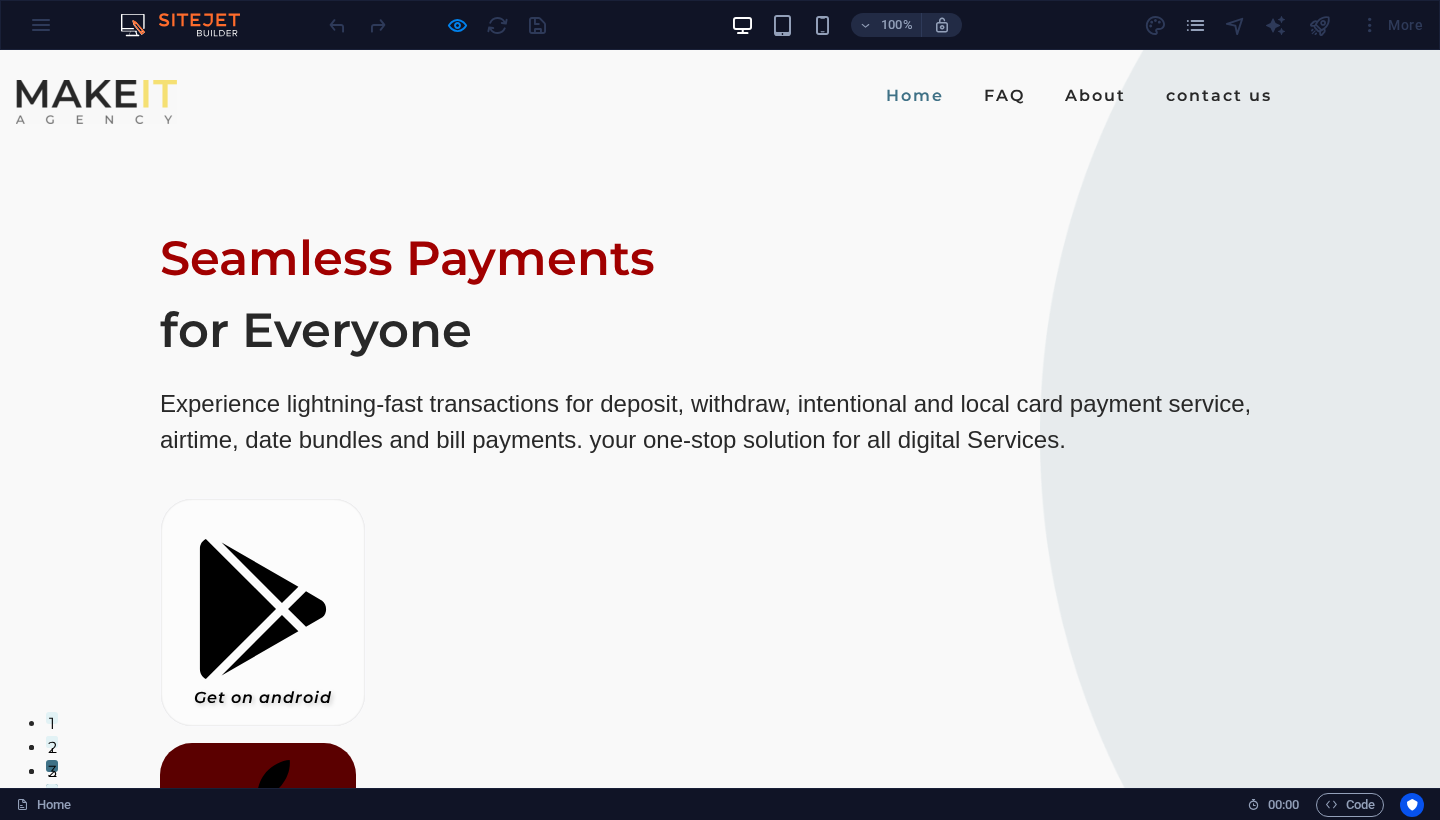 click on "Get on android" at bounding box center (263, 612) 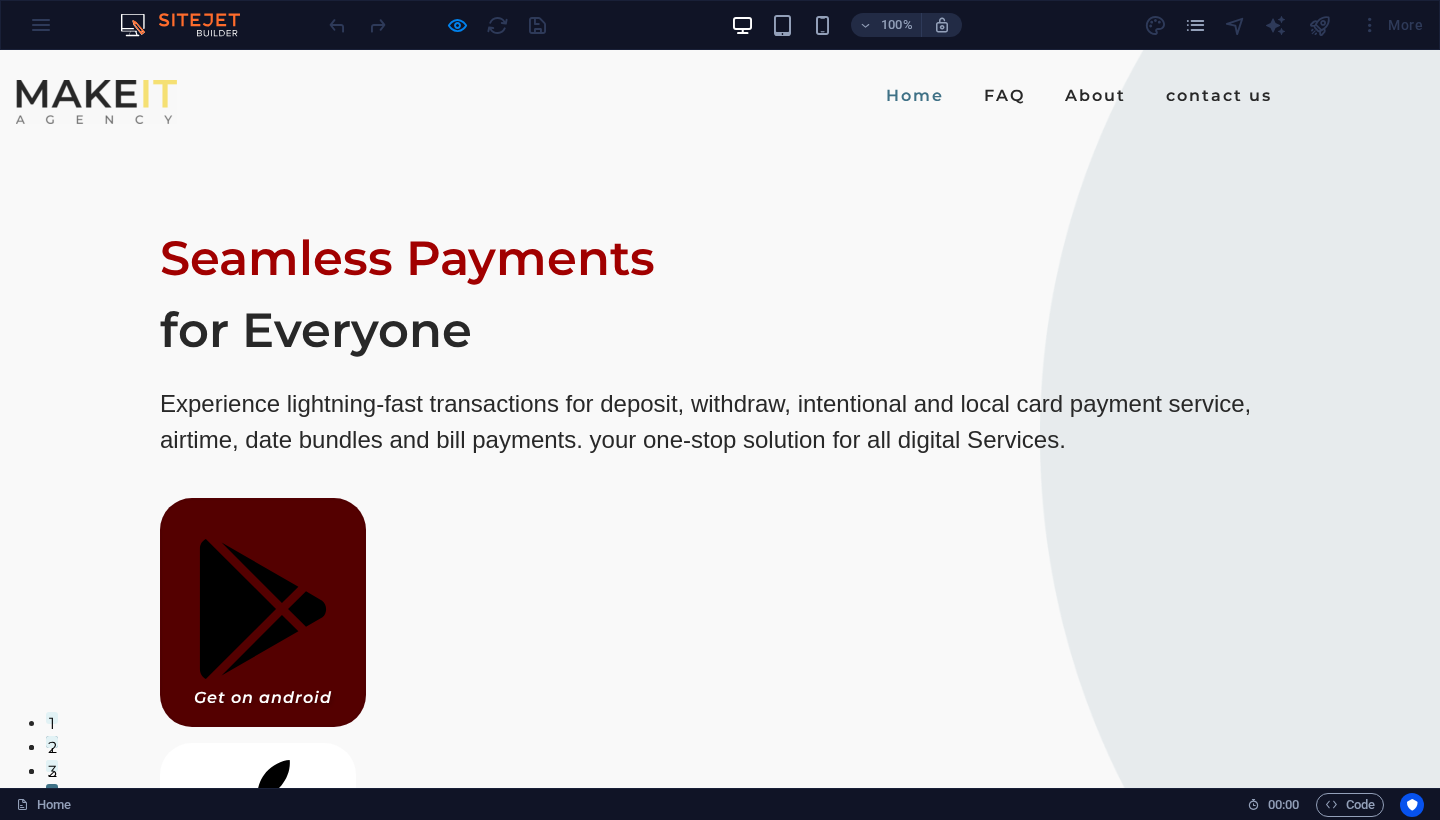 click on "Get on iPhone" at bounding box center (258, 855) 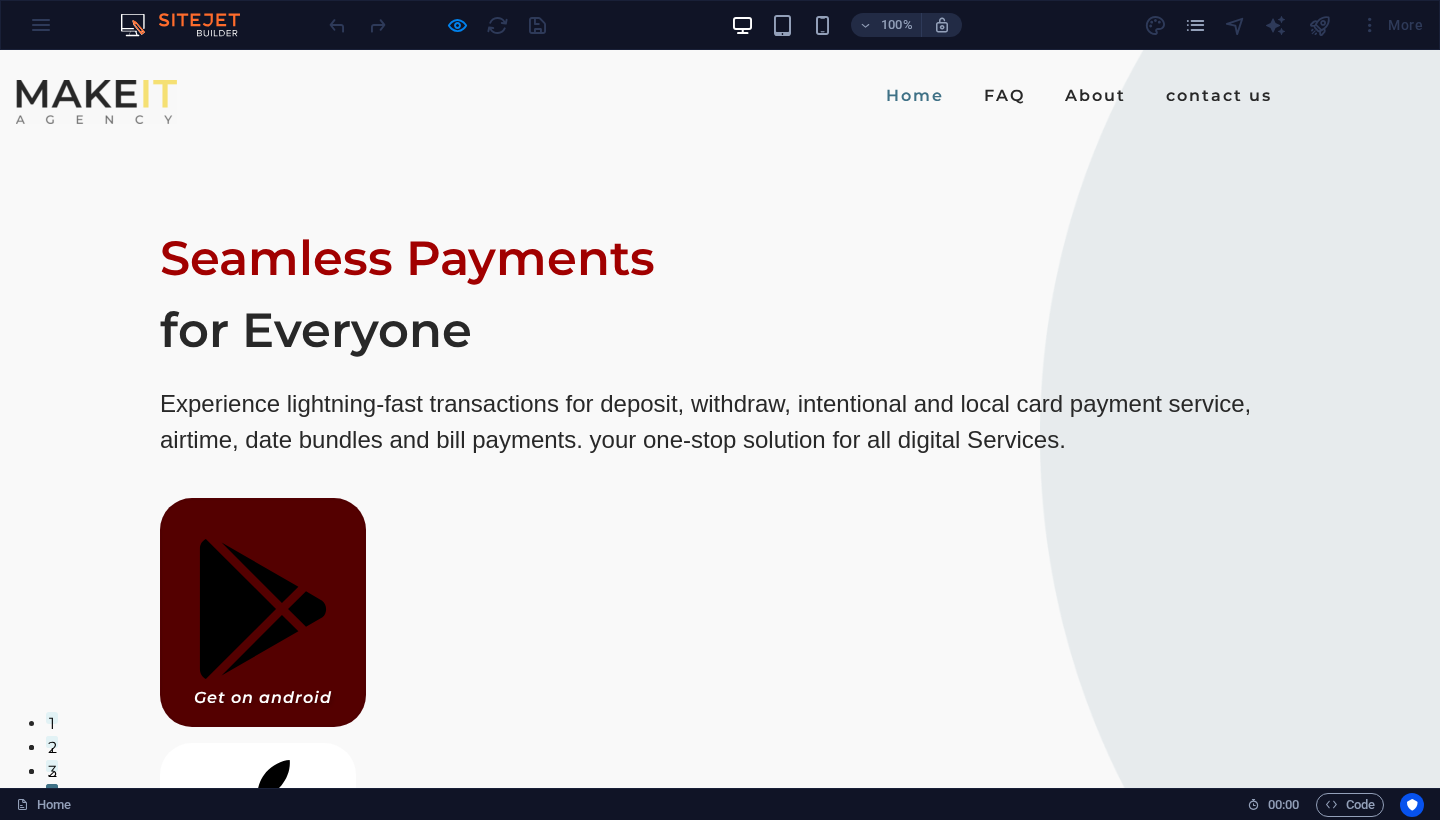 click on "Get on iPhone" at bounding box center (258, 855) 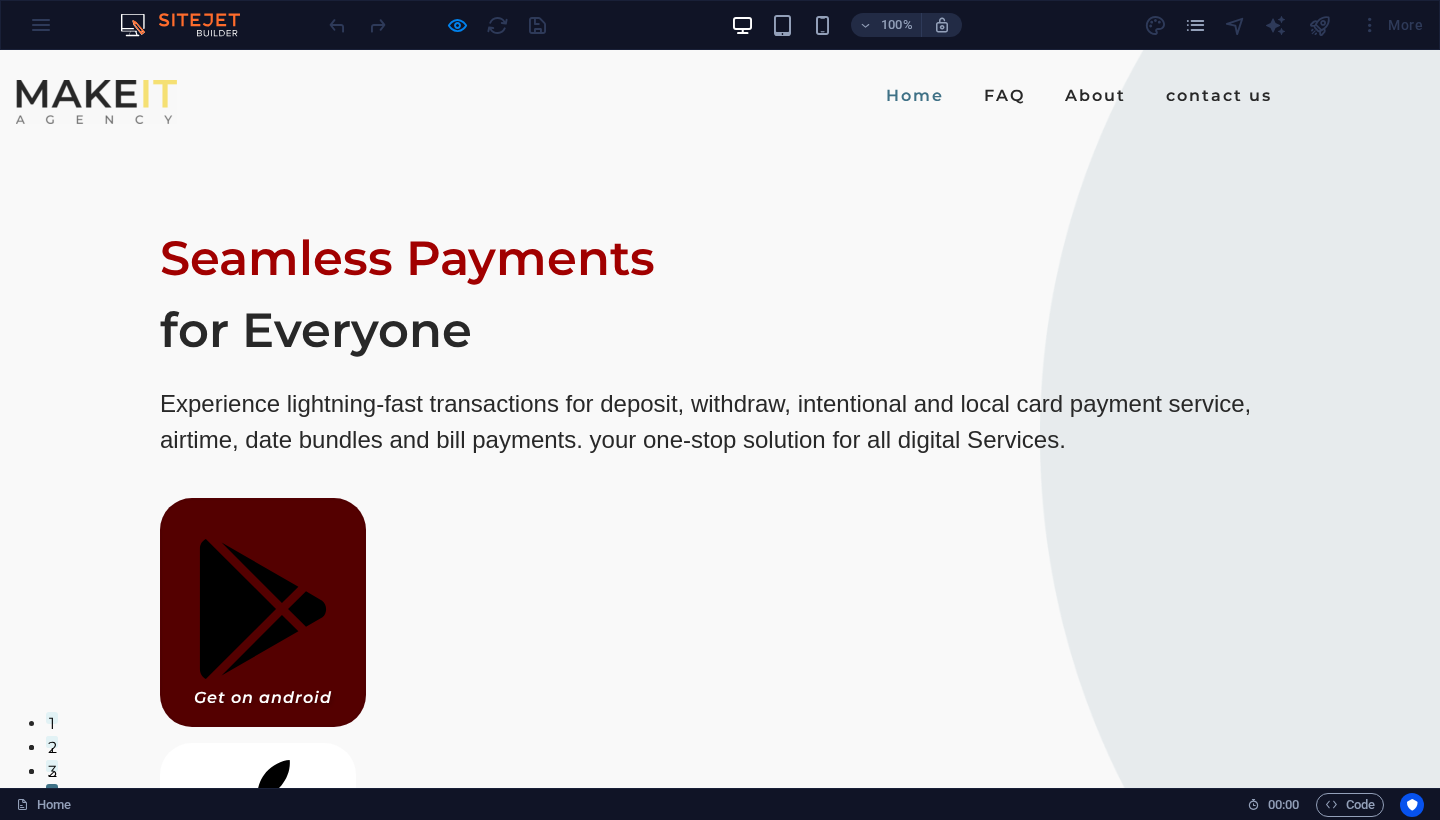 click on "Get on iPhone" at bounding box center (258, 855) 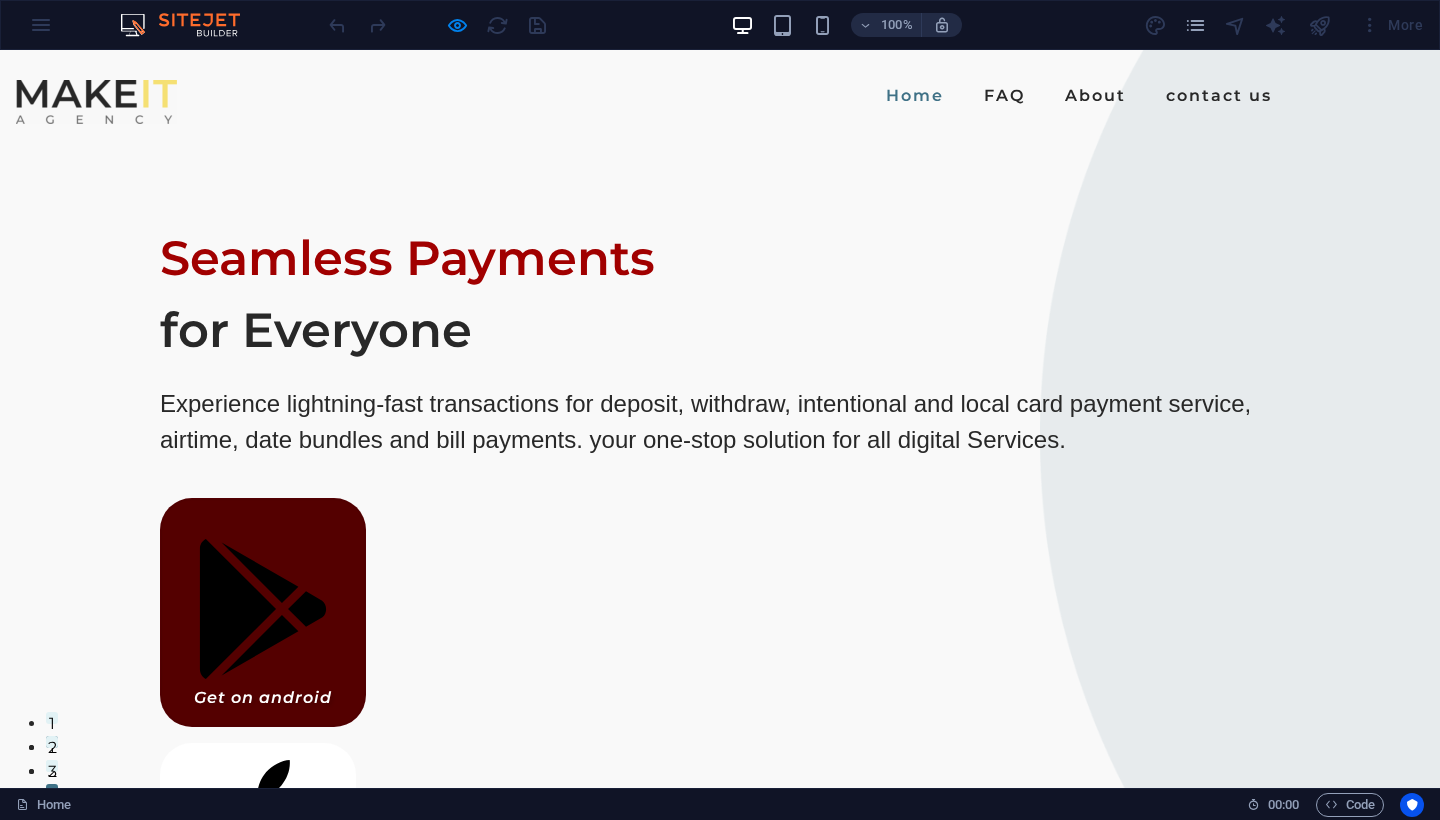 click on "Get on iPhone" at bounding box center [258, 855] 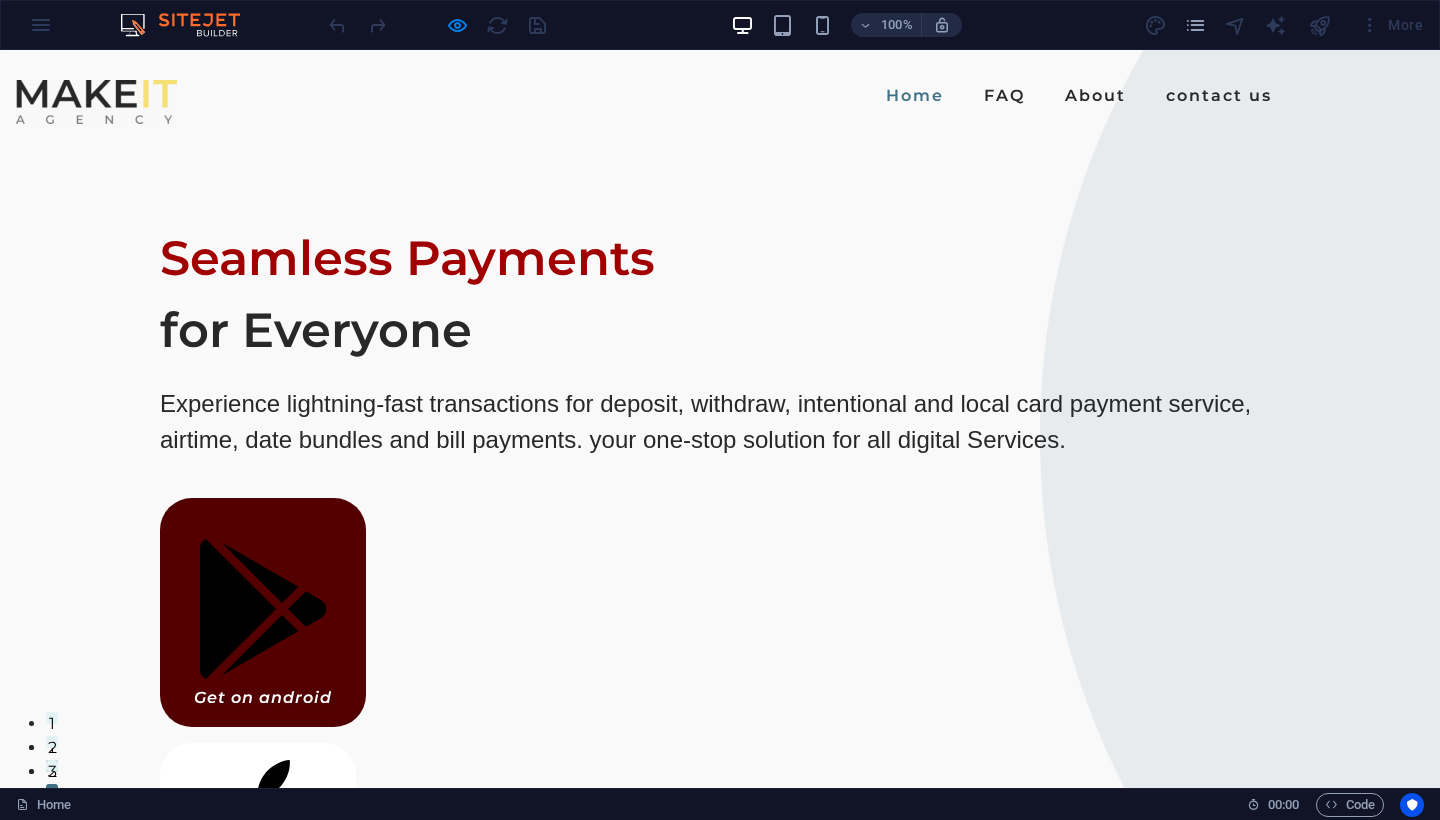click on "Get on iPhone" at bounding box center [258, 855] 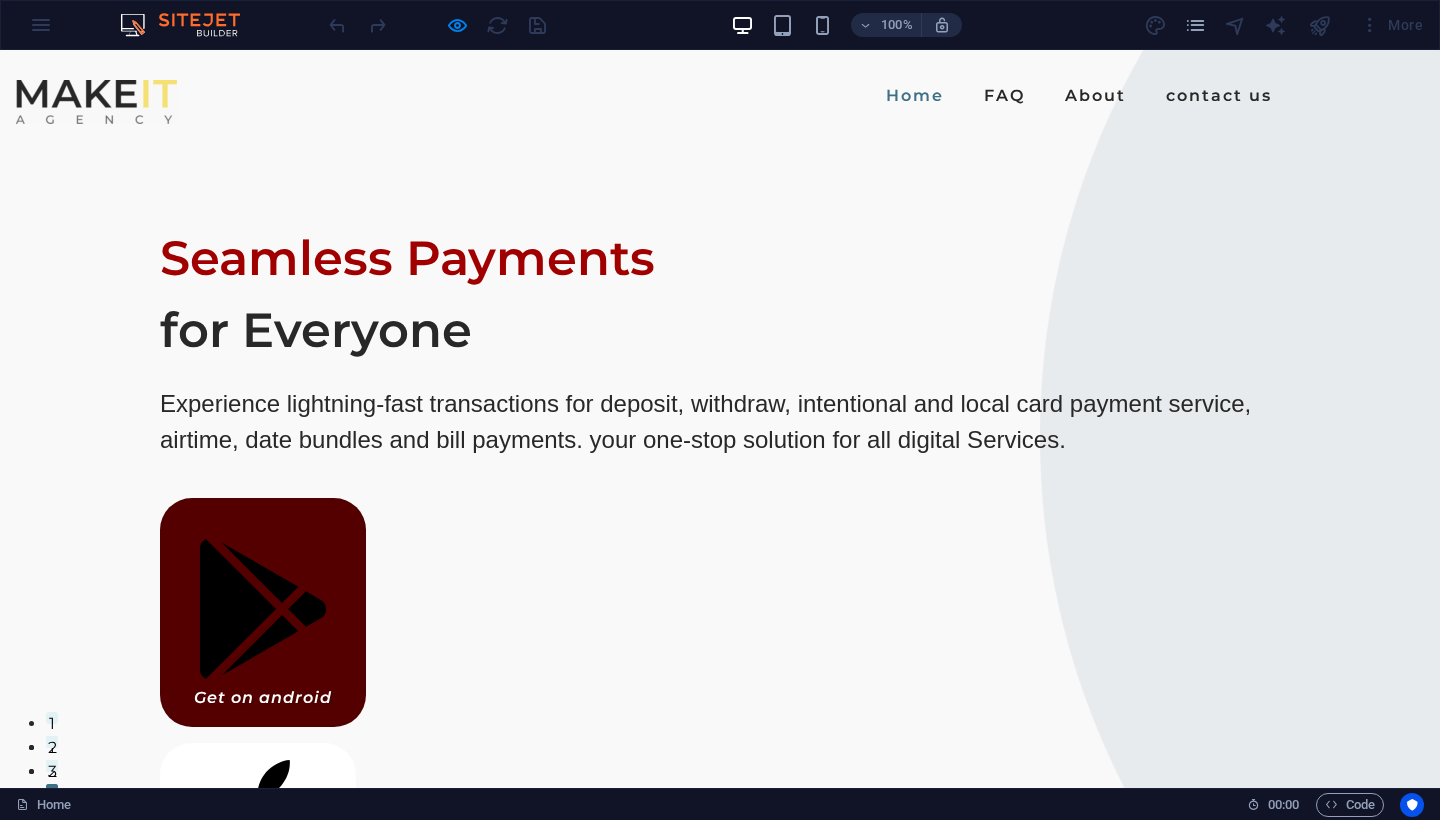 click on "Get on iPhone" at bounding box center [258, 855] 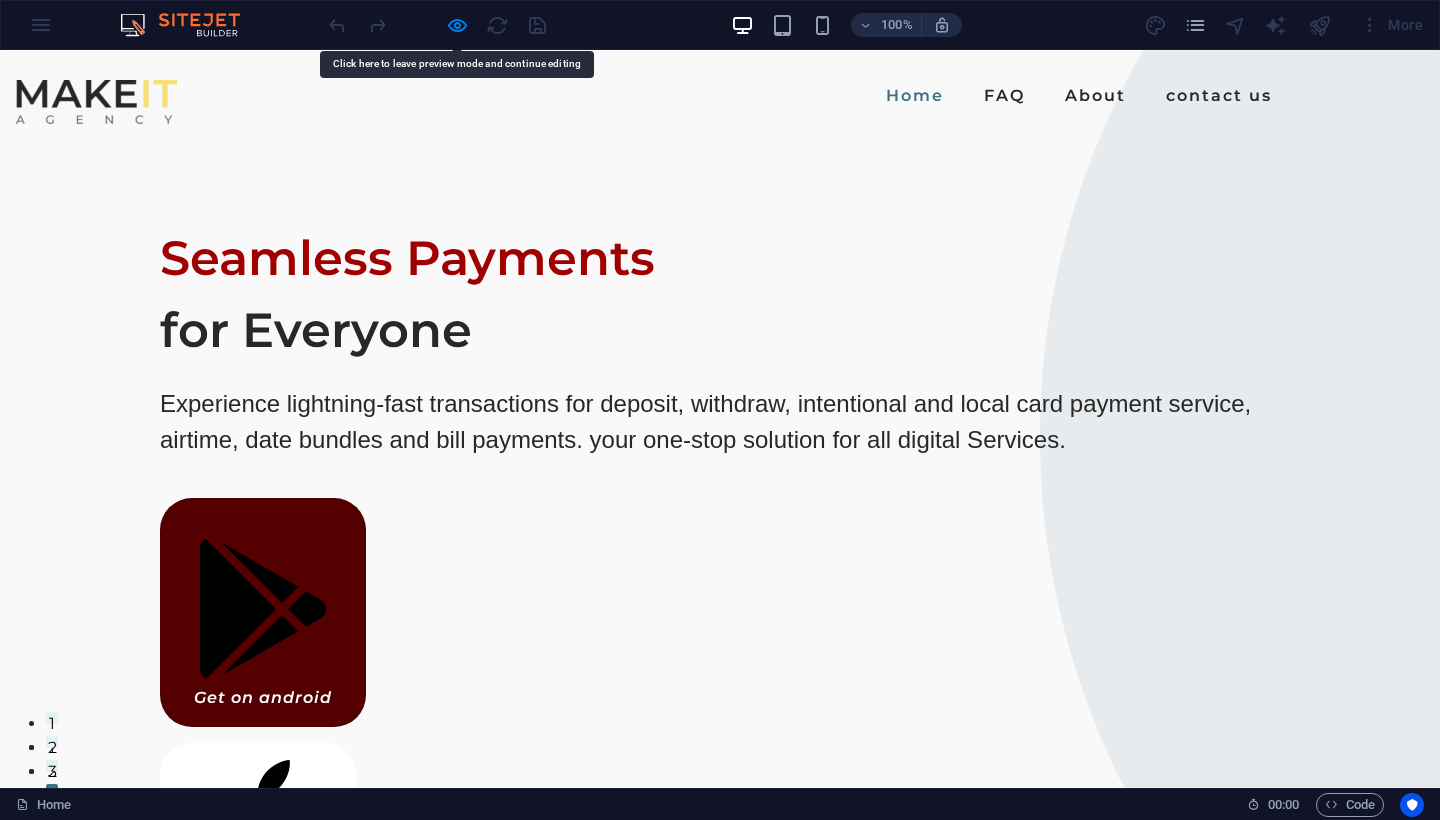 click on "Get on iPhone" at bounding box center [258, 855] 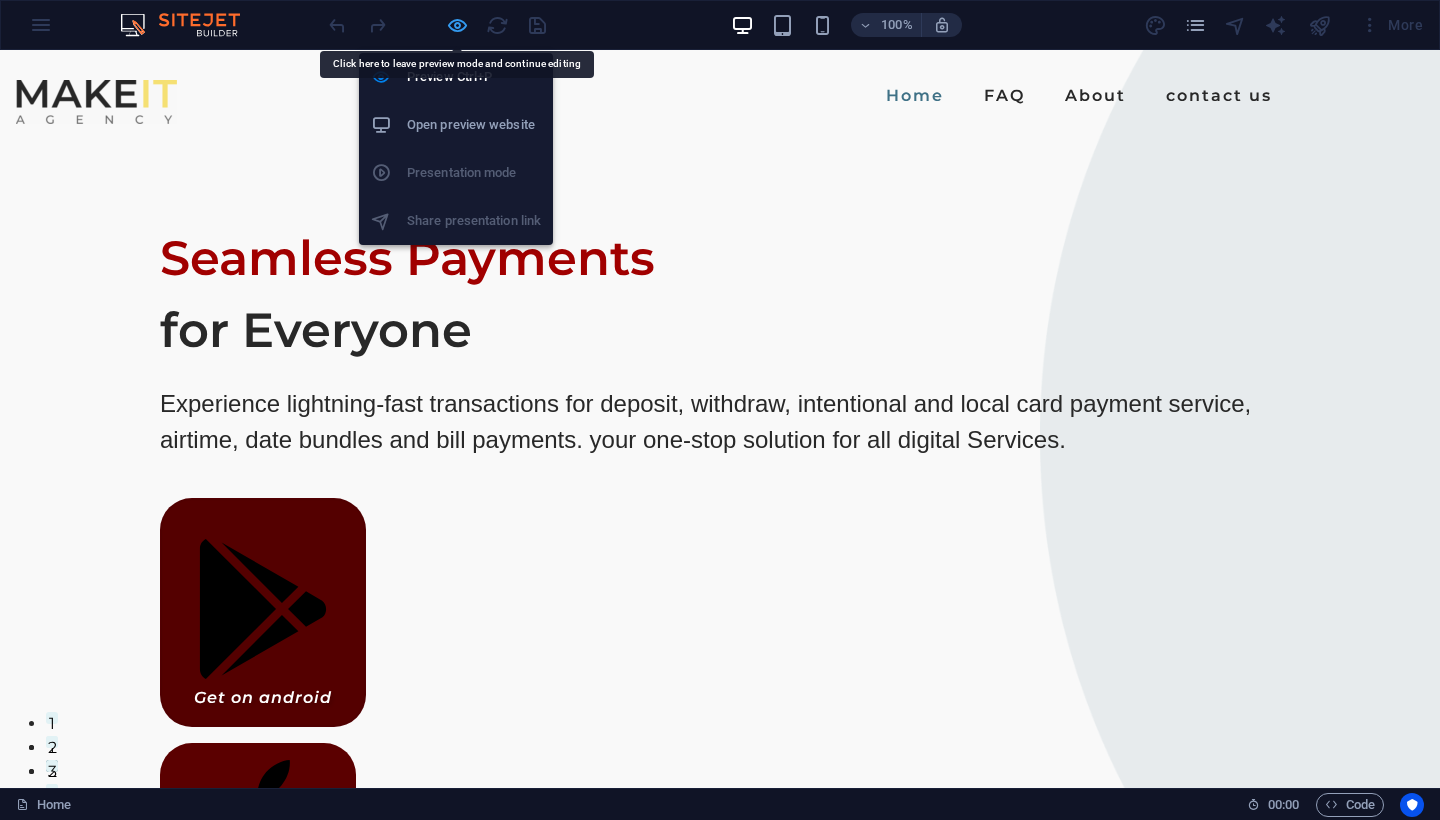 click at bounding box center (457, 25) 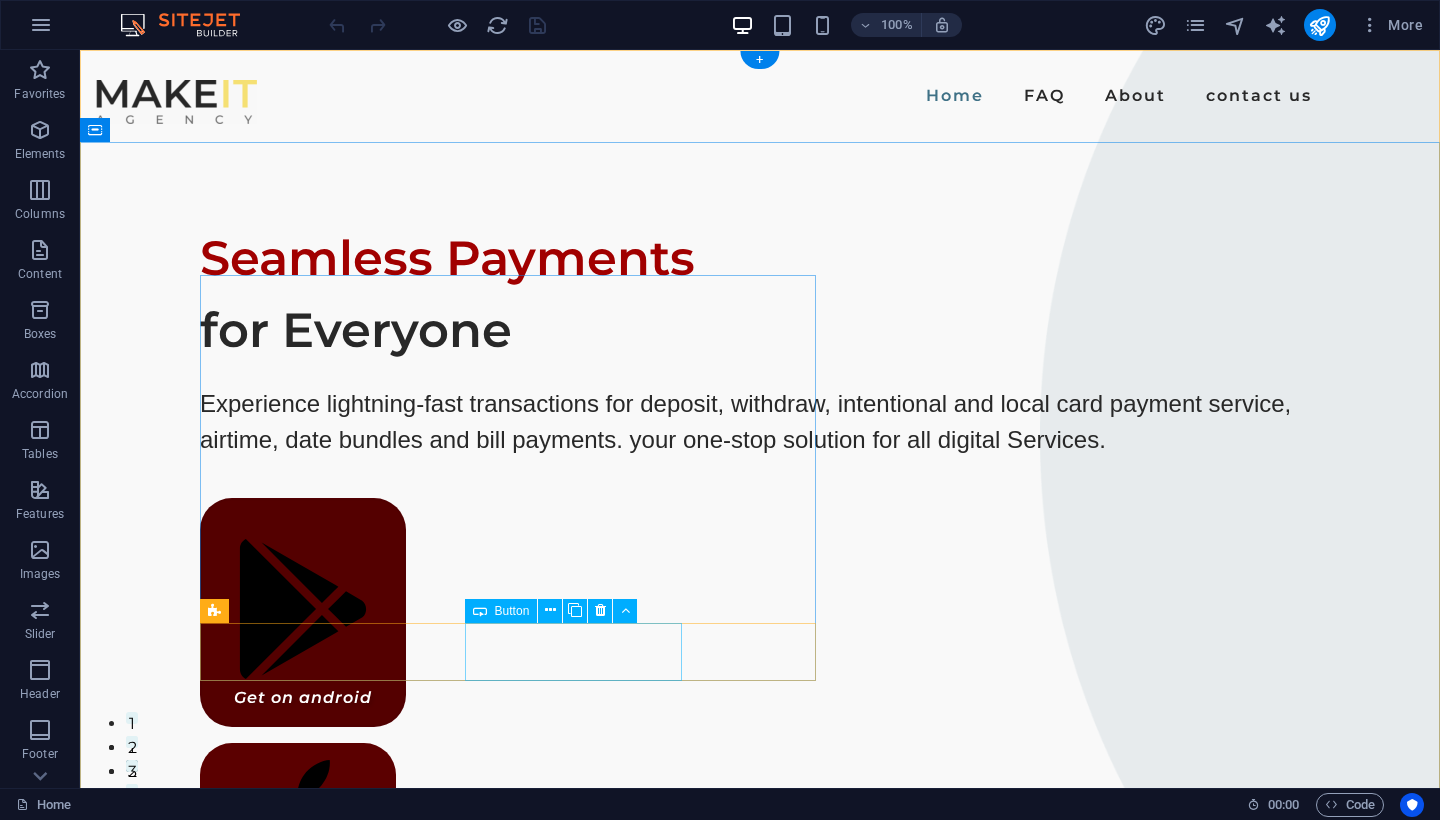 click on "Get on iPhone" at bounding box center [760, 855] 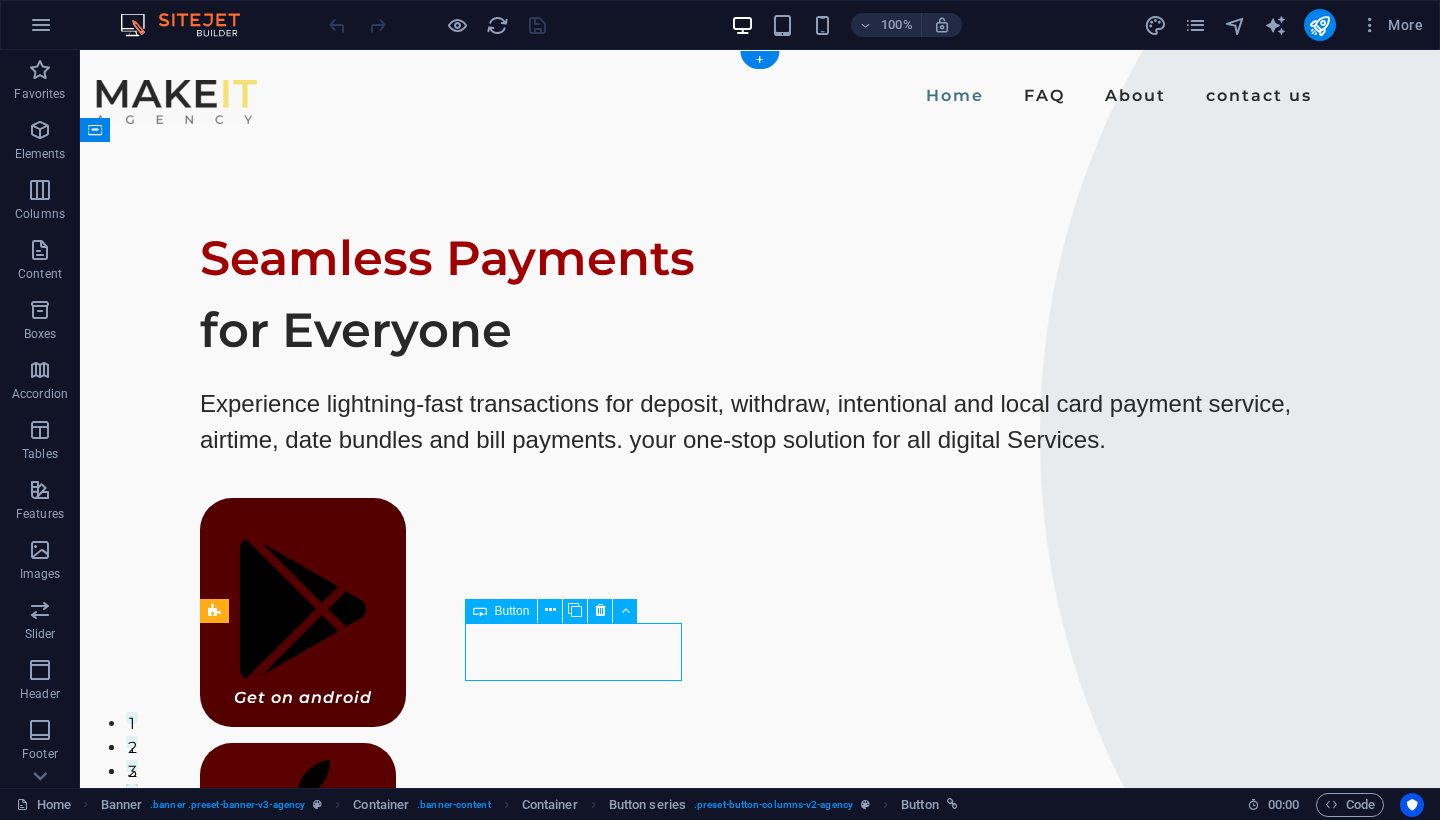 click on "Get on iPhone" at bounding box center (760, 855) 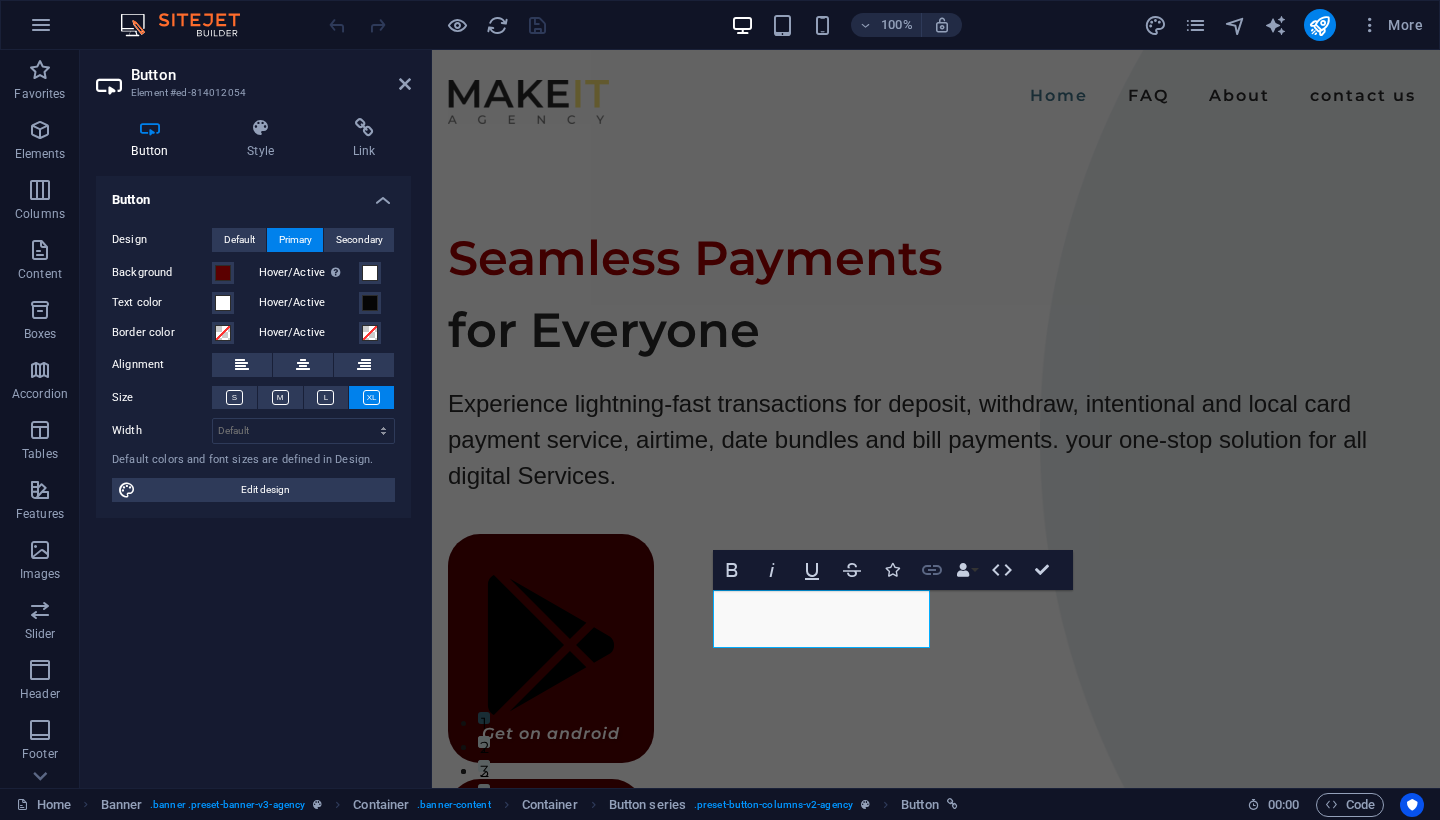 click 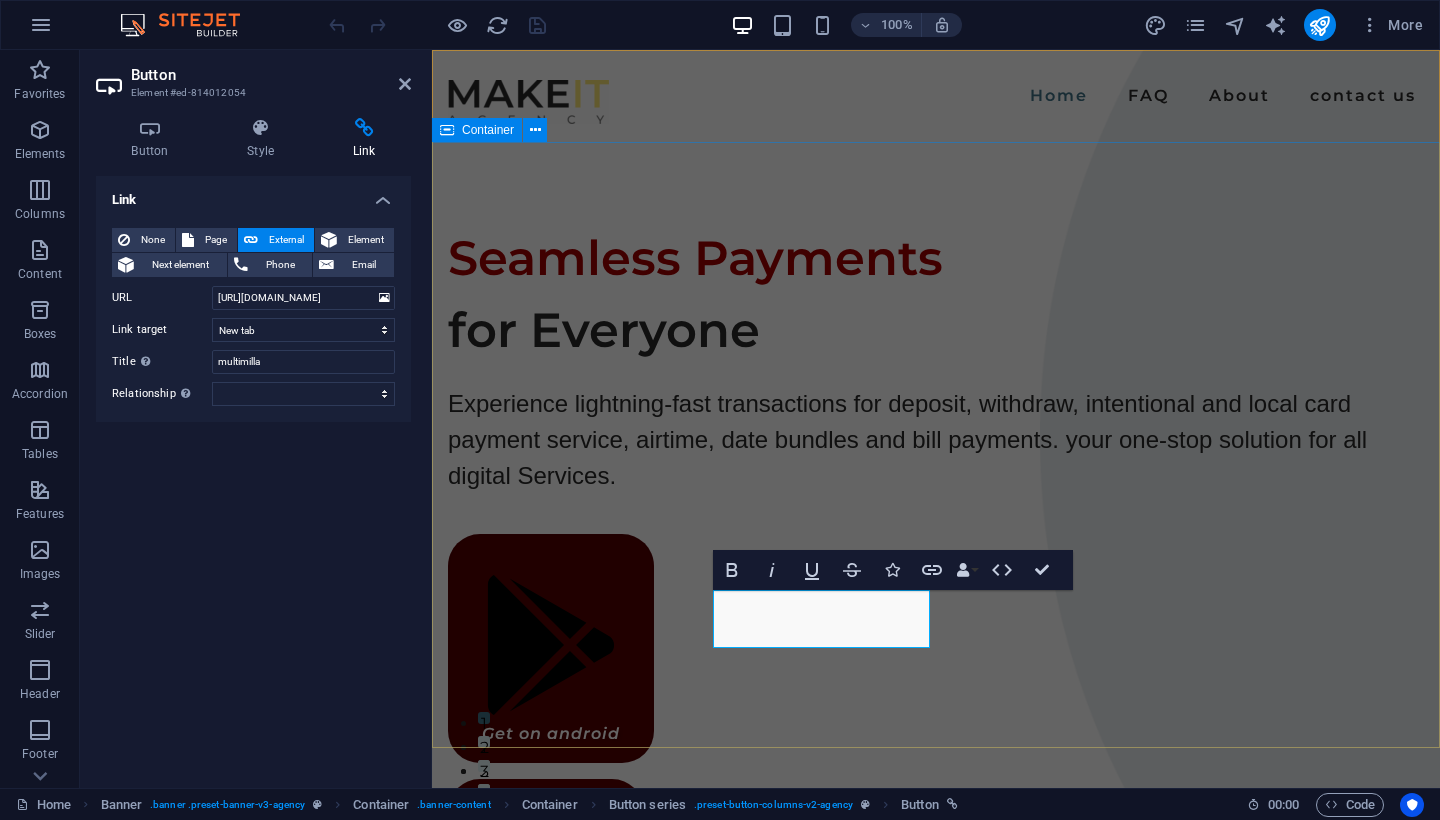 click on "Seamless Payments for Everyone  Experience lightning-fast transactions for deposit, withdraw, intentional and local card payment service, airtime, date bundles and bill payments. your one-stop solution for all digital Services. ​​​​​     Get on android  Get on iPhone" at bounding box center [936, 1104] 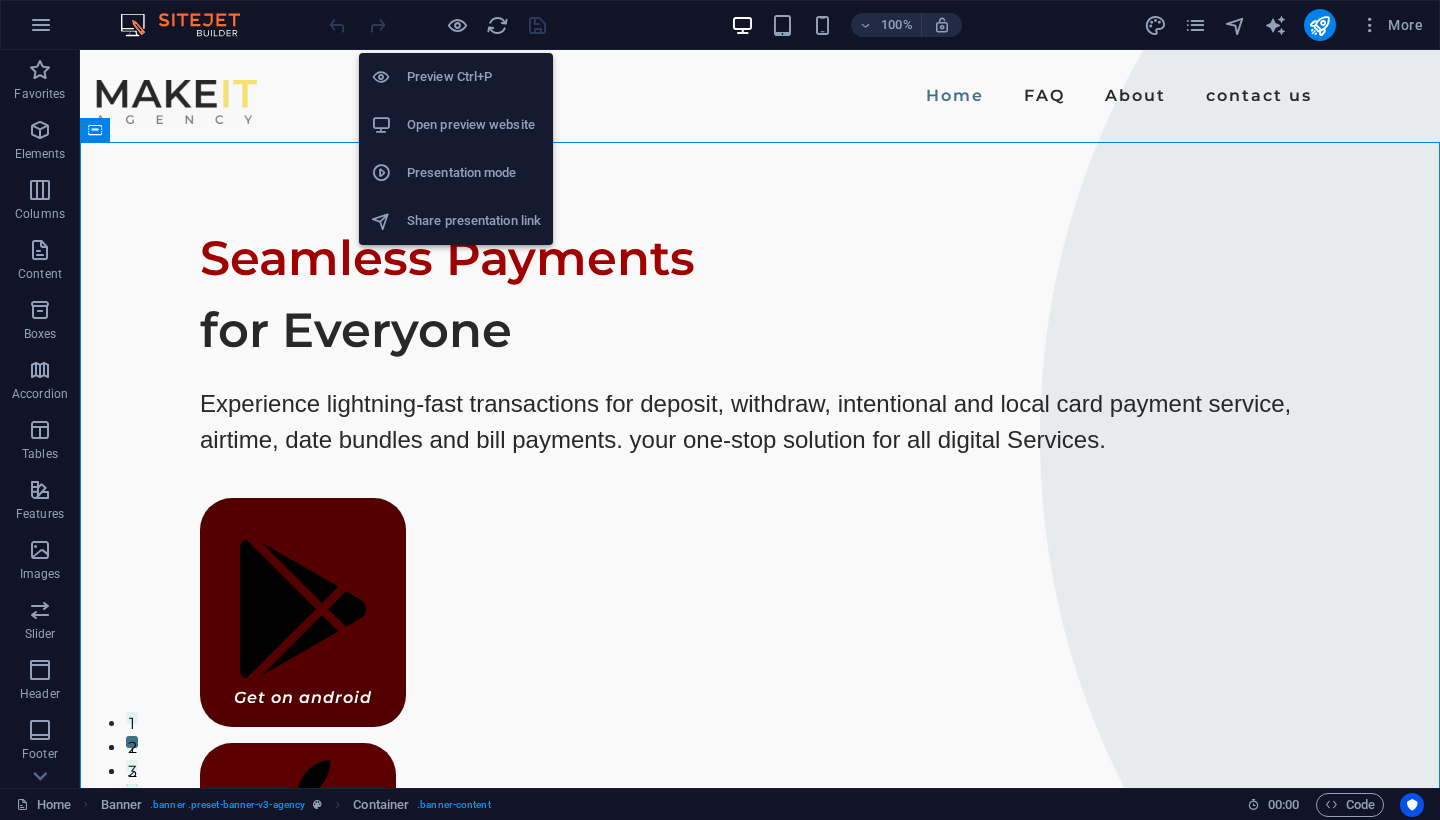 click on "Open preview website" at bounding box center [474, 125] 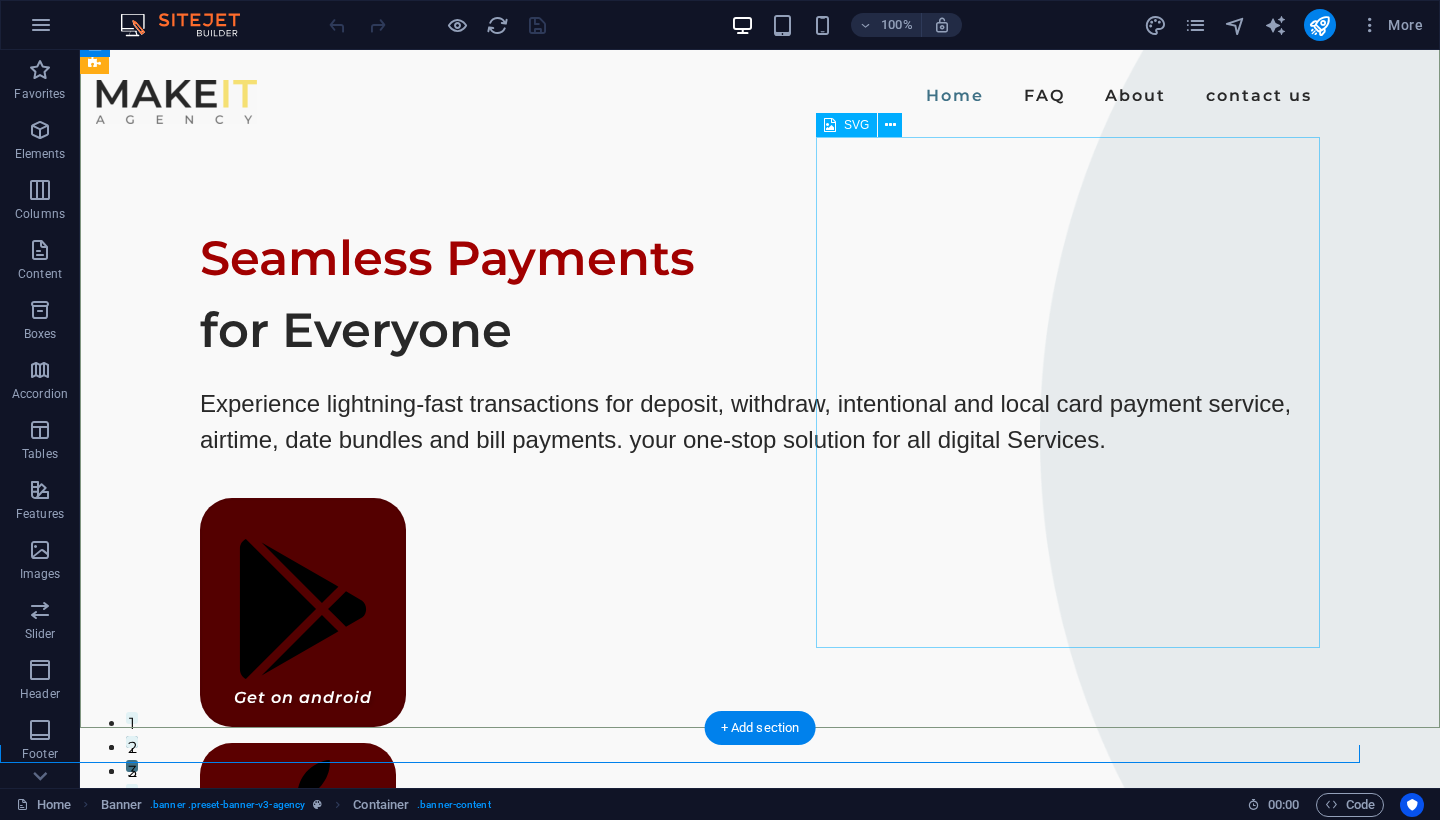 scroll, scrollTop: 0, scrollLeft: 0, axis: both 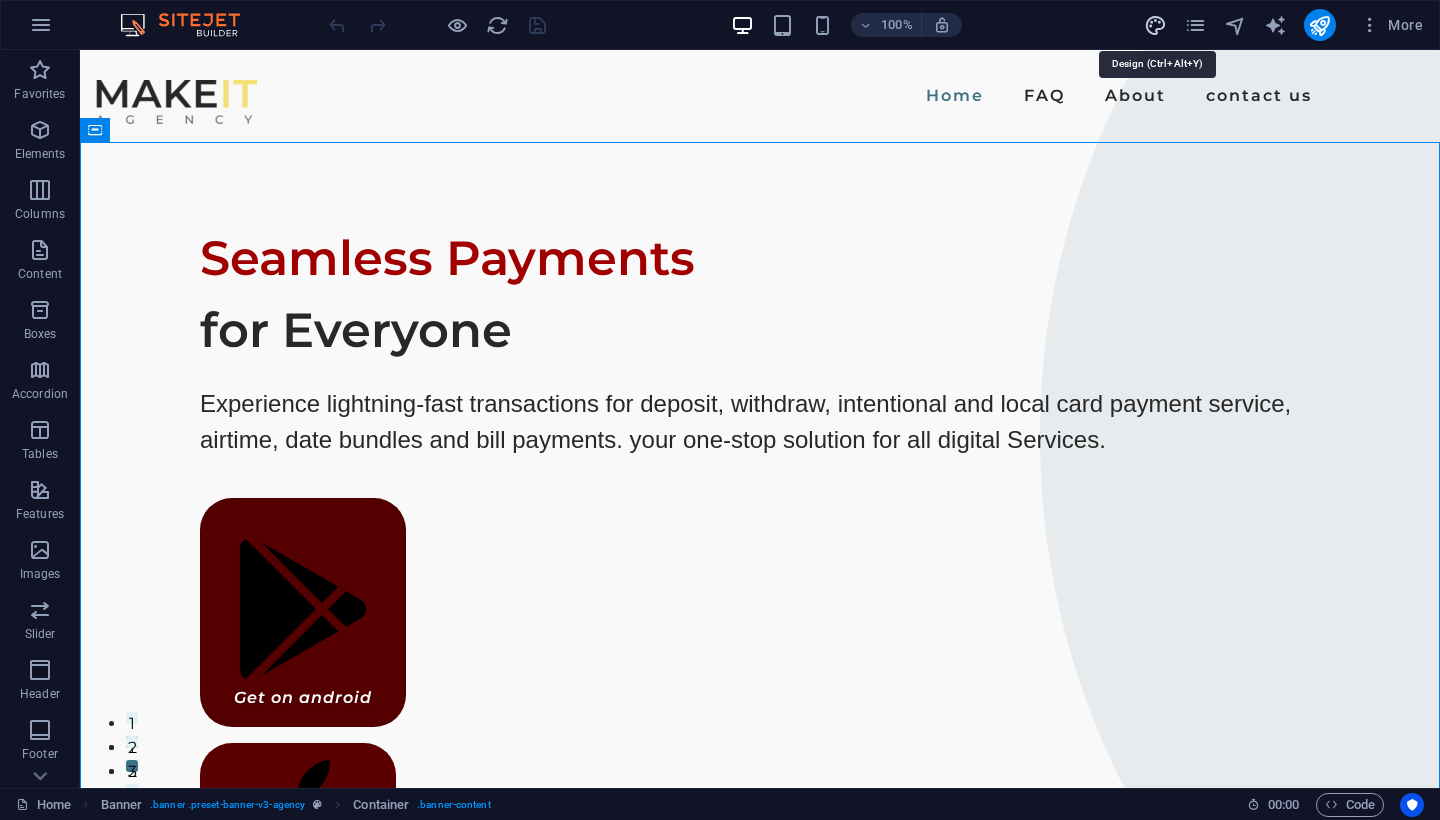 click at bounding box center [1155, 25] 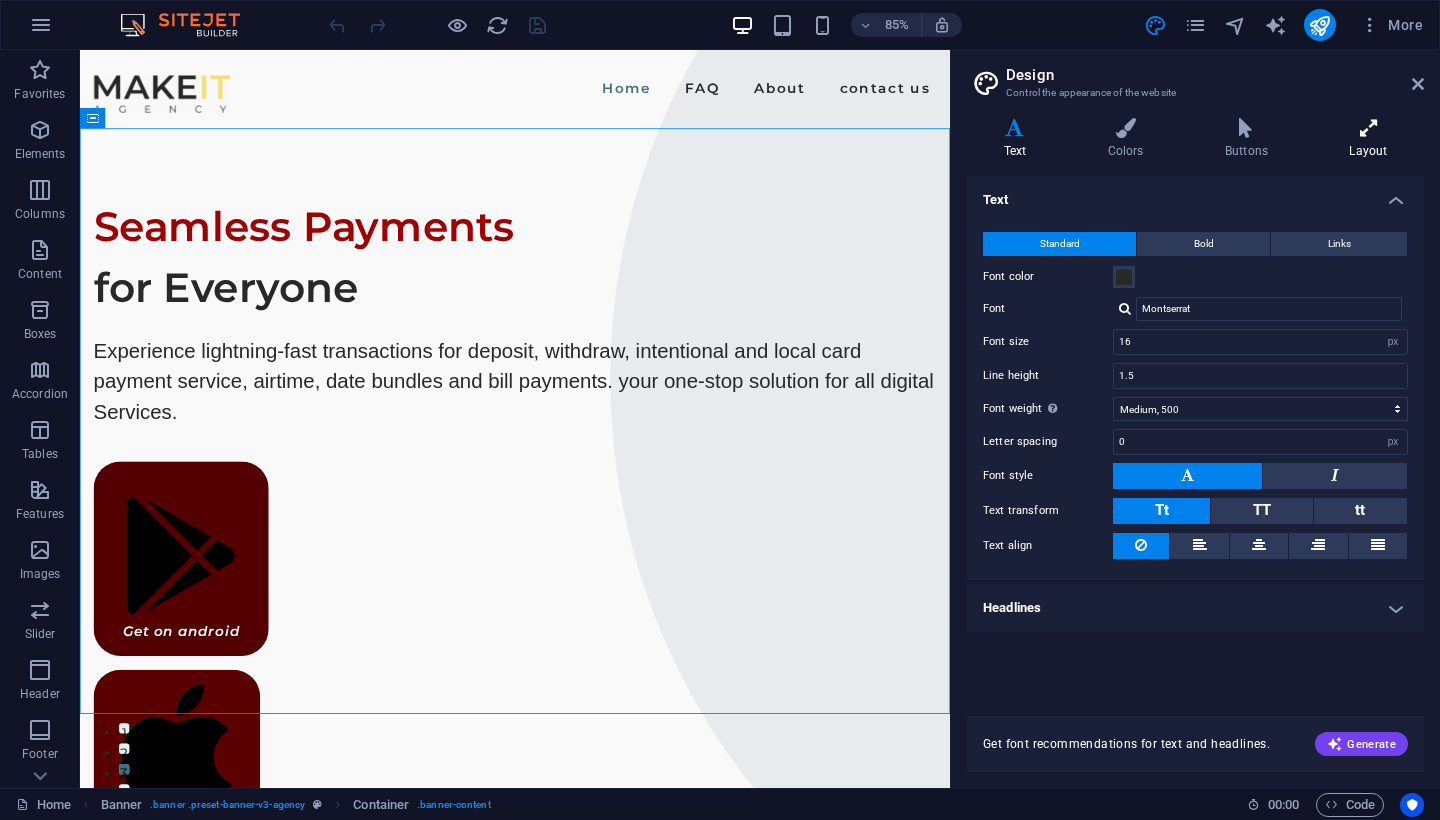click on "Layout" at bounding box center [1368, 139] 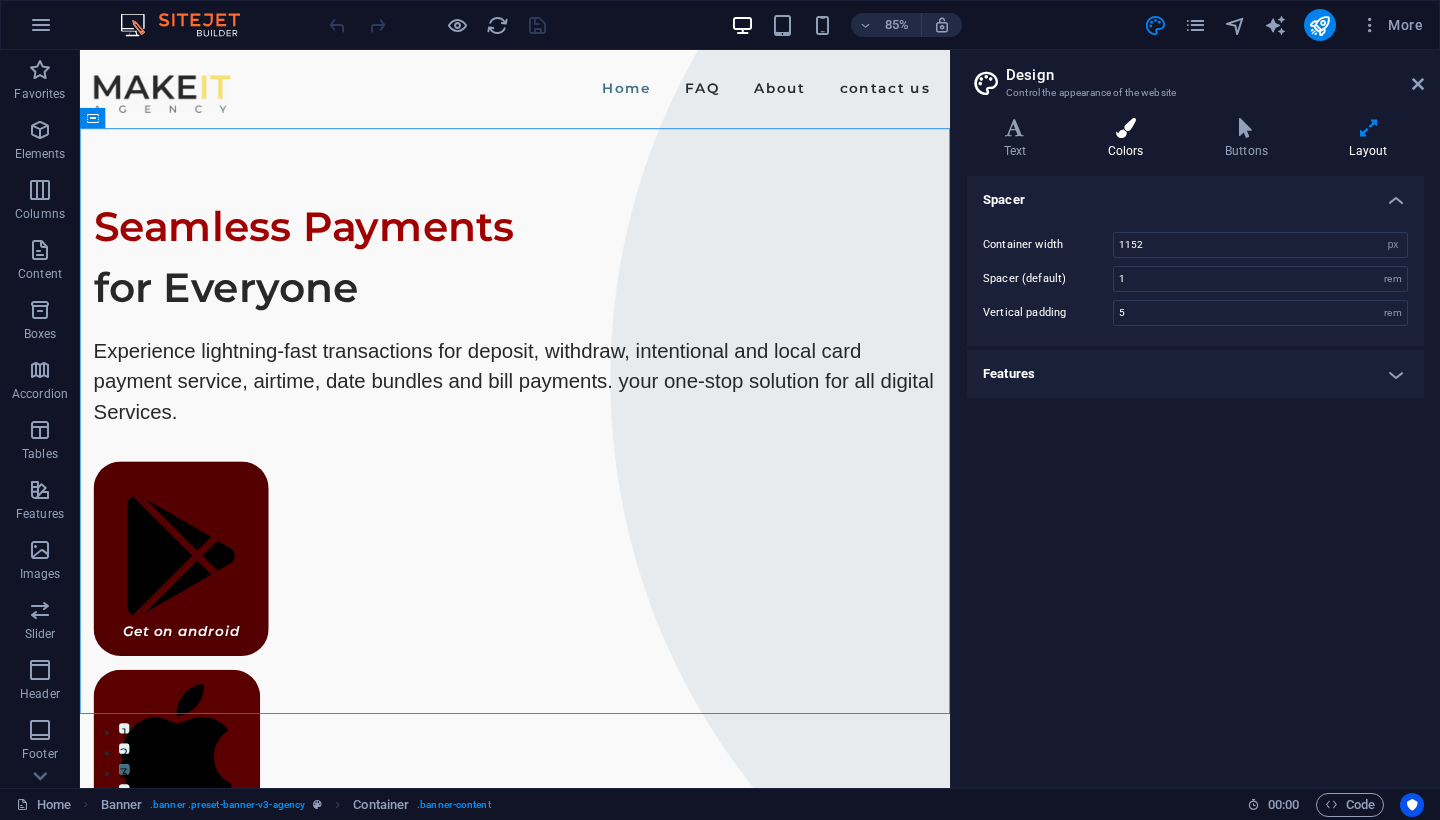 click on "Colors" at bounding box center (1129, 139) 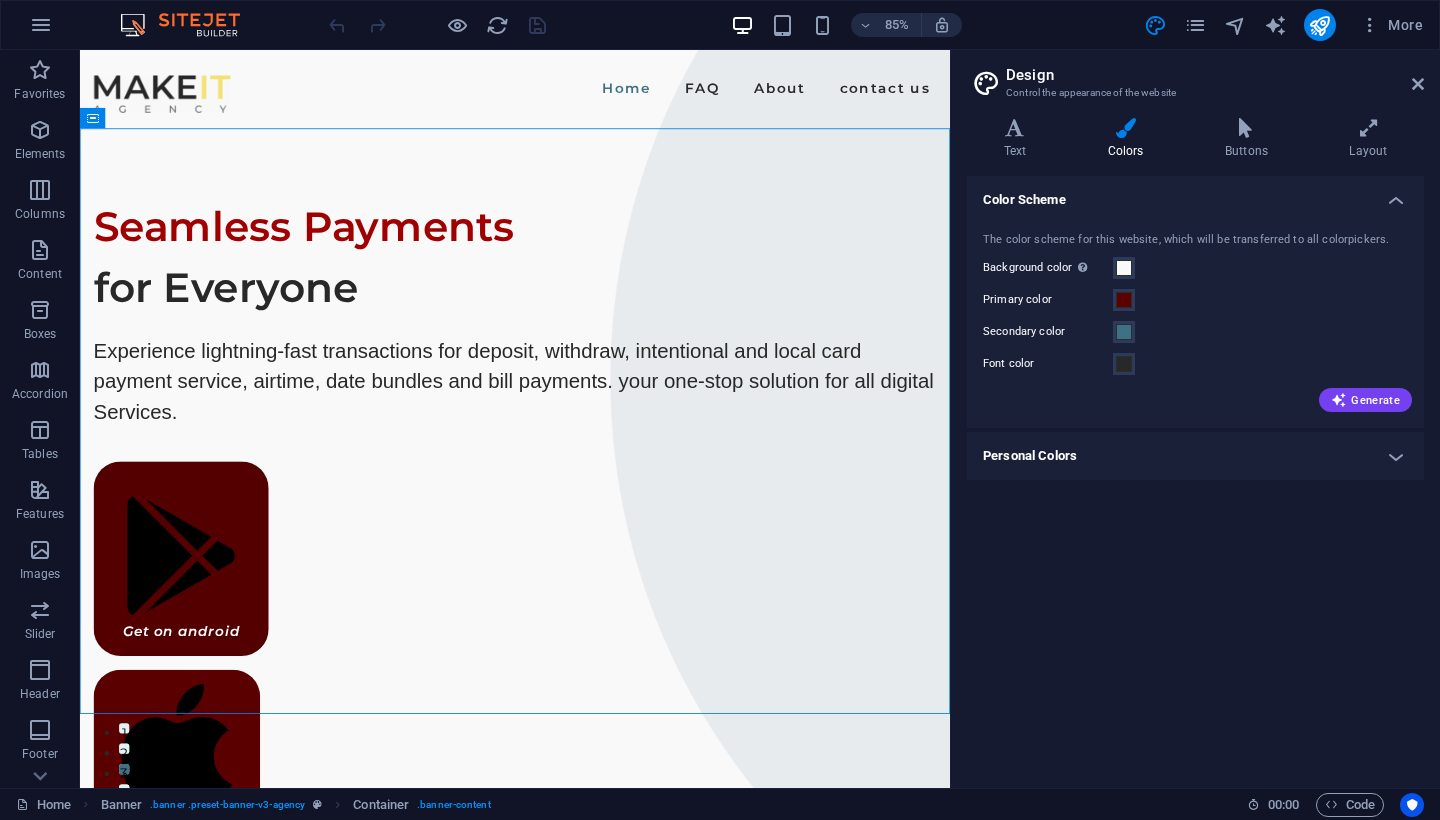 click on "Personal Colors" at bounding box center [1195, 456] 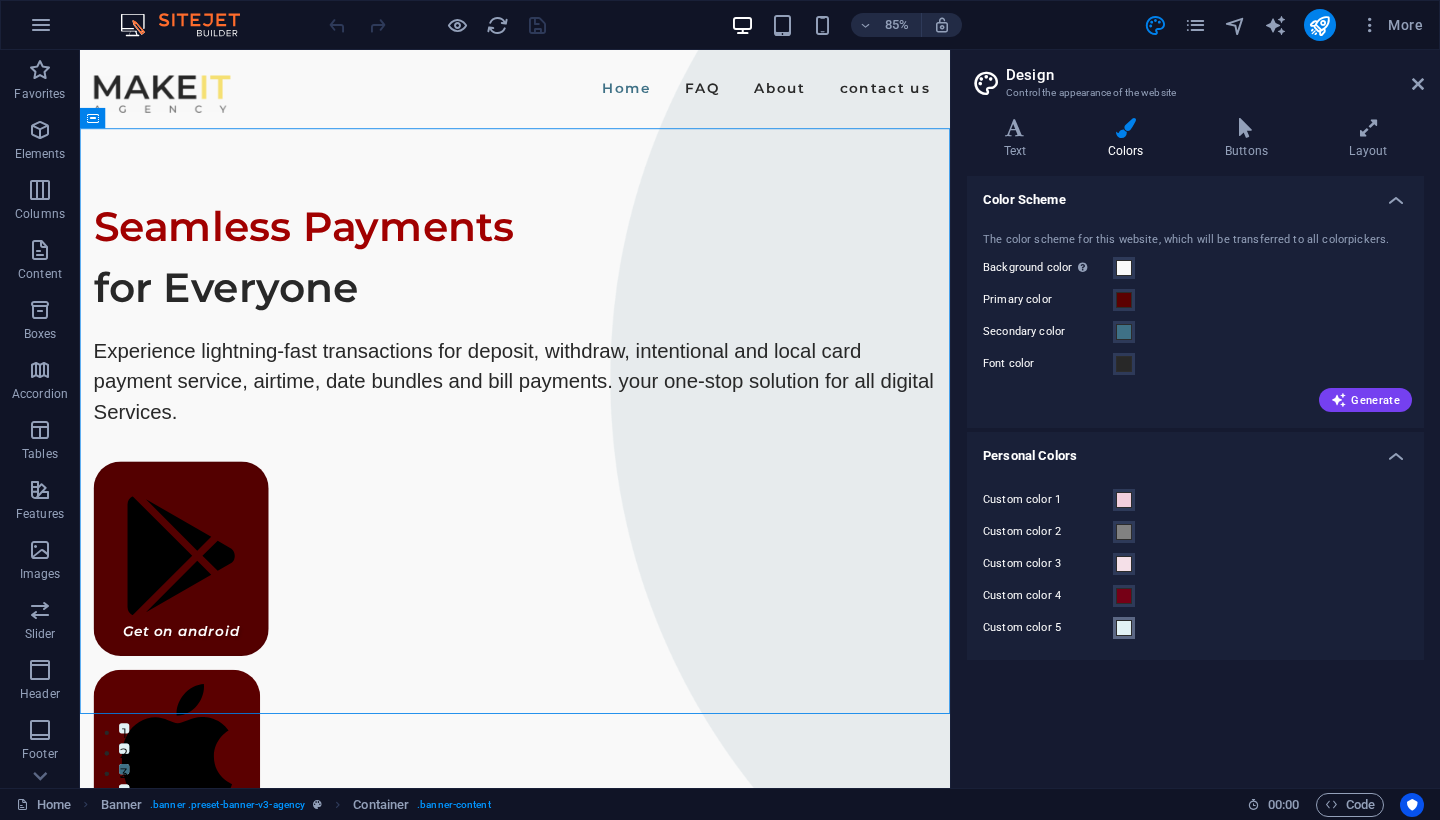 click at bounding box center (1124, 628) 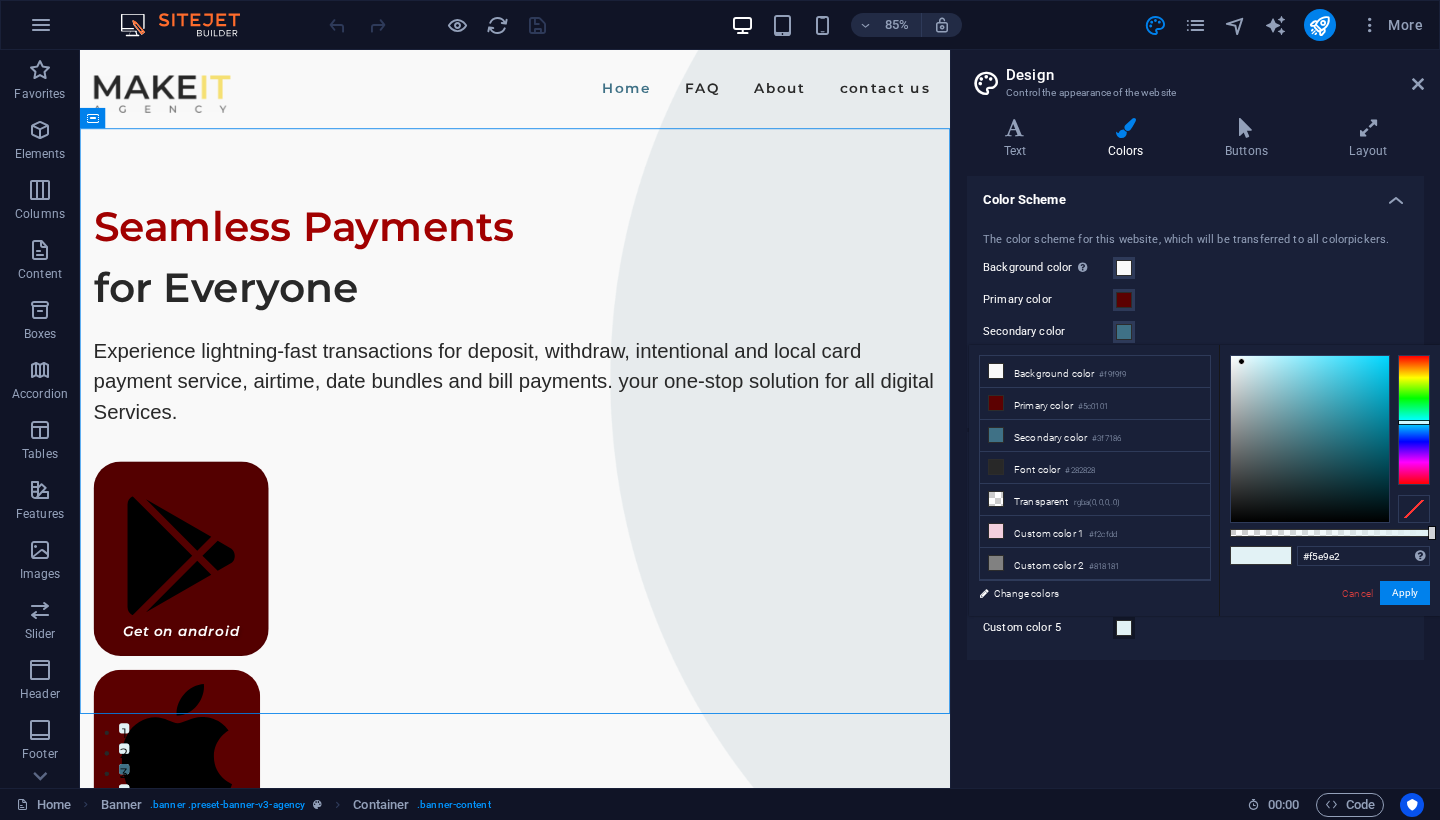 click at bounding box center (1414, 420) 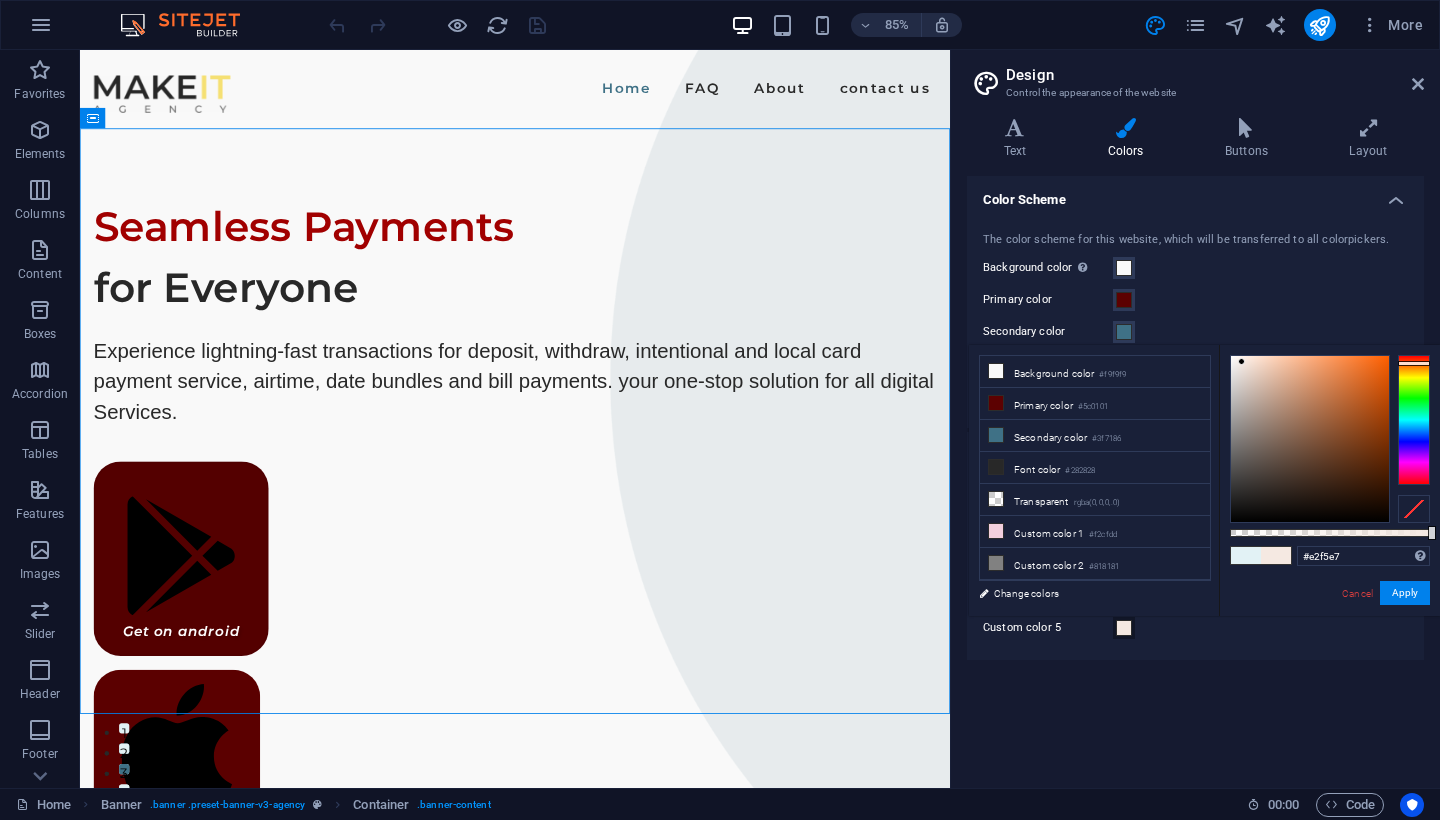 click at bounding box center (1414, 420) 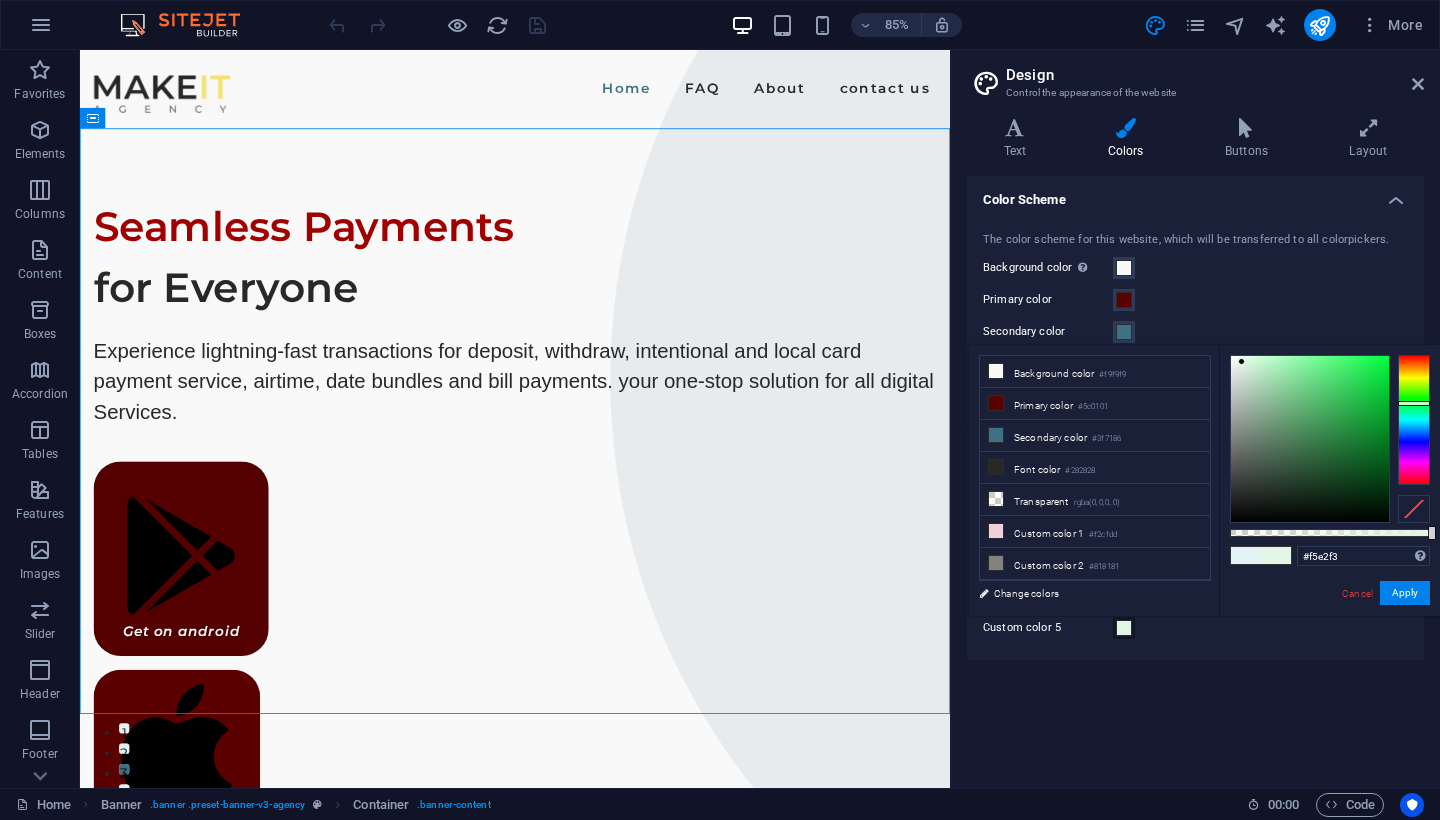 click at bounding box center [1414, 420] 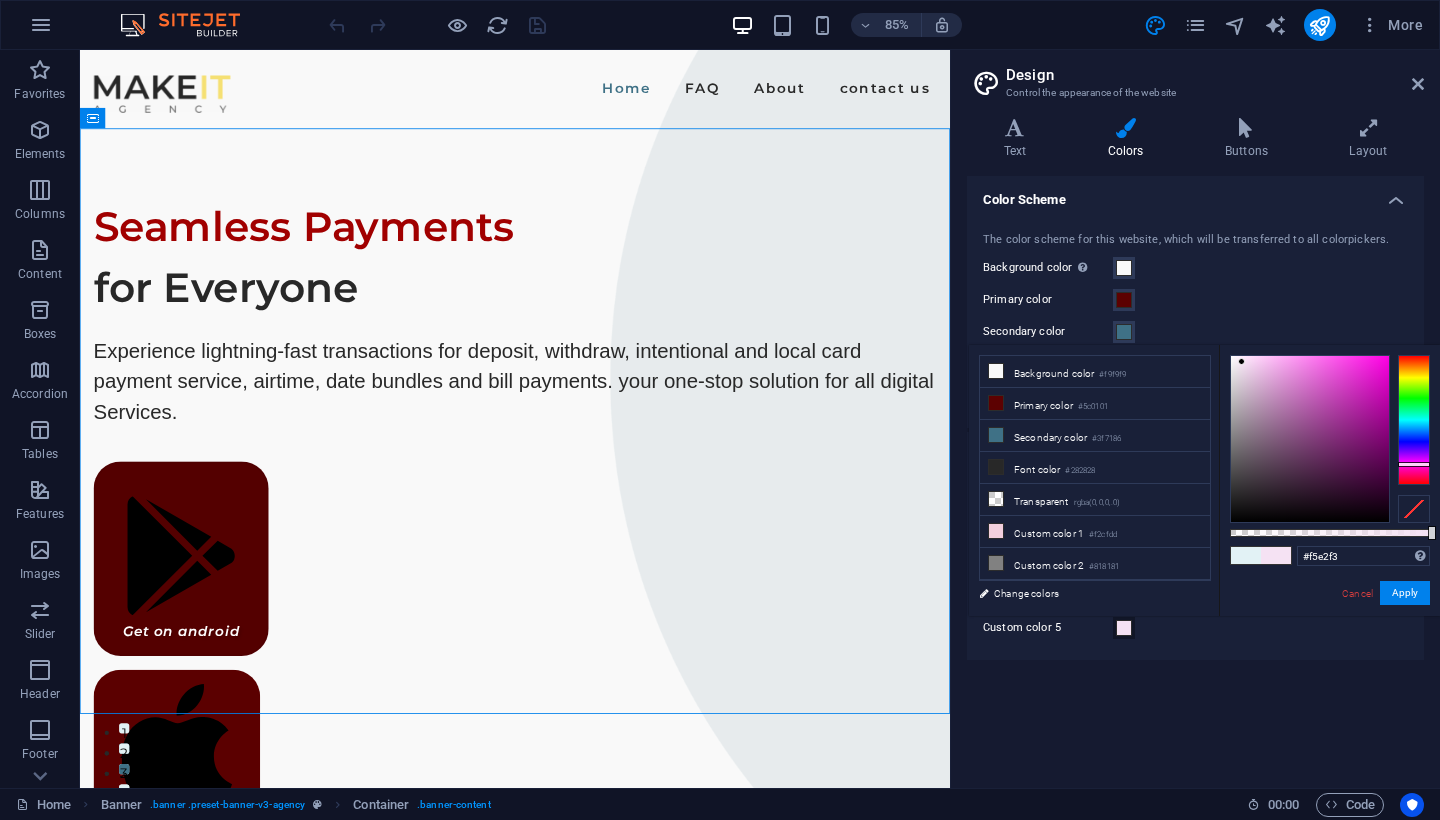 type on "#7c1472" 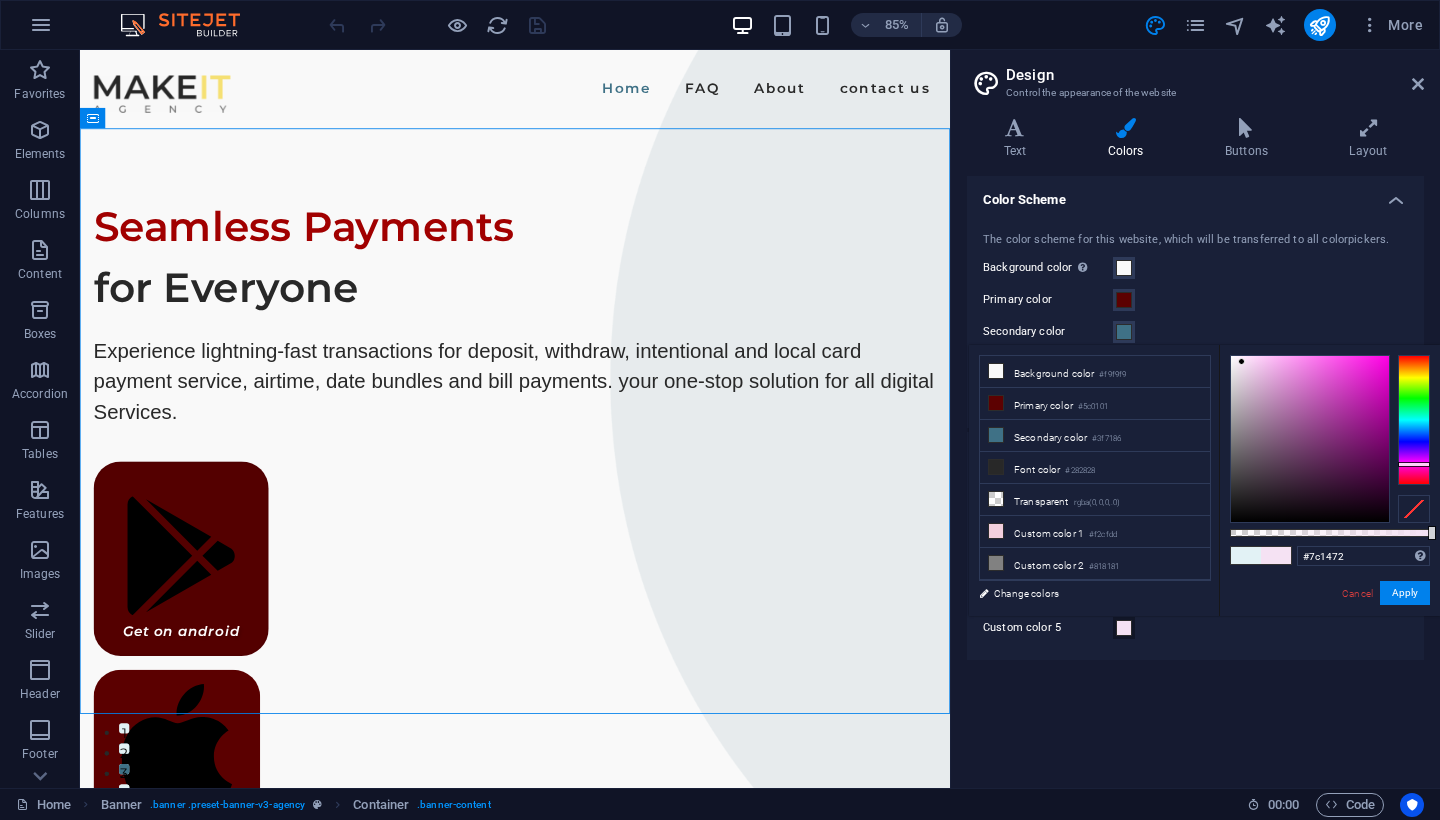 click at bounding box center (1310, 439) 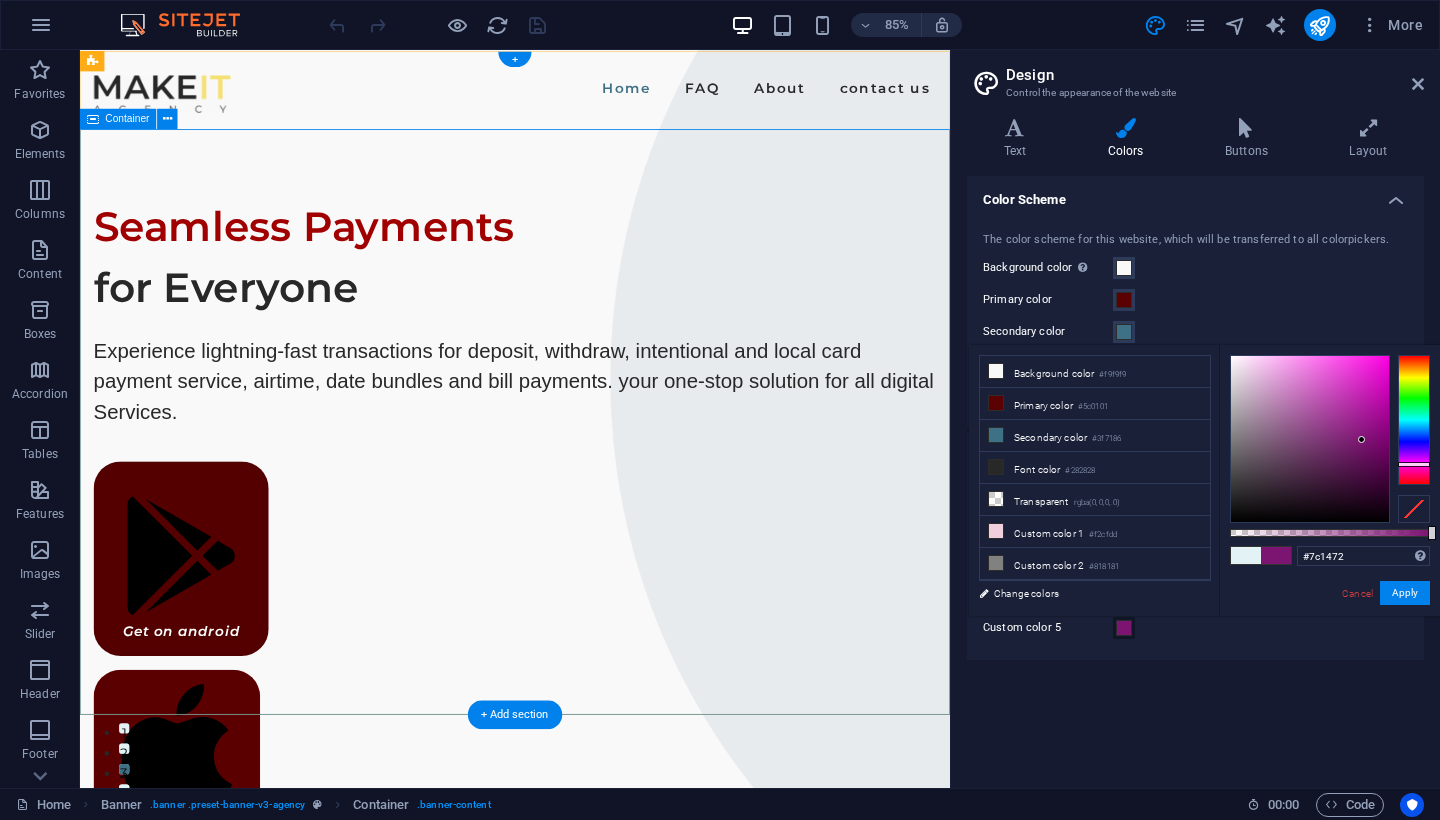 scroll, scrollTop: 0, scrollLeft: 0, axis: both 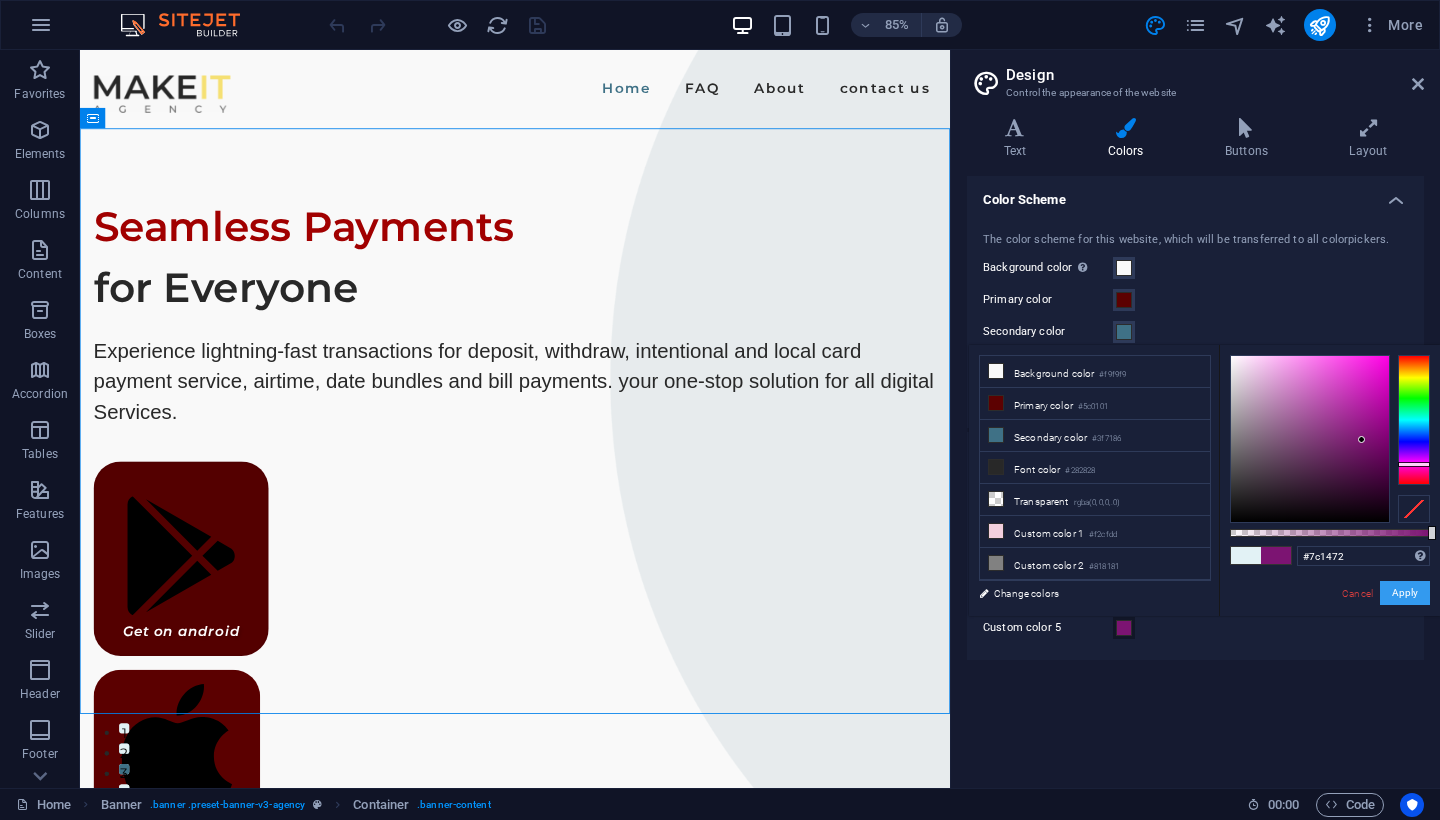 click on "Apply" at bounding box center (1405, 593) 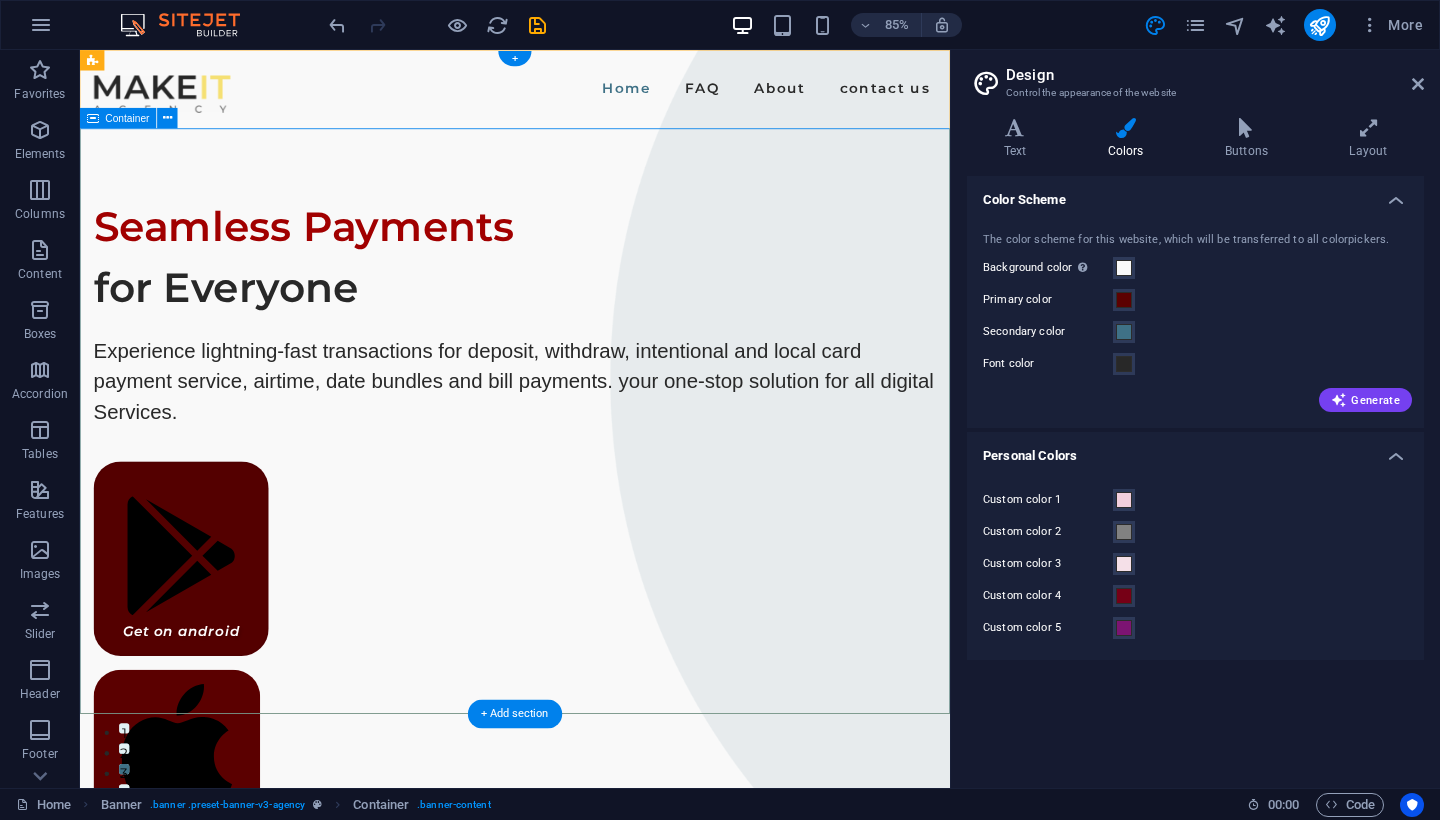 click on "Seamless Payments for Everyone  Experience lightning-fast transactions for deposit, withdraw, intentional and local card payment service, airtime, date bundles and bill payments. your one-stop solution for all digital Services. ​​​​​     Get on android  Get on iPhone" at bounding box center [592, 1112] 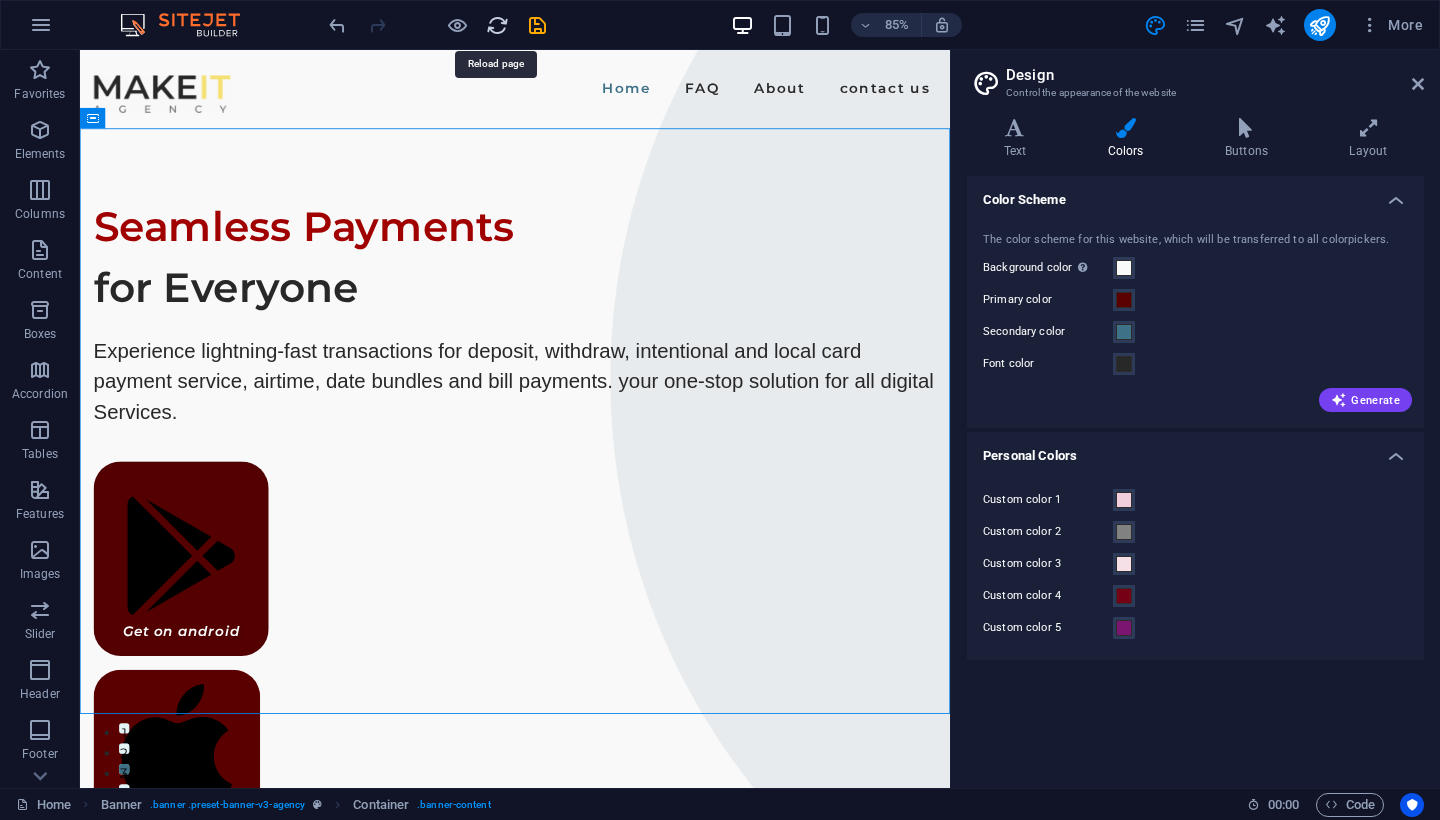 click at bounding box center [497, 25] 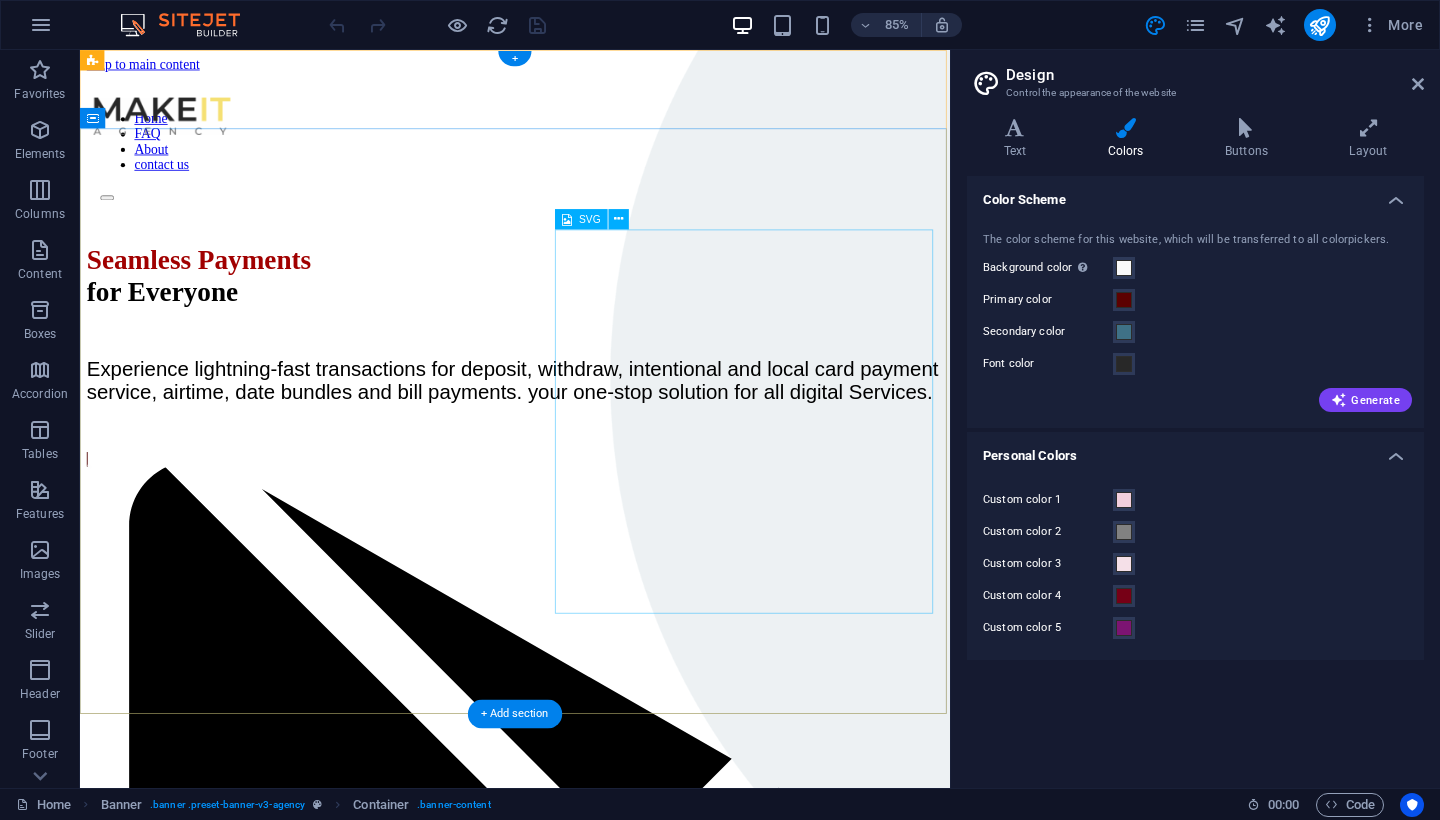 scroll, scrollTop: 0, scrollLeft: 0, axis: both 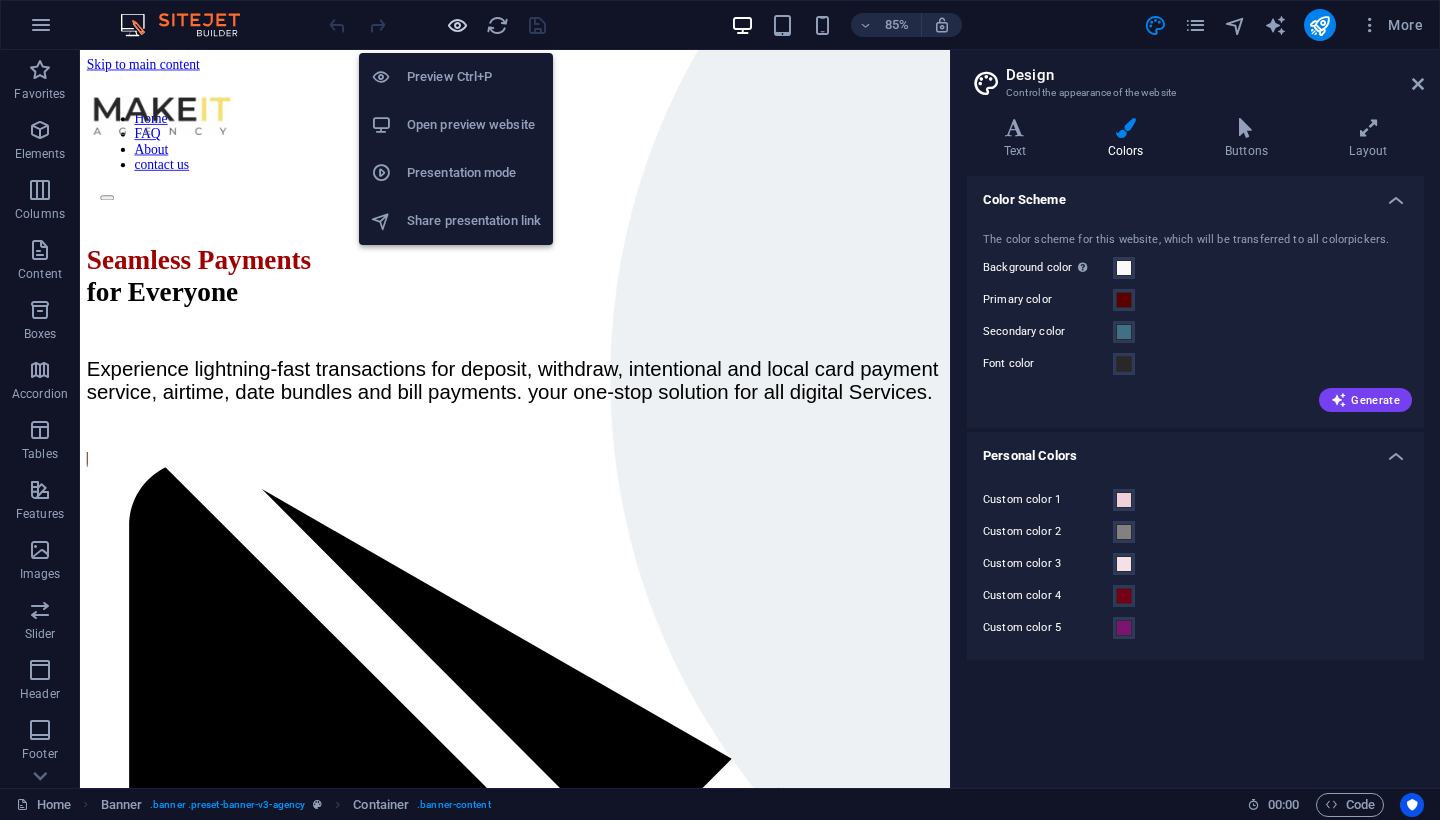 click at bounding box center (457, 25) 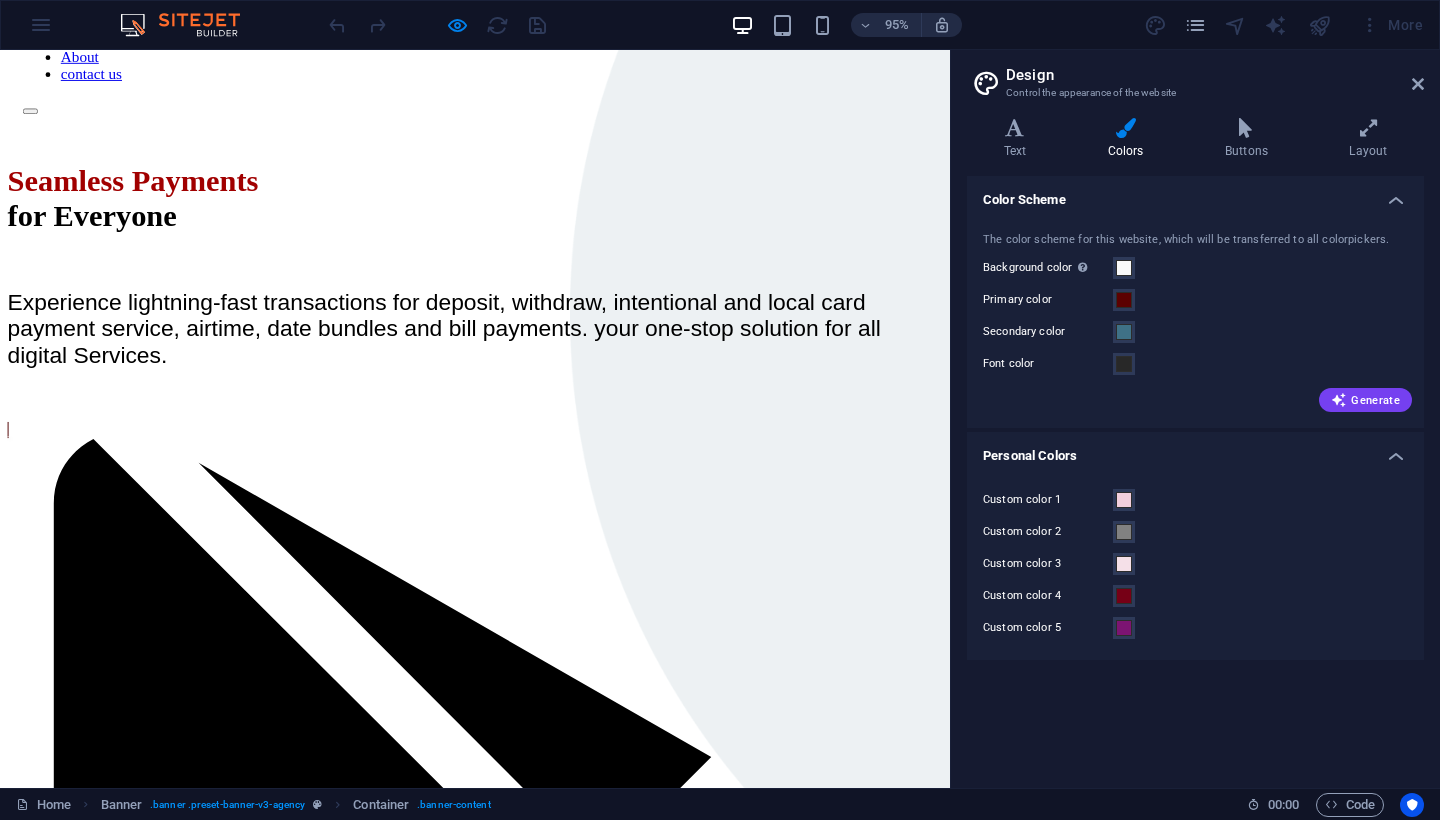 scroll, scrollTop: 0, scrollLeft: 0, axis: both 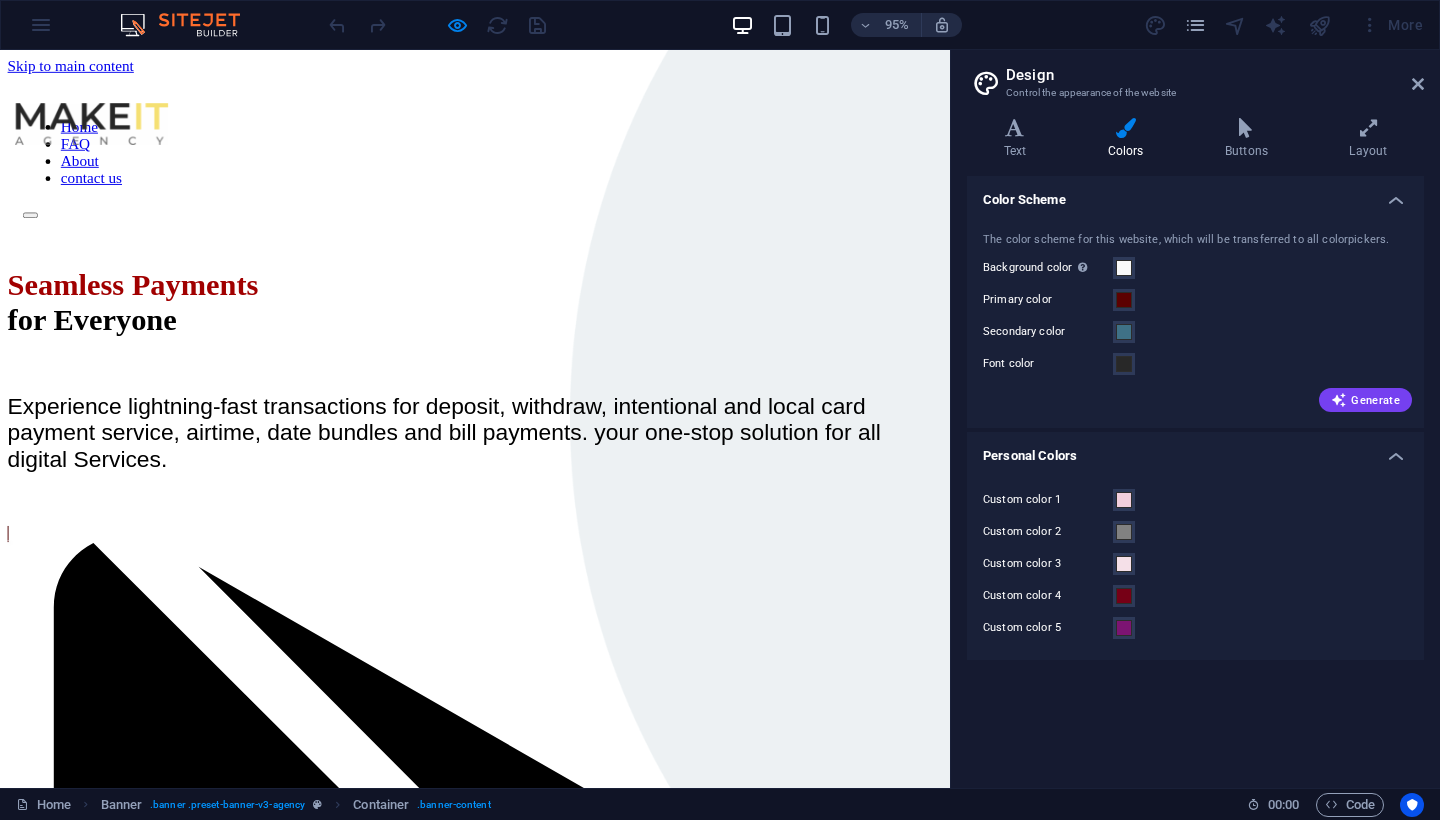 click on "FAQ" at bounding box center (79, 148) 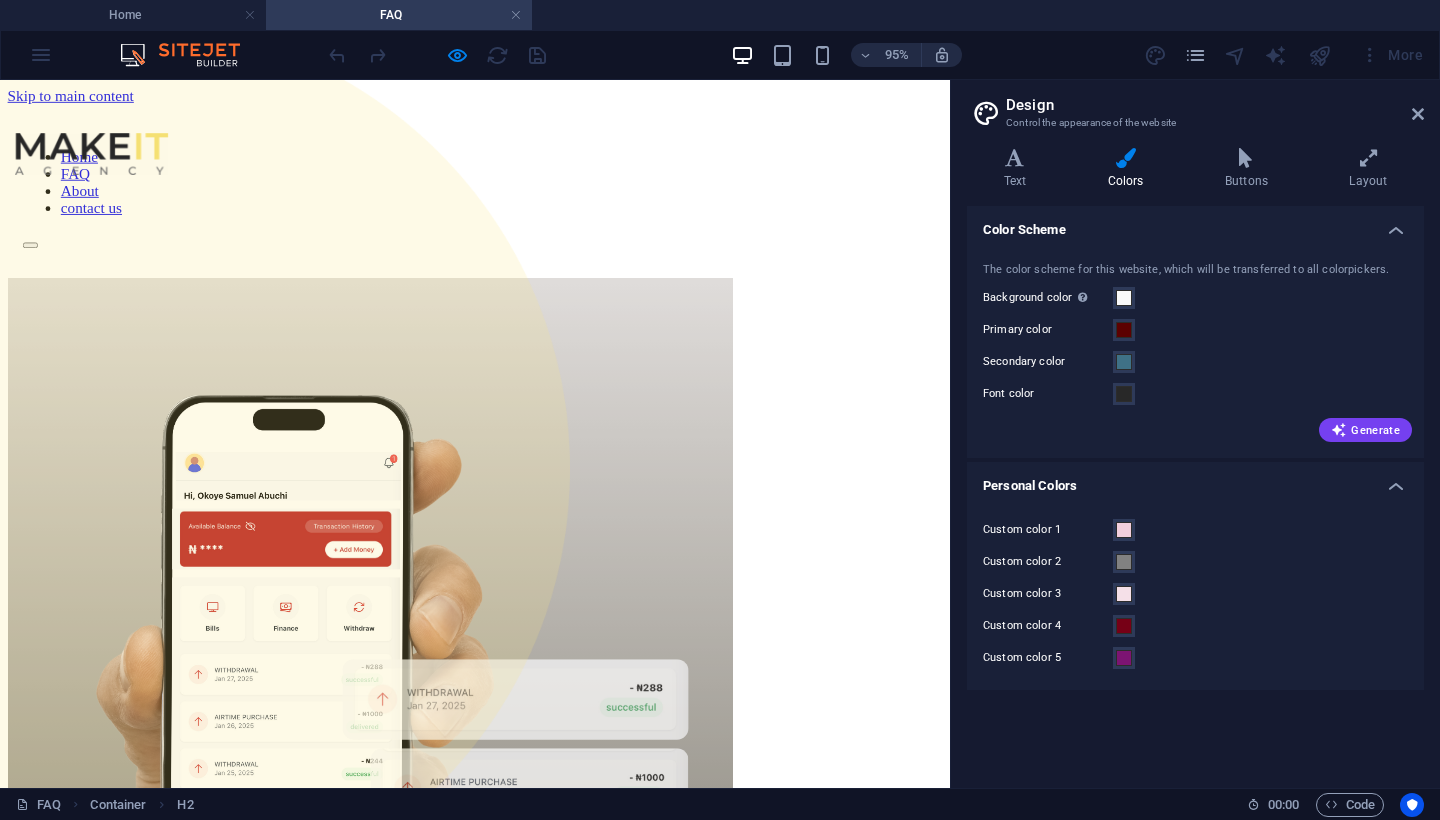 scroll, scrollTop: 0, scrollLeft: 0, axis: both 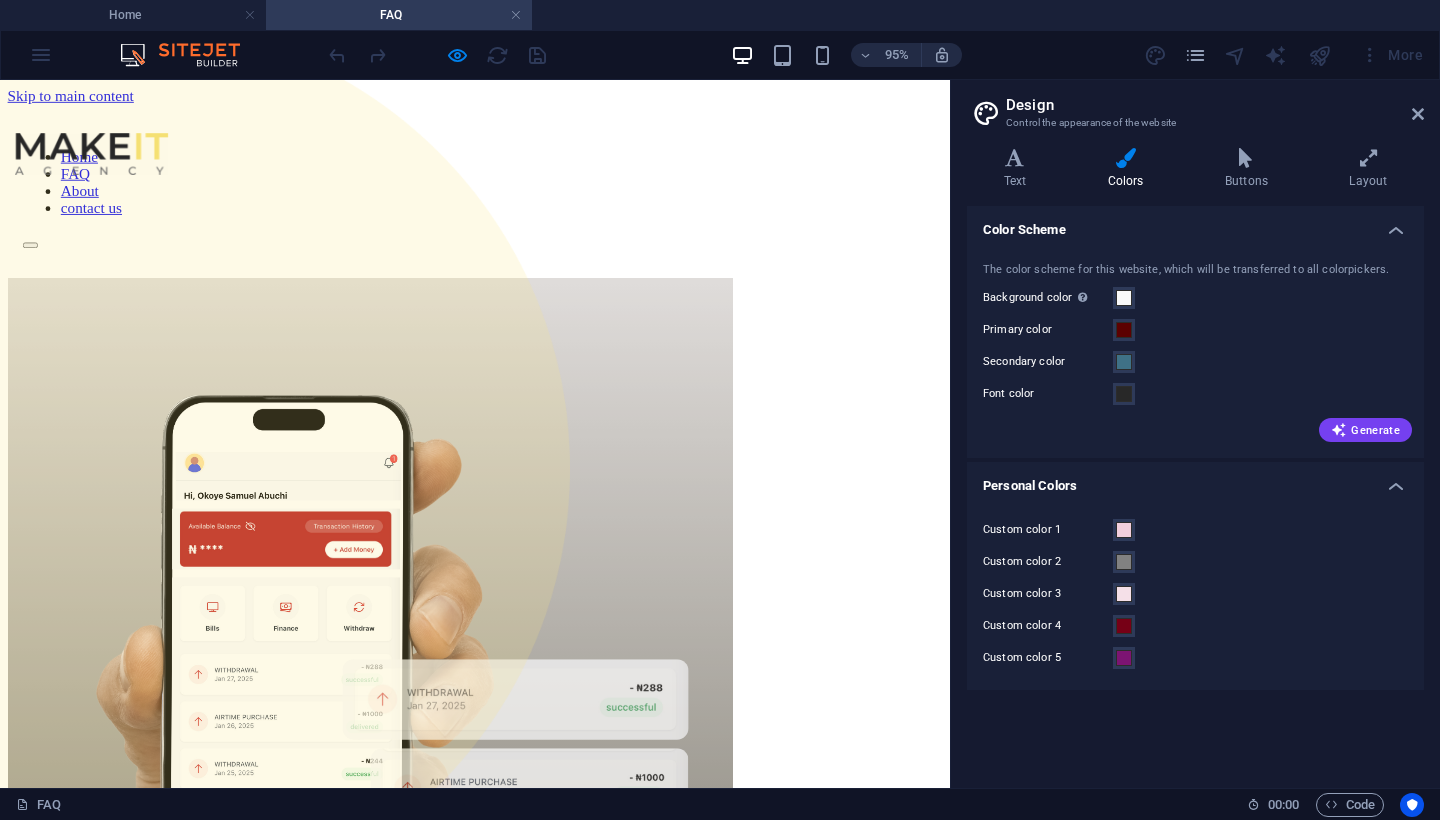 click on "Home FAQ About contact us" at bounding box center [500, 188] 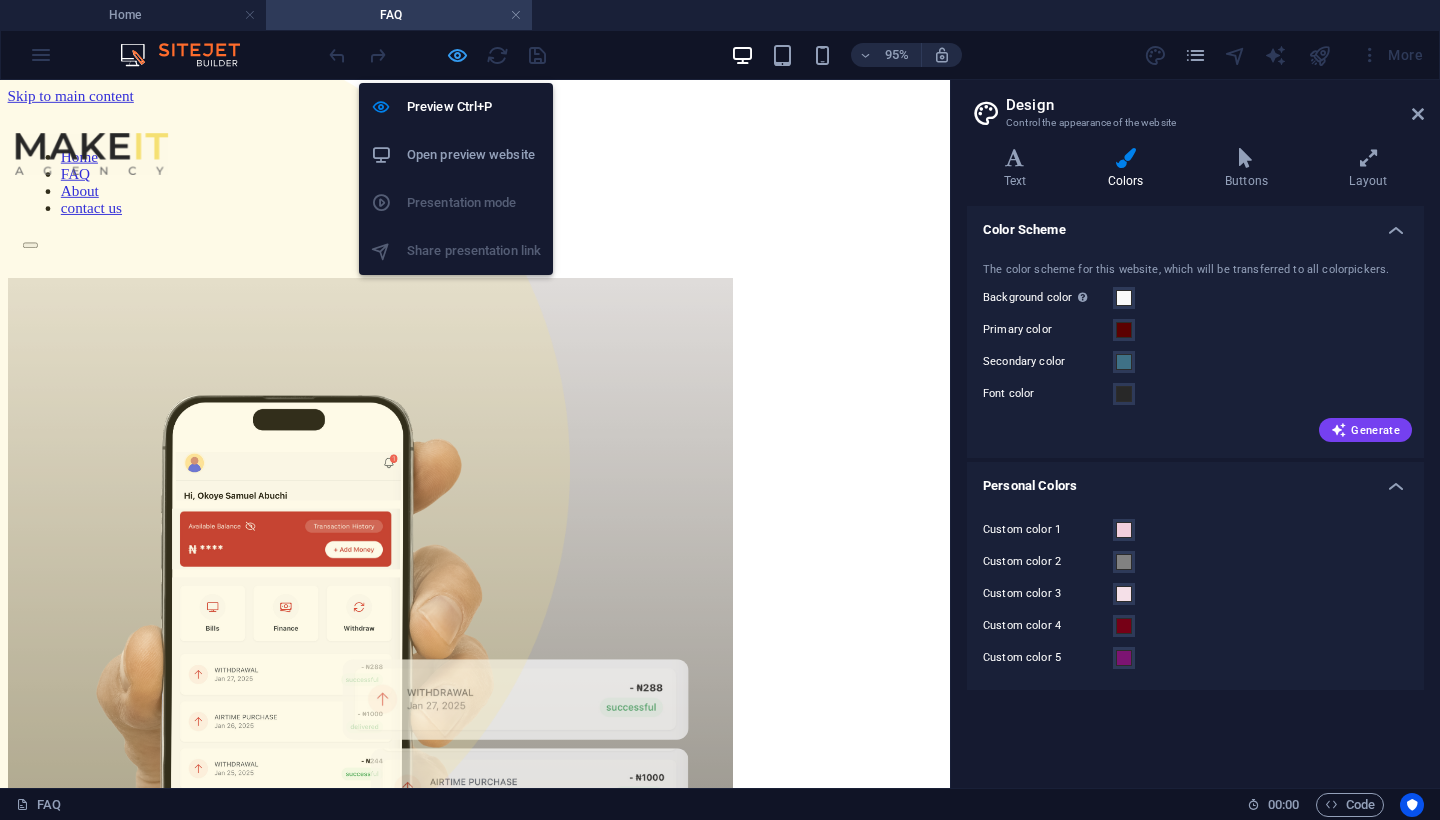click at bounding box center (457, 55) 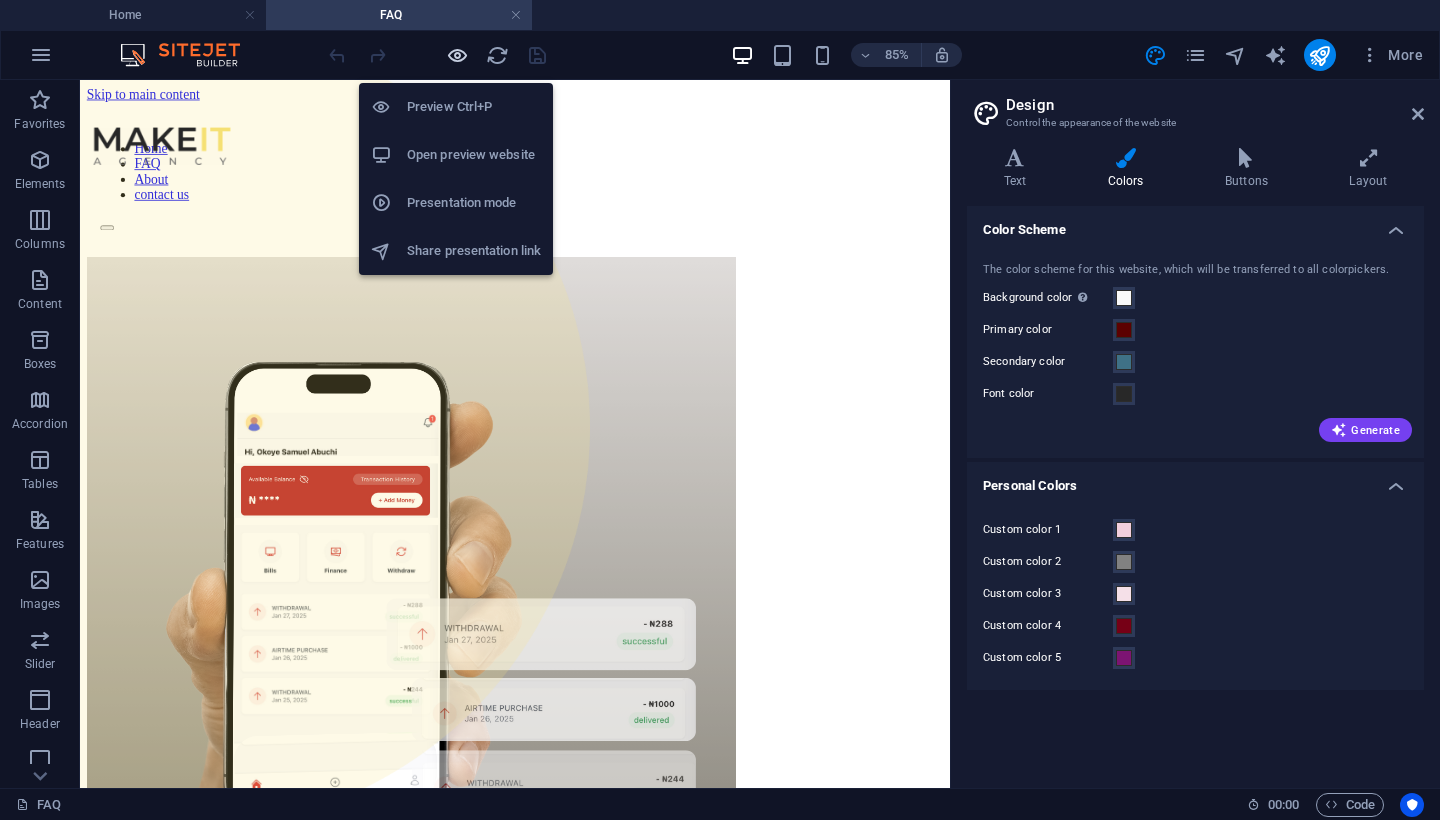 click at bounding box center [457, 55] 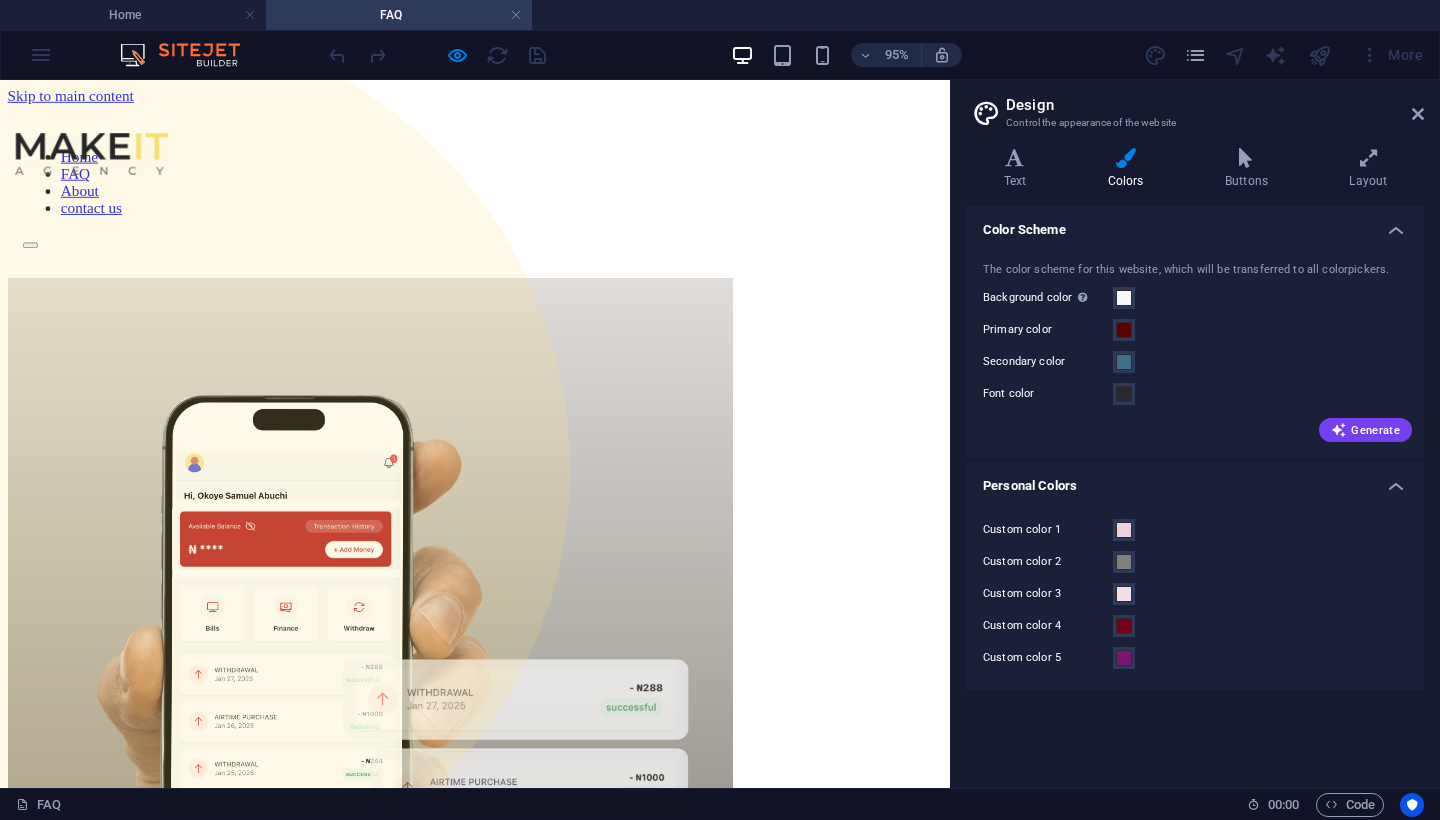 click on "contact us" at bounding box center (96, 214) 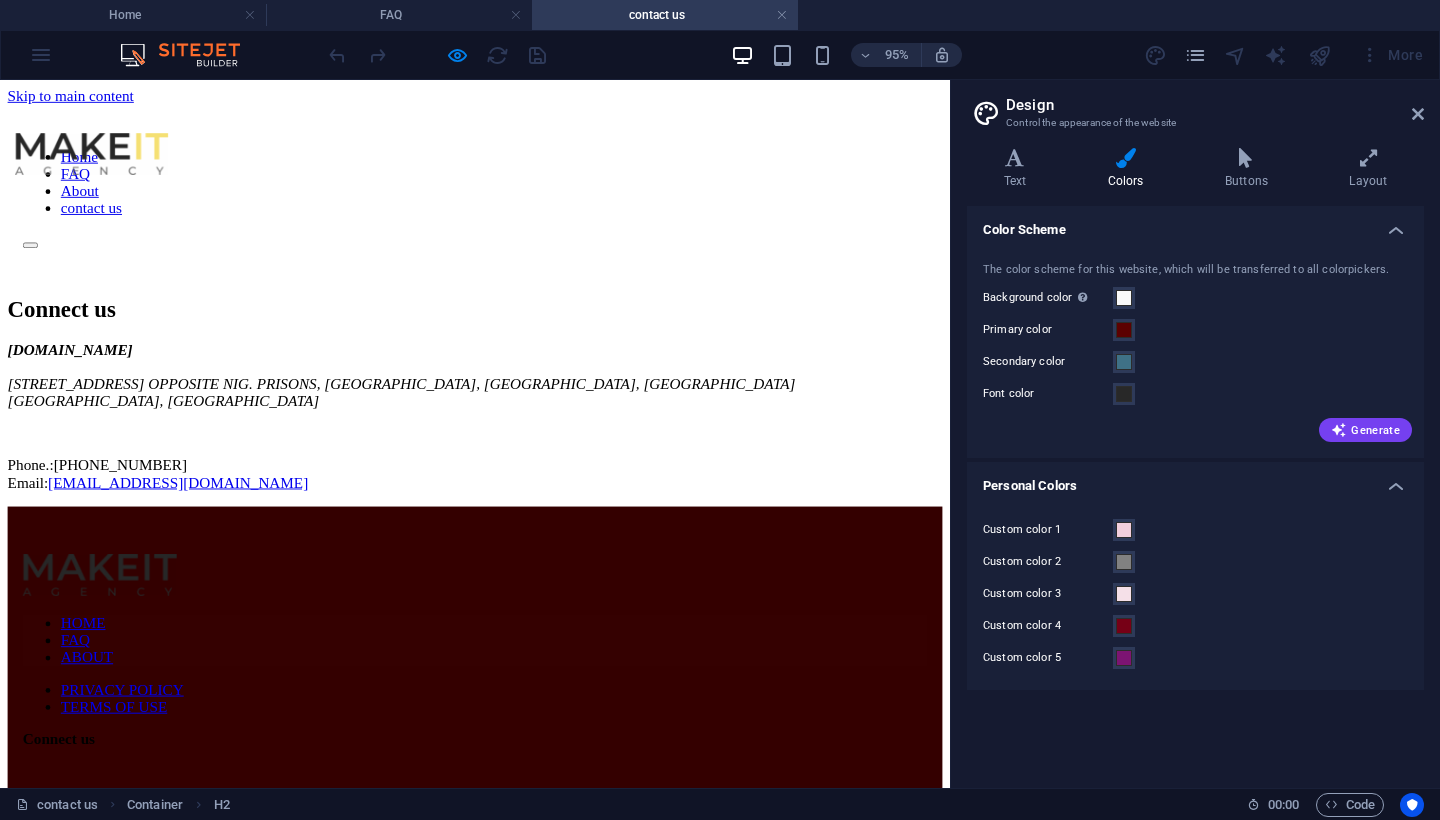 scroll, scrollTop: 0, scrollLeft: 0, axis: both 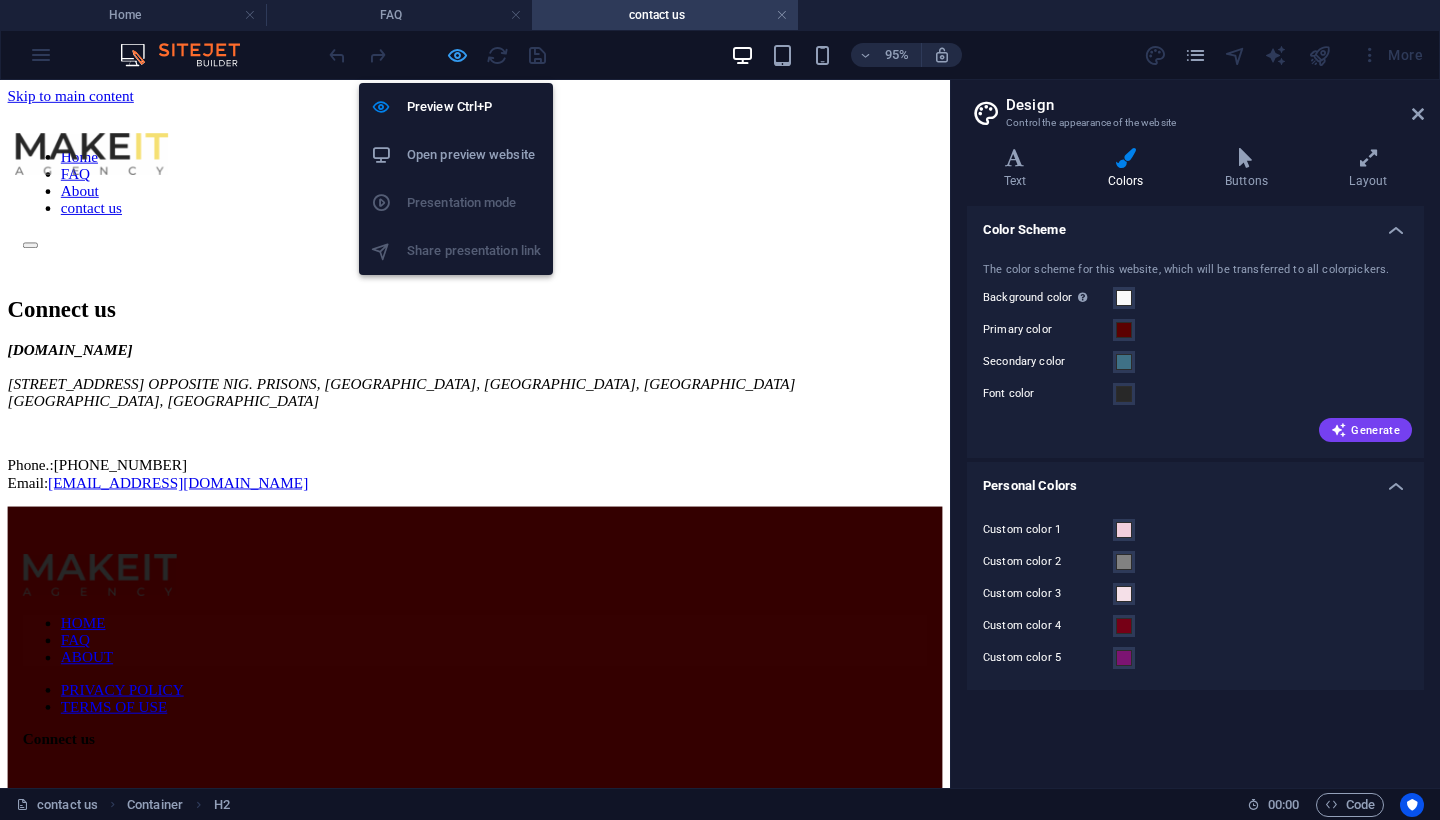 click at bounding box center (457, 55) 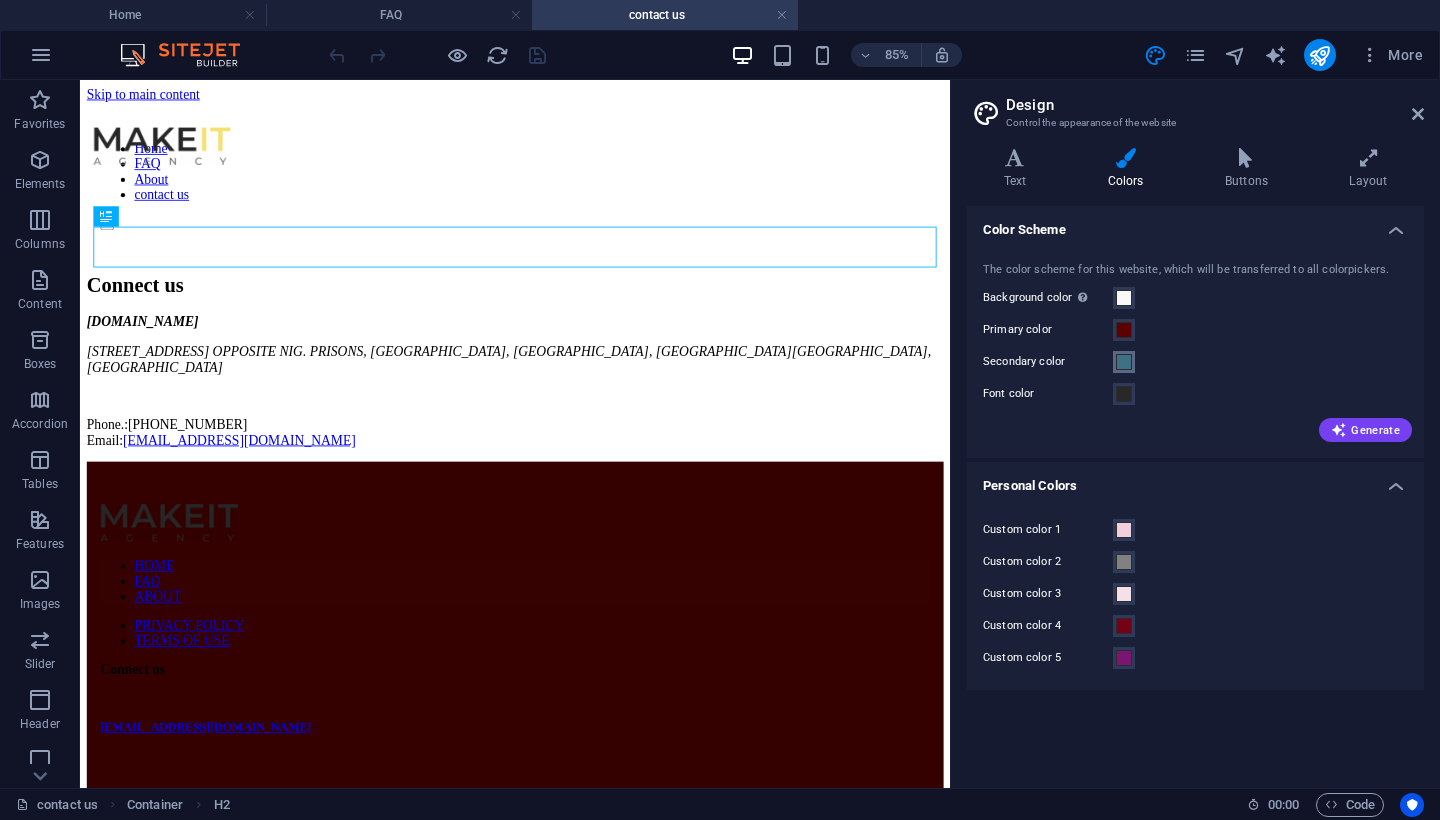 click at bounding box center [1124, 362] 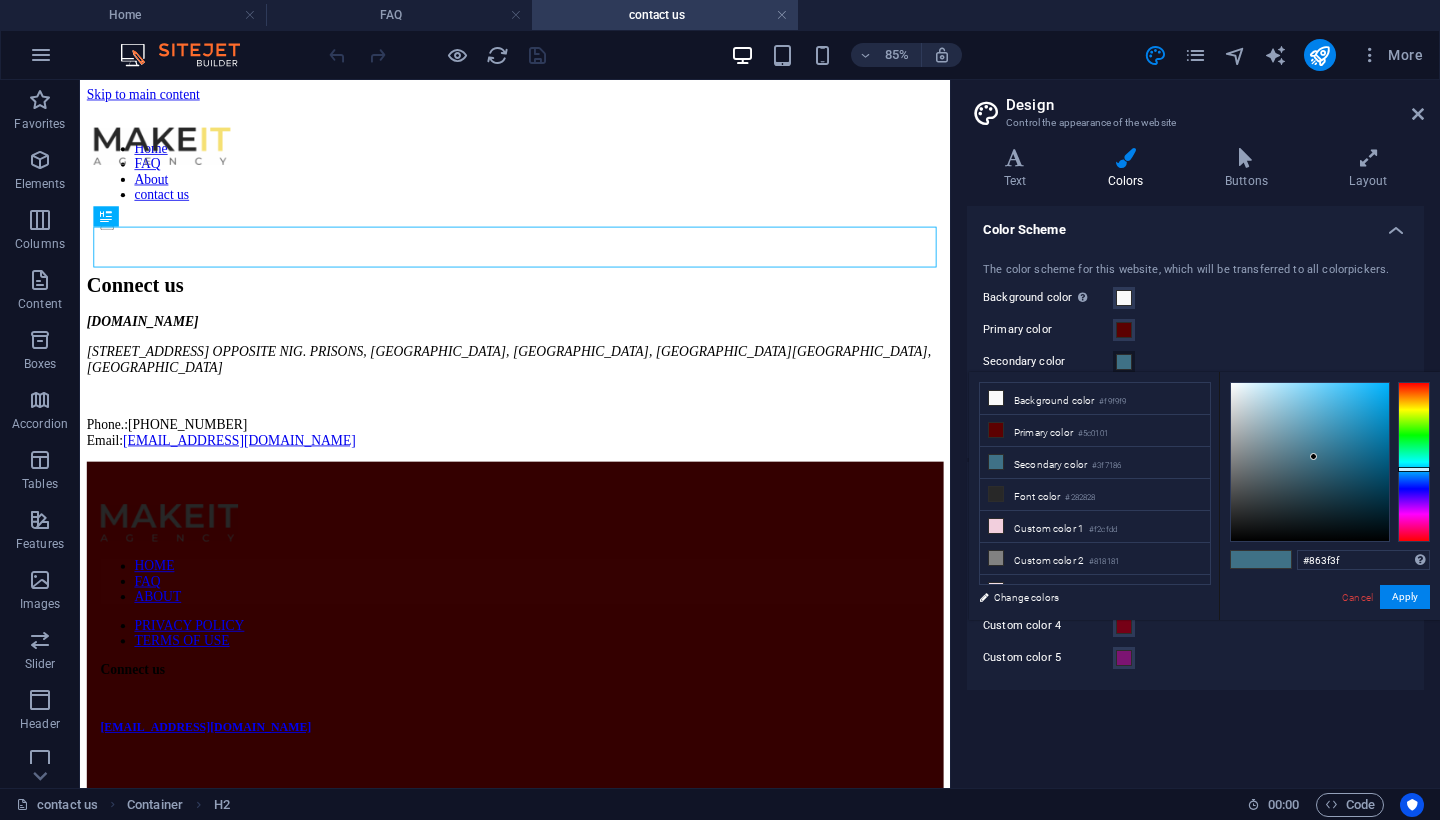 click at bounding box center [1414, 462] 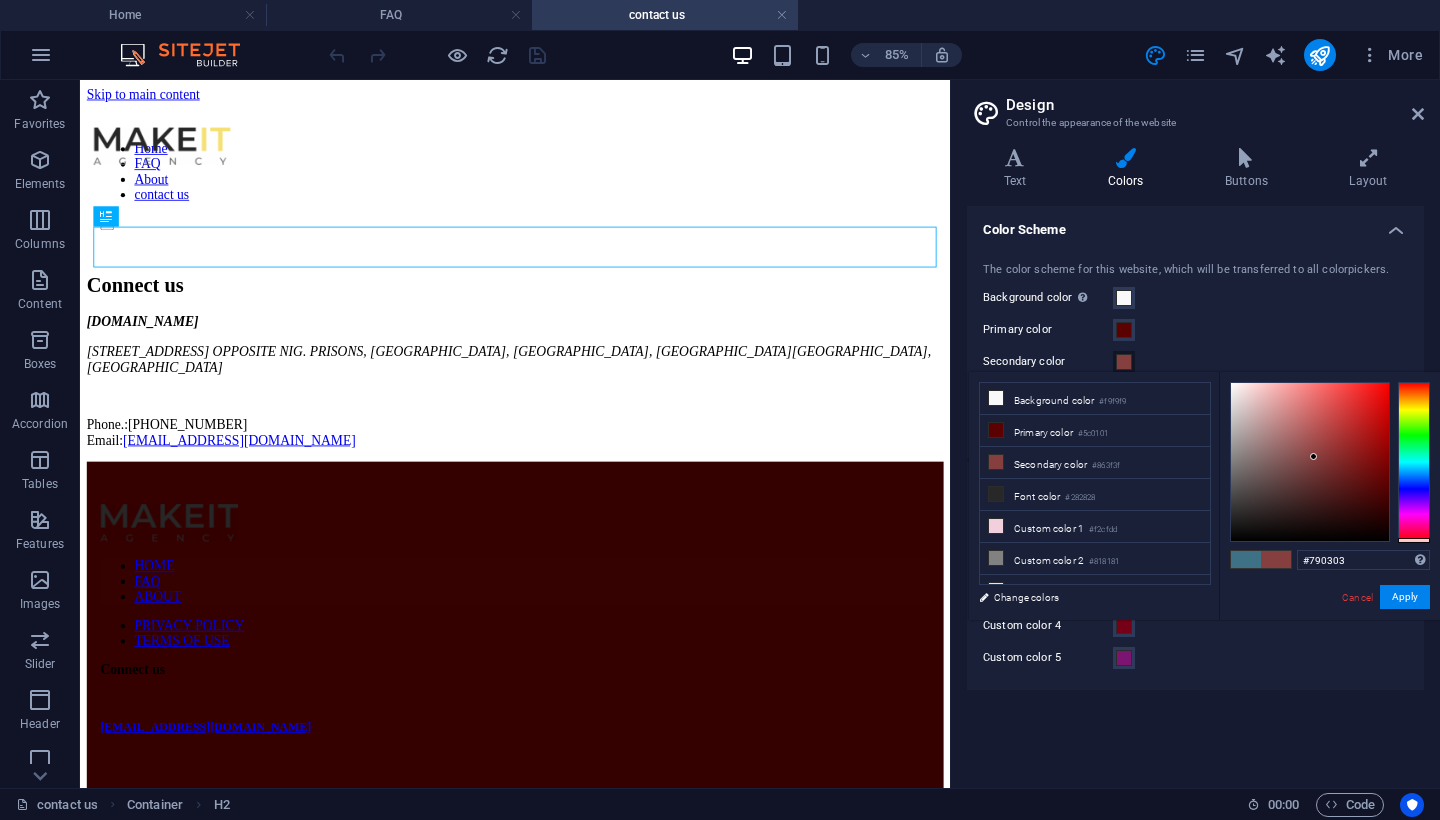 click at bounding box center (1310, 462) 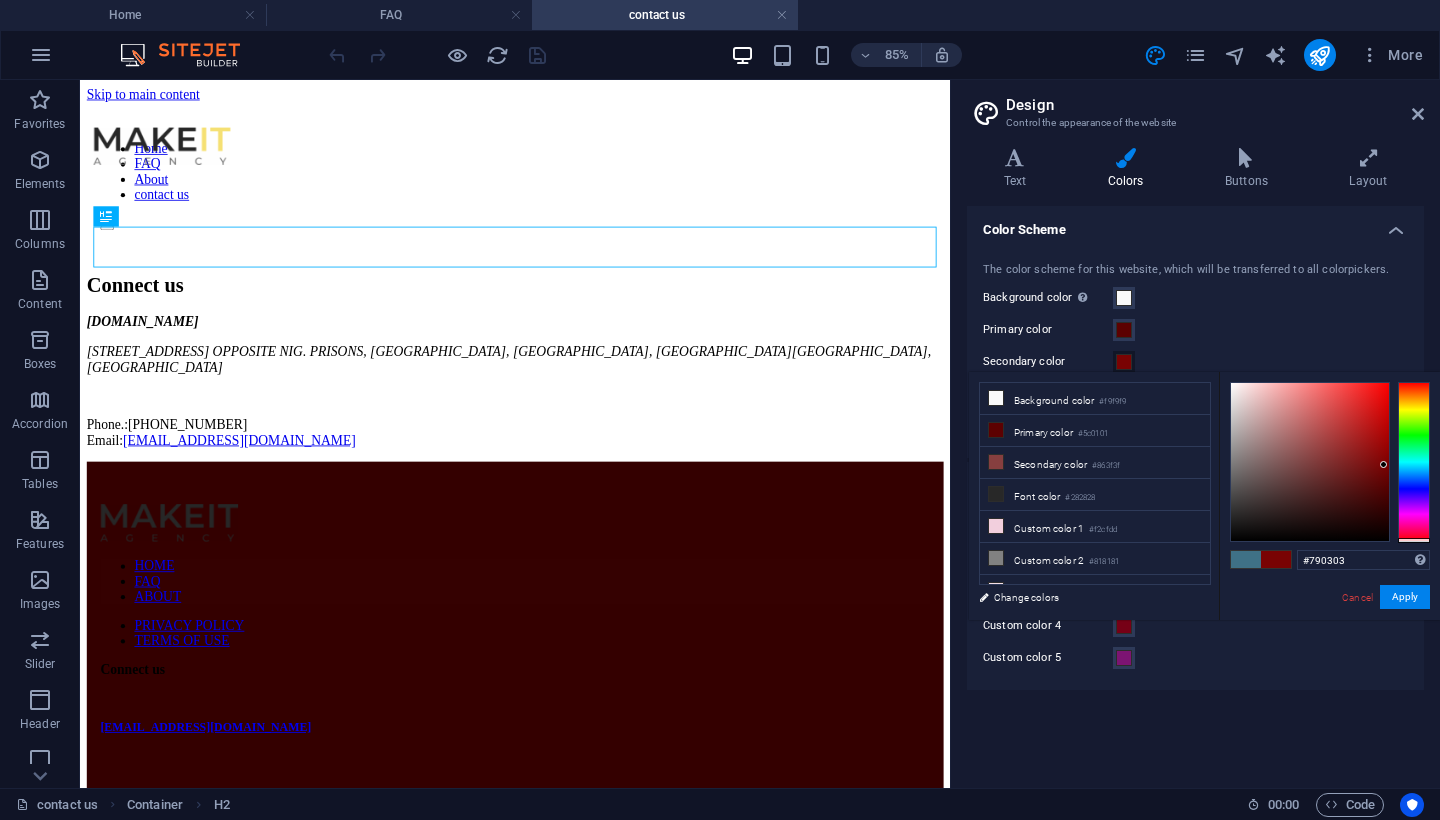click at bounding box center (1383, 464) 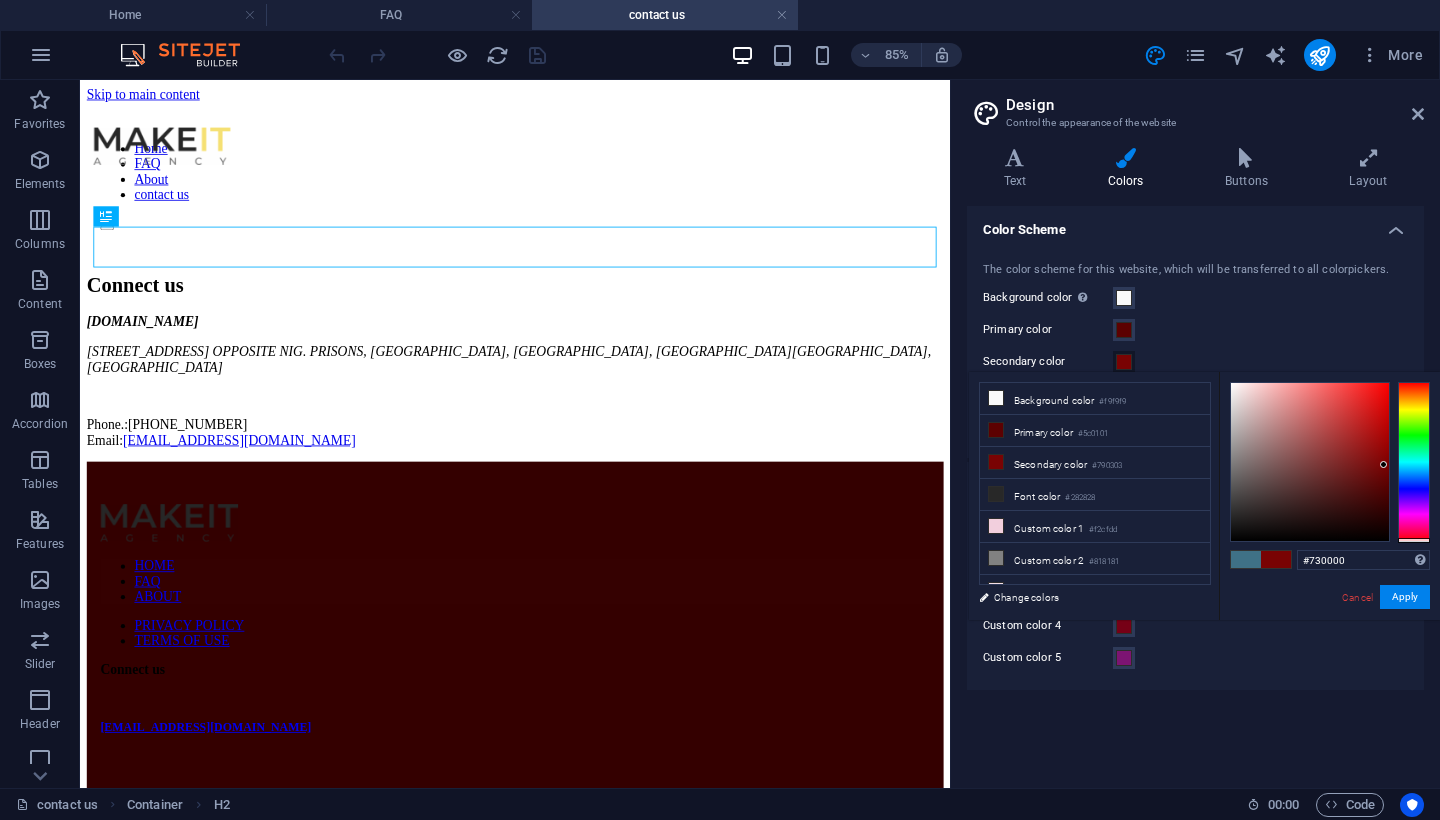 type on "#710000" 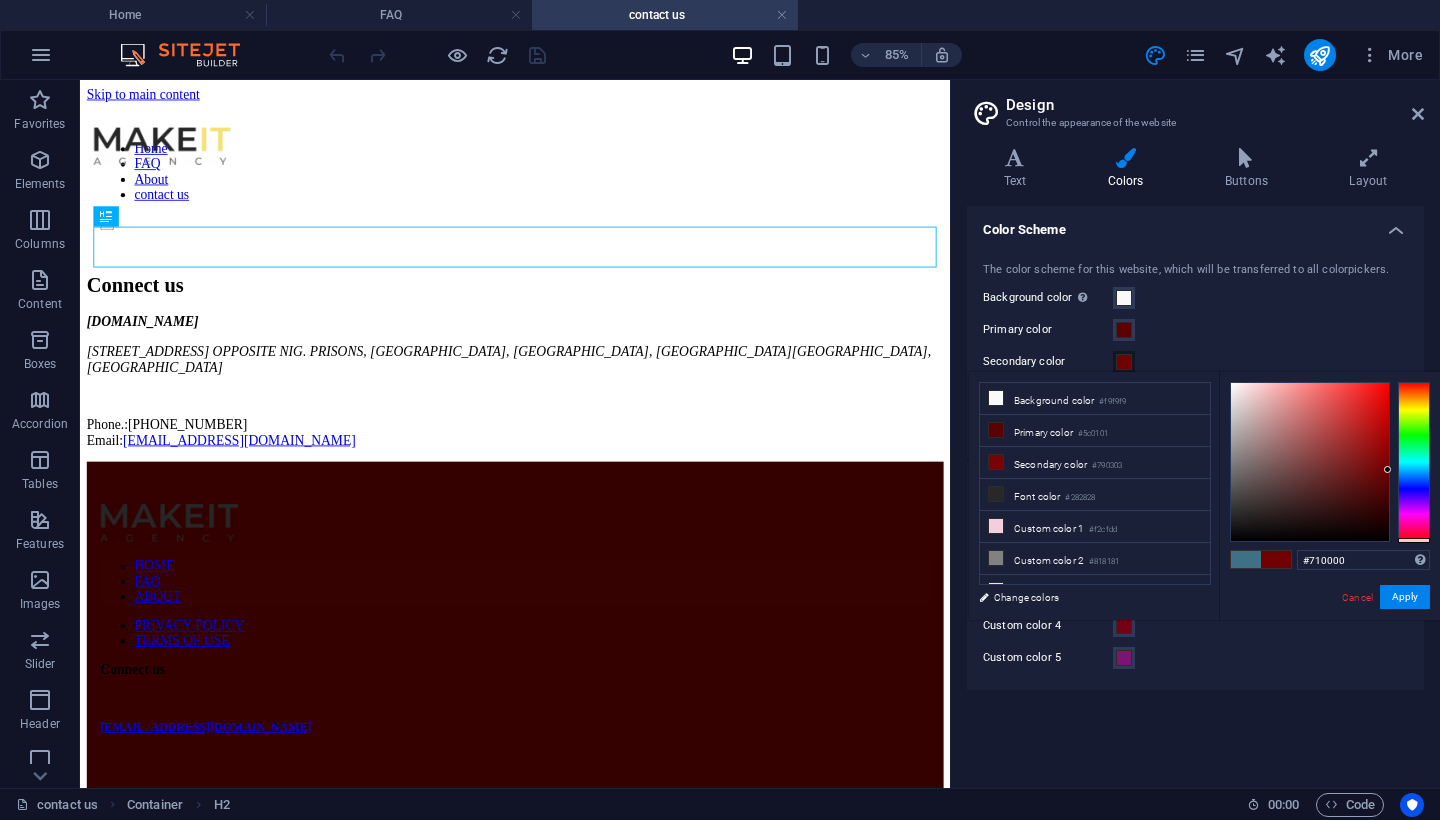 drag, startPoint x: 1384, startPoint y: 465, endPoint x: 1412, endPoint y: 470, distance: 28.442924 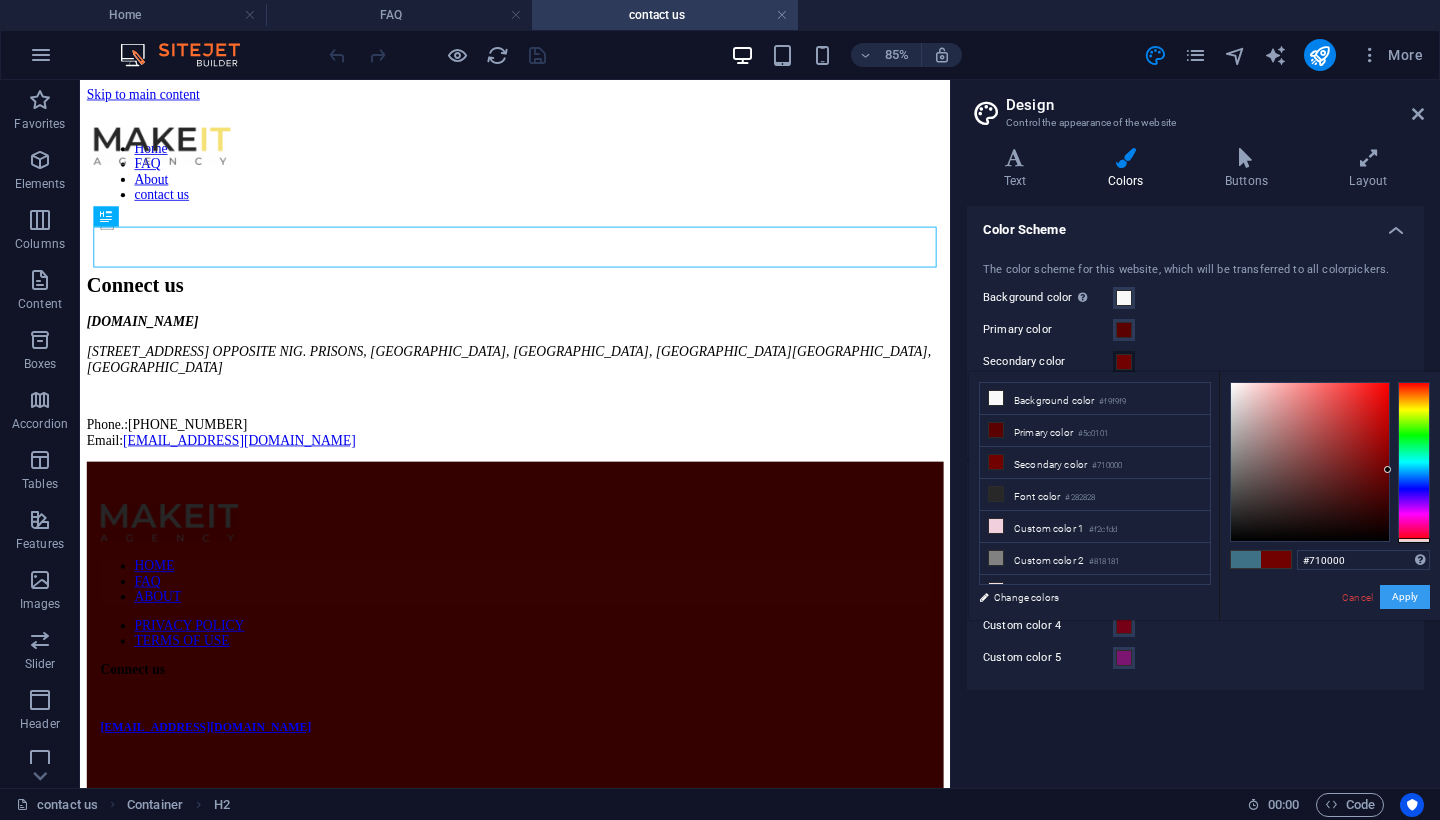 click on "Apply" at bounding box center (1405, 597) 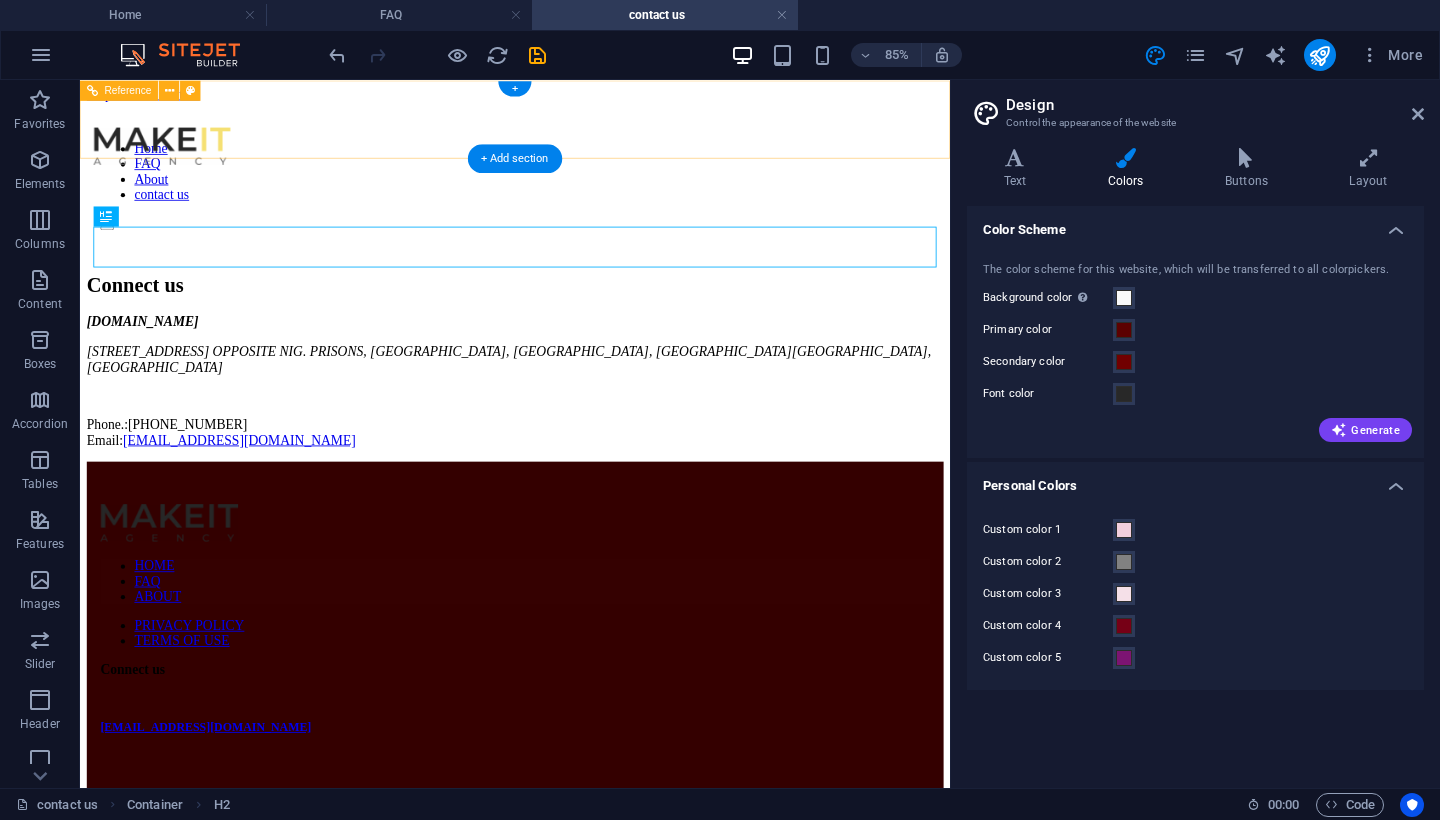 click on "Home FAQ About contact us" at bounding box center [592, 188] 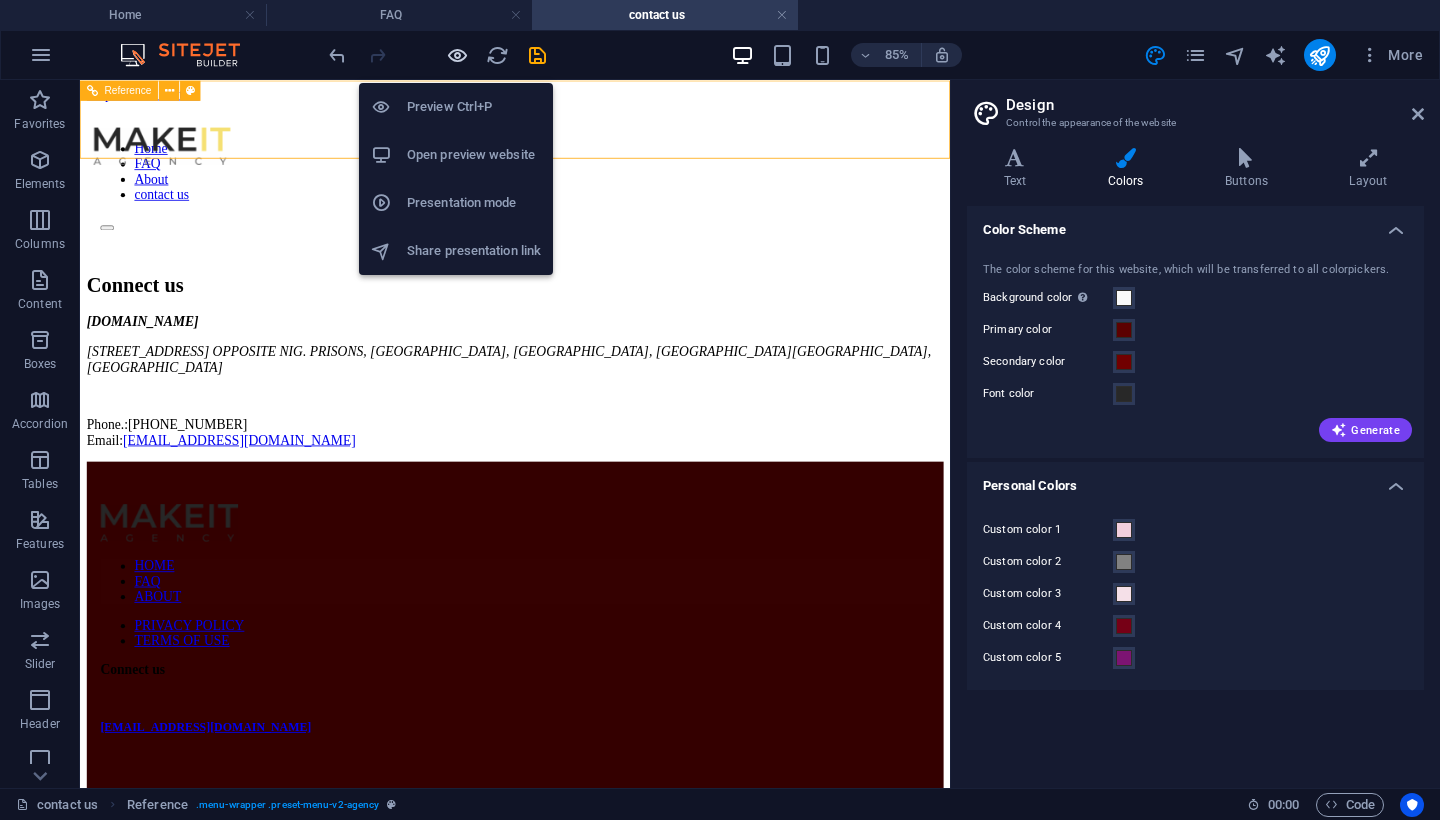 click at bounding box center [457, 55] 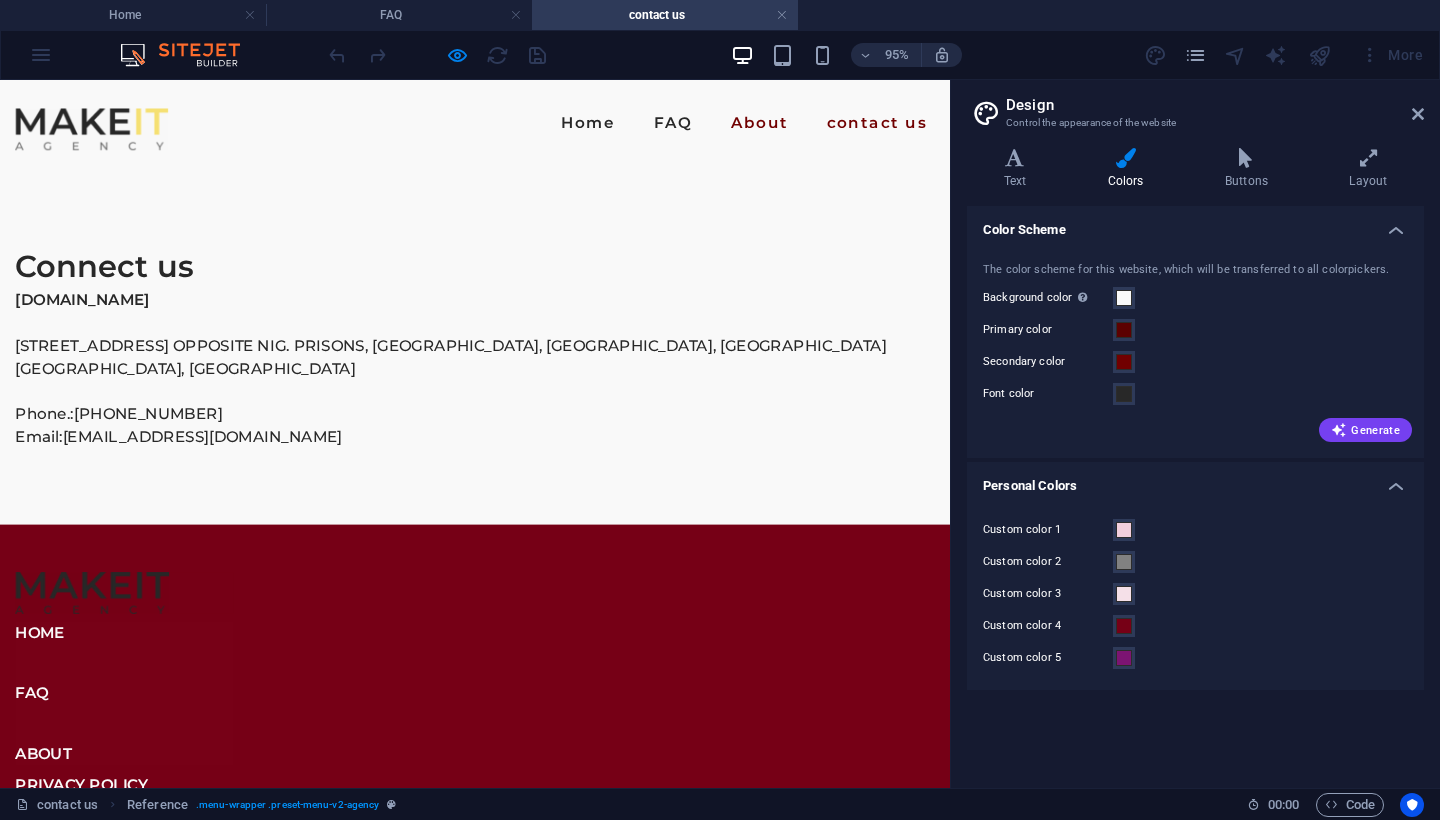 click on "About" at bounding box center [799, 126] 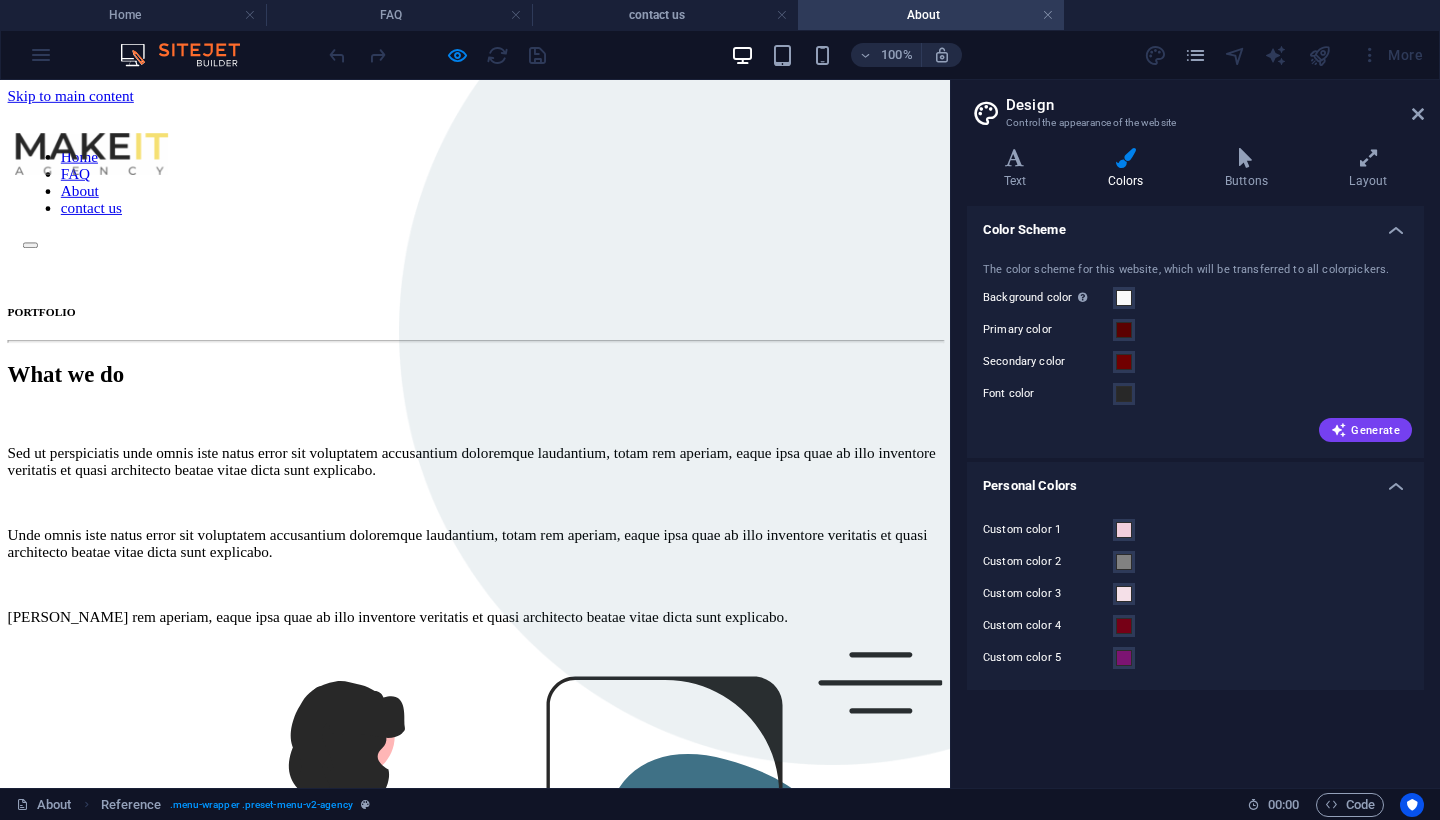 scroll, scrollTop: 0, scrollLeft: 0, axis: both 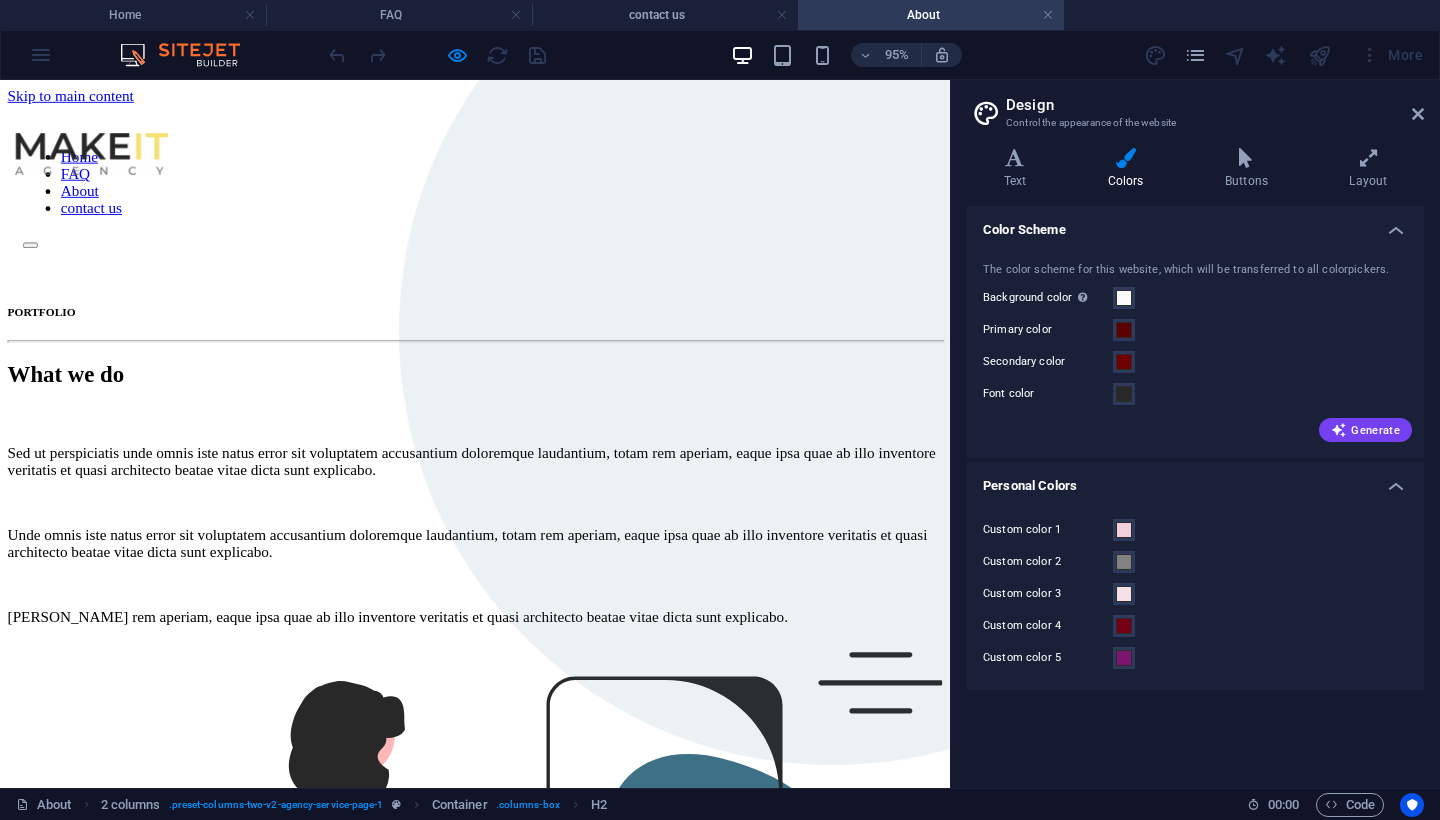 click on "Home FAQ About contact us" at bounding box center (500, 188) 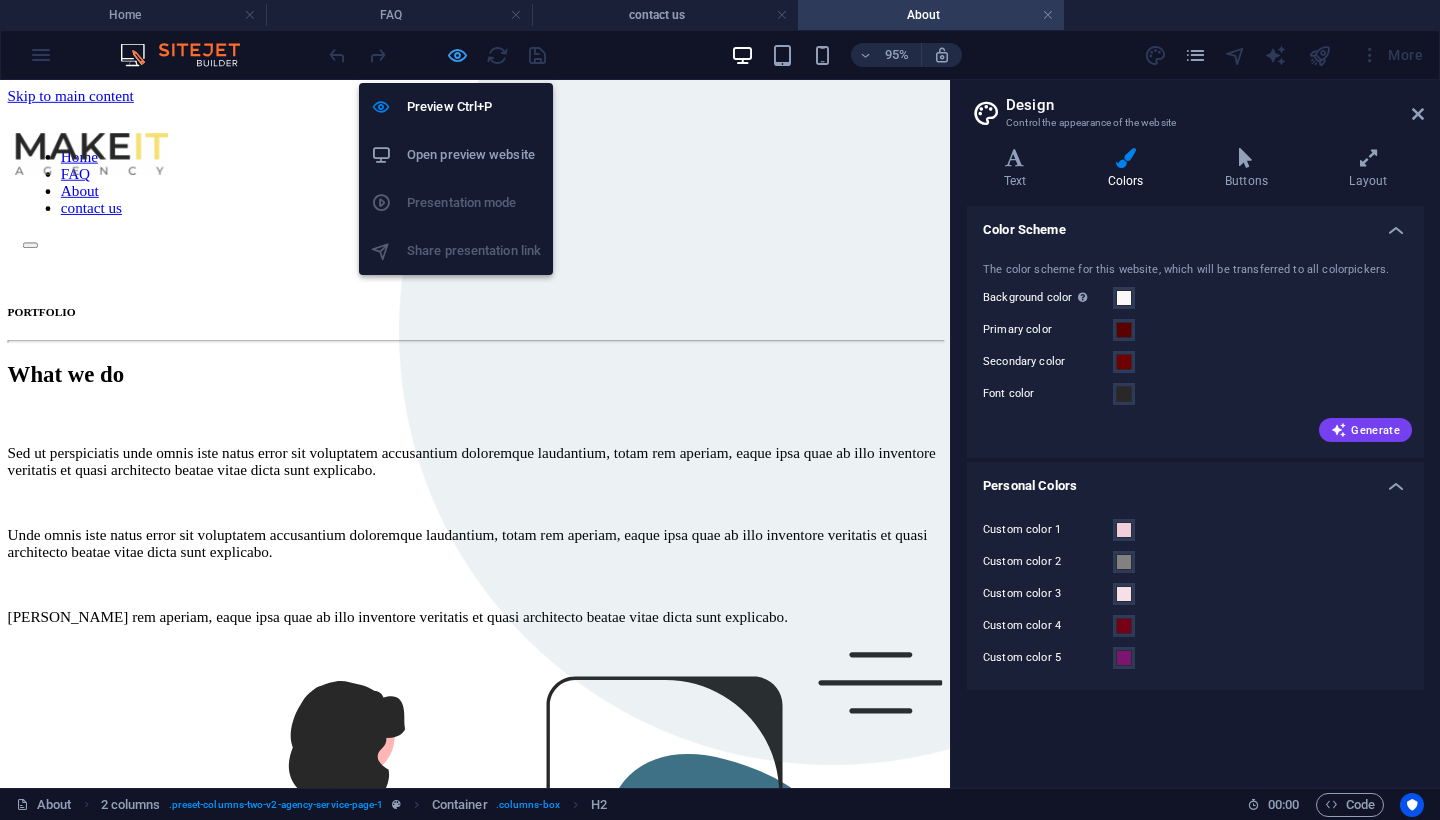 click at bounding box center [457, 55] 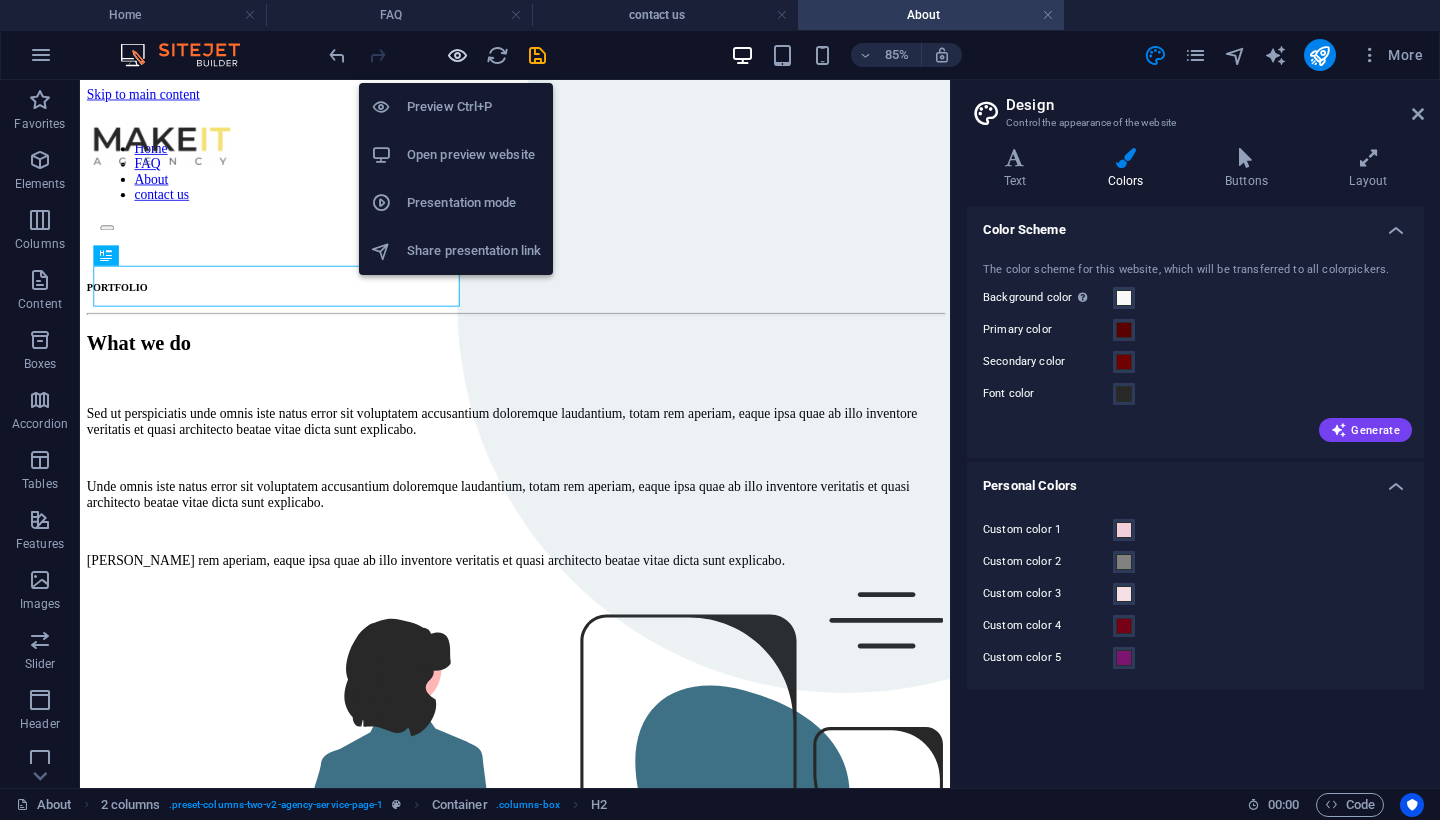 click at bounding box center (457, 55) 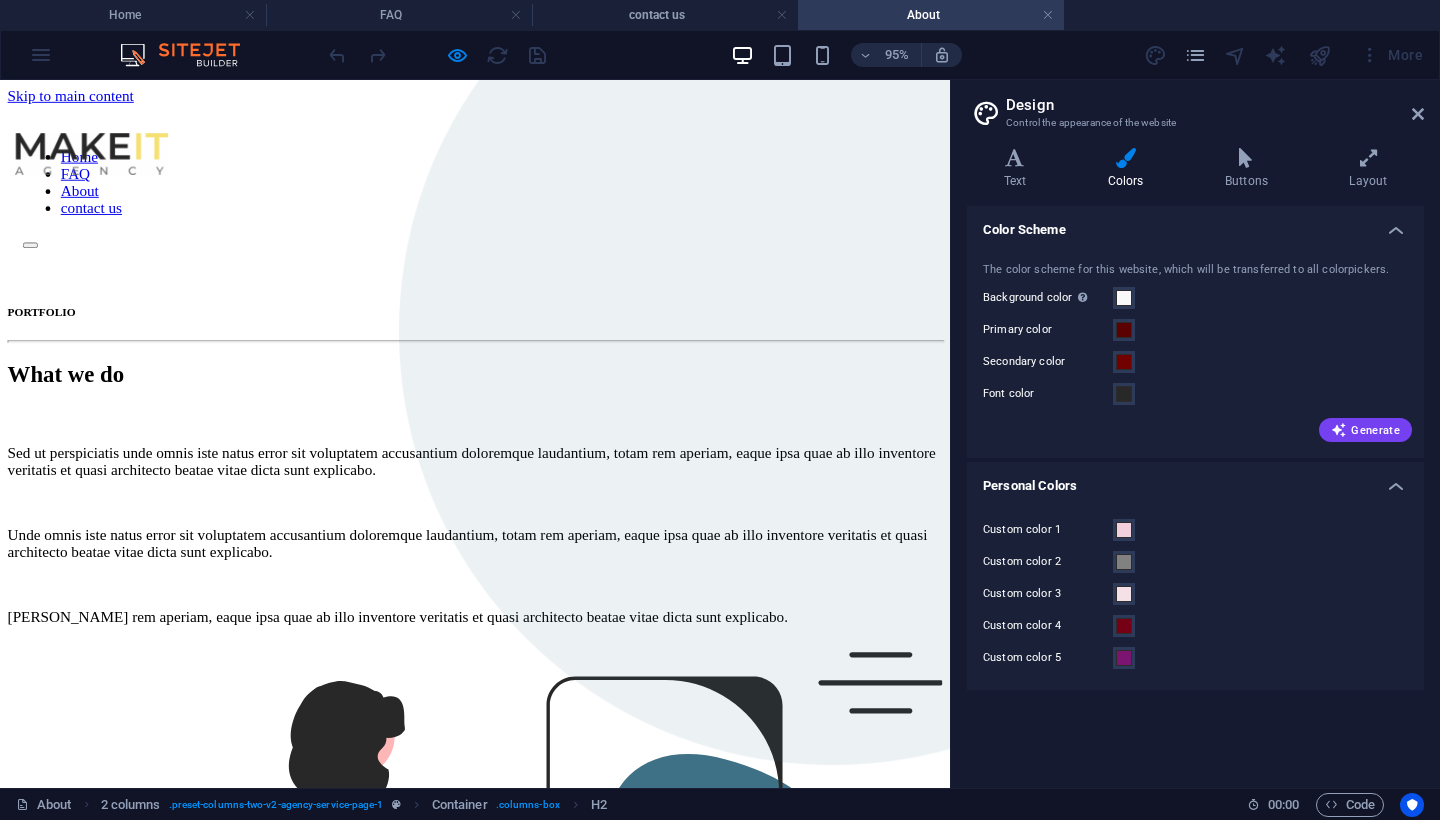 click on "Home" at bounding box center [83, 160] 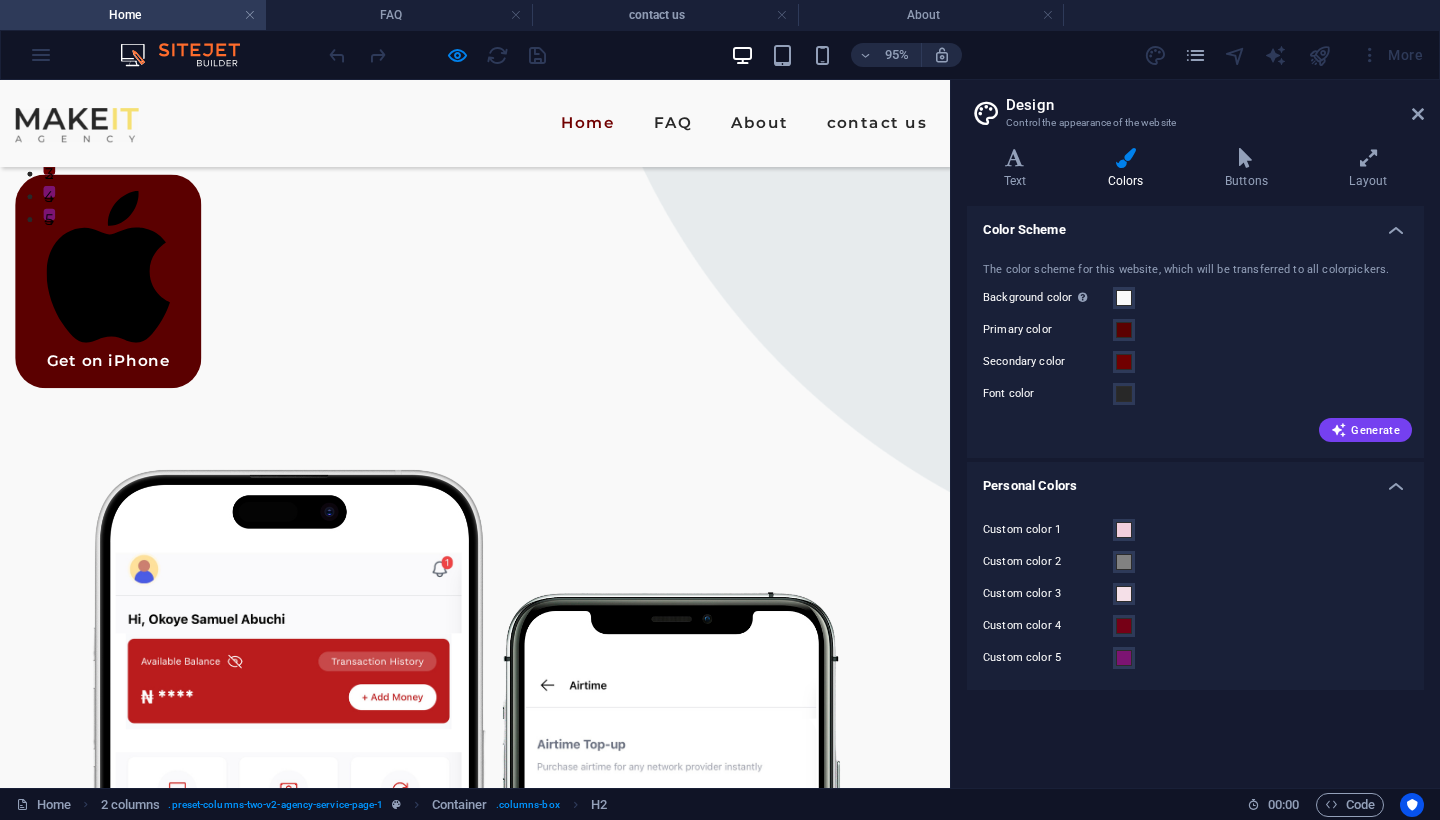 scroll, scrollTop: 622, scrollLeft: 0, axis: vertical 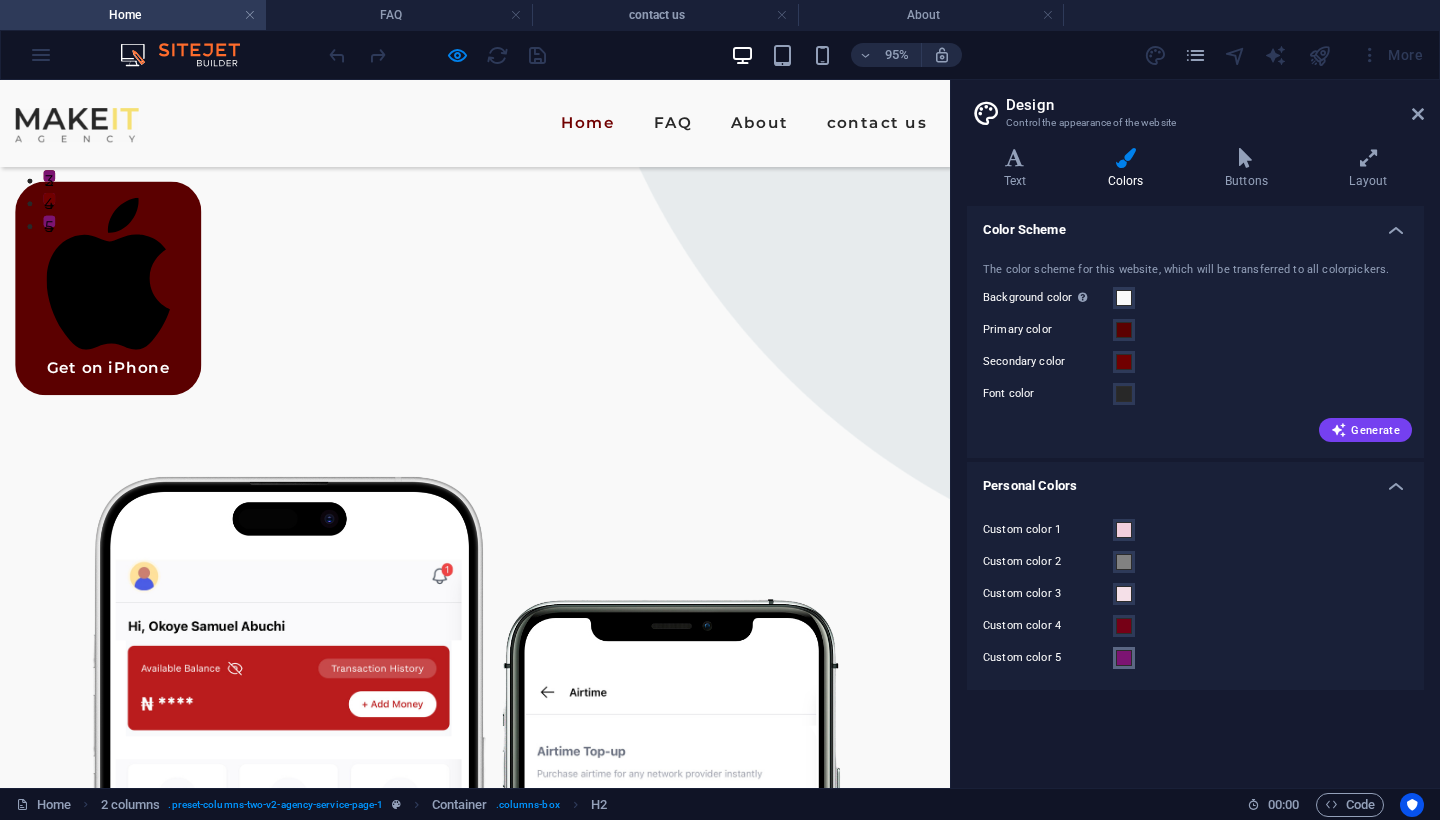 click at bounding box center [1124, 658] 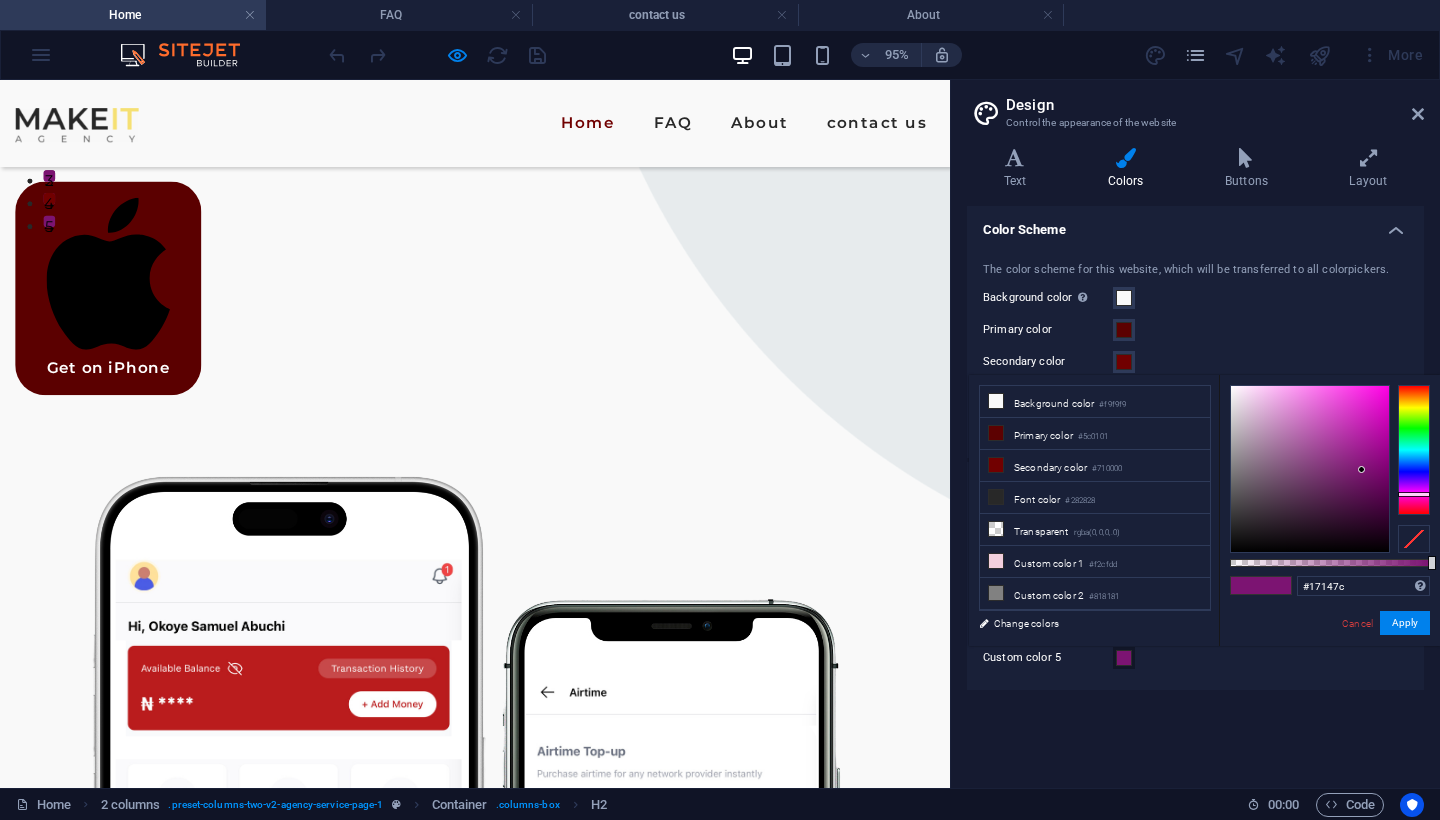 click at bounding box center (1414, 450) 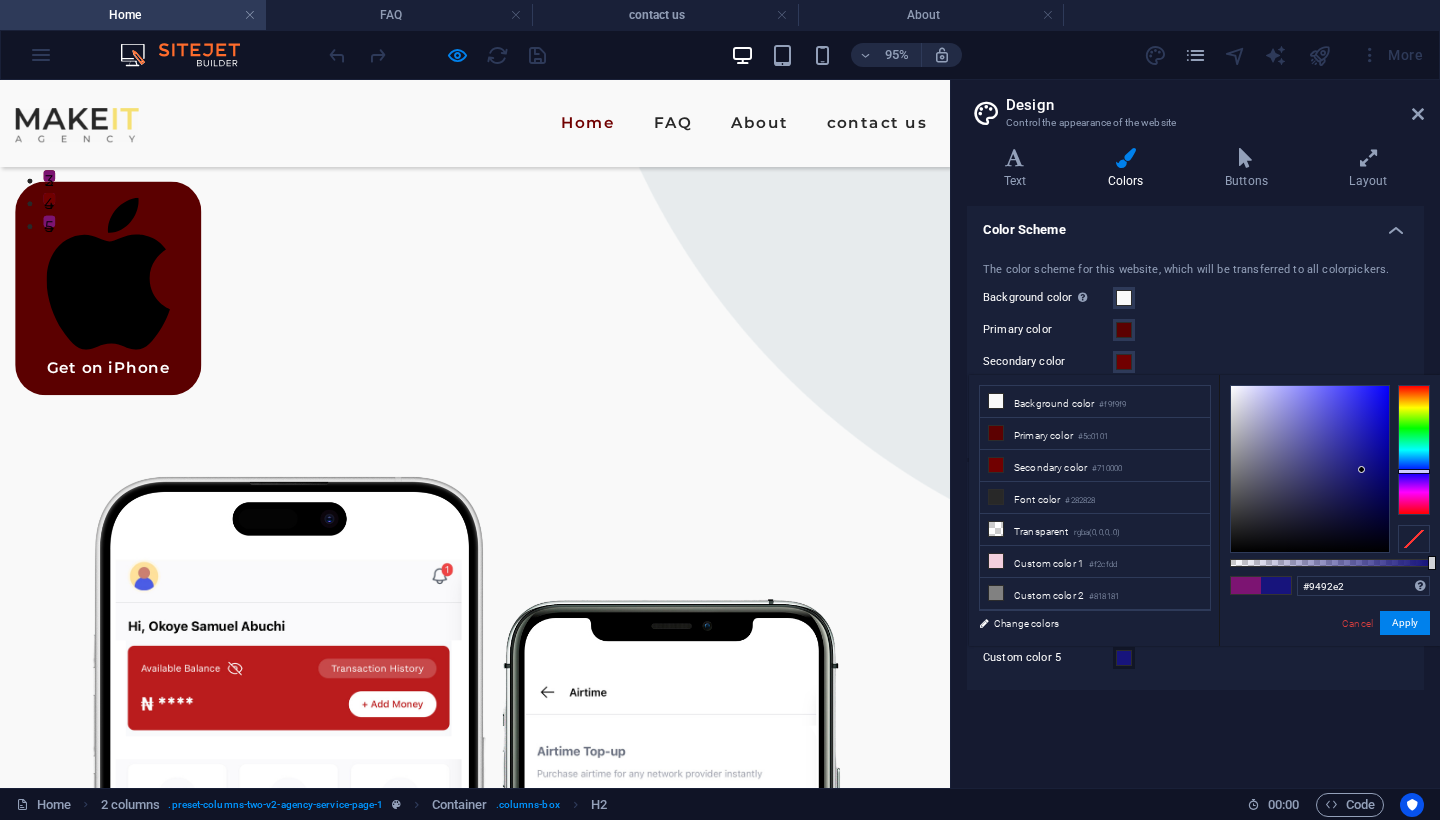 click at bounding box center [1310, 469] 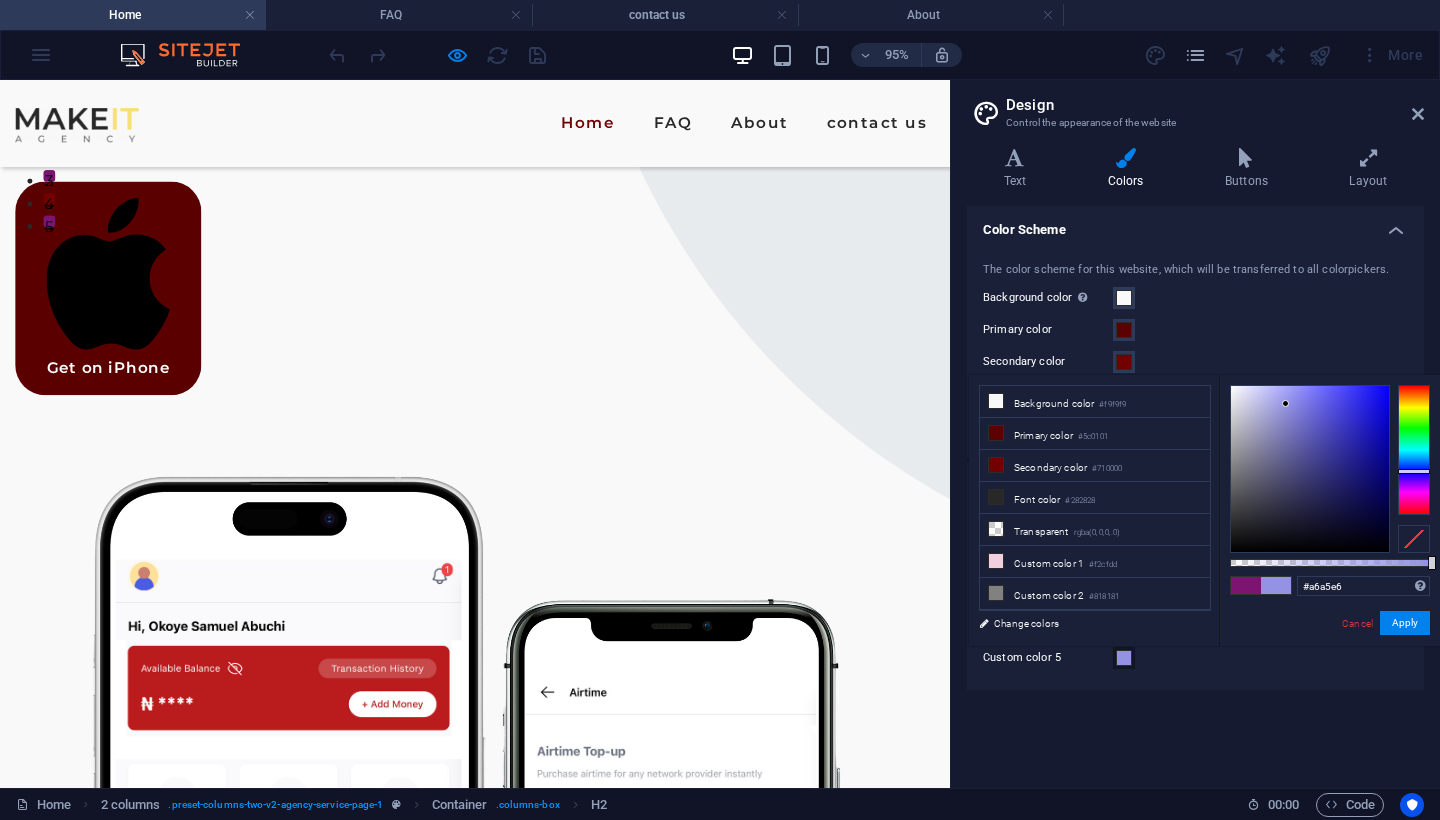click at bounding box center (1310, 469) 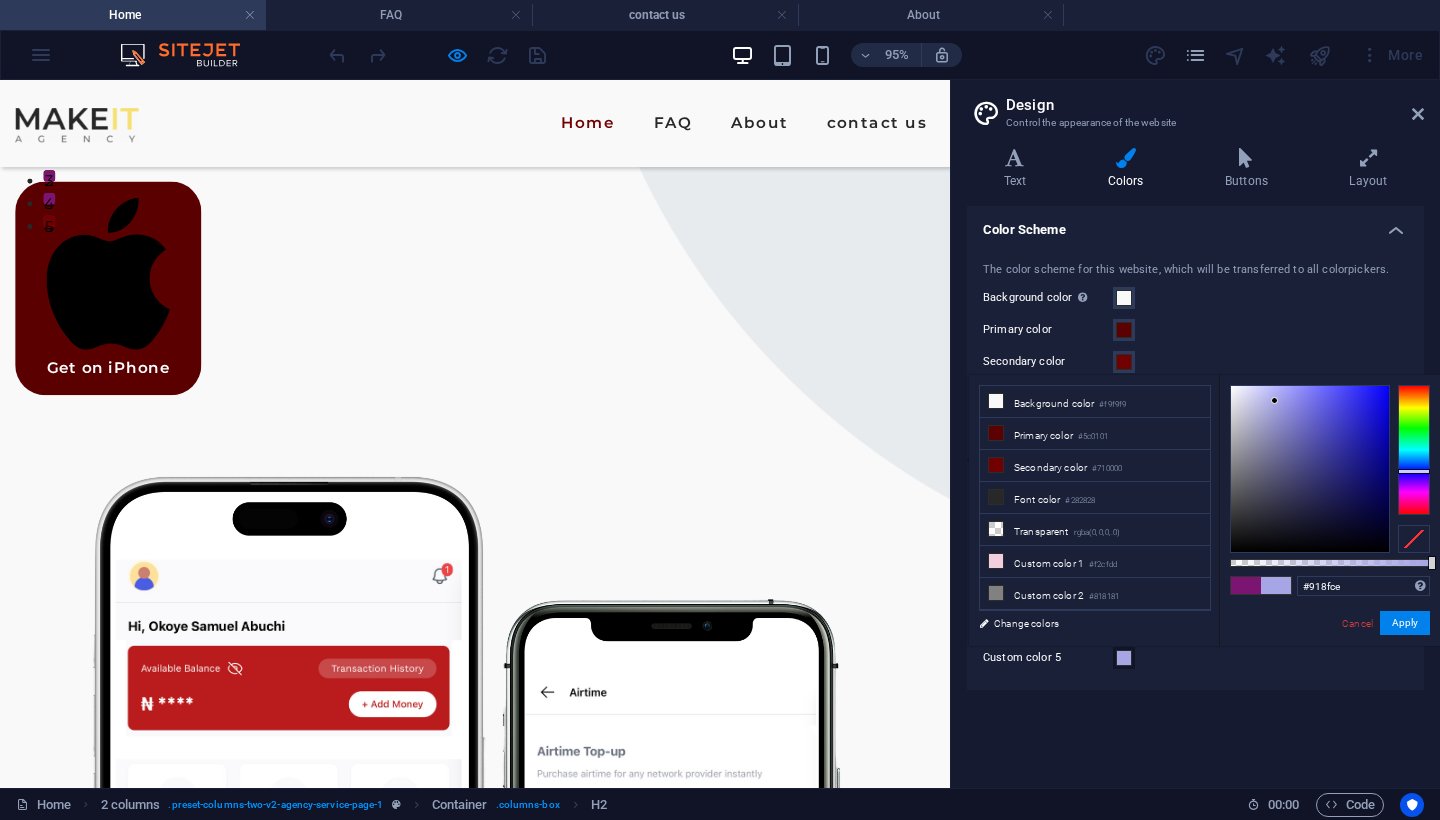 click at bounding box center [1310, 469] 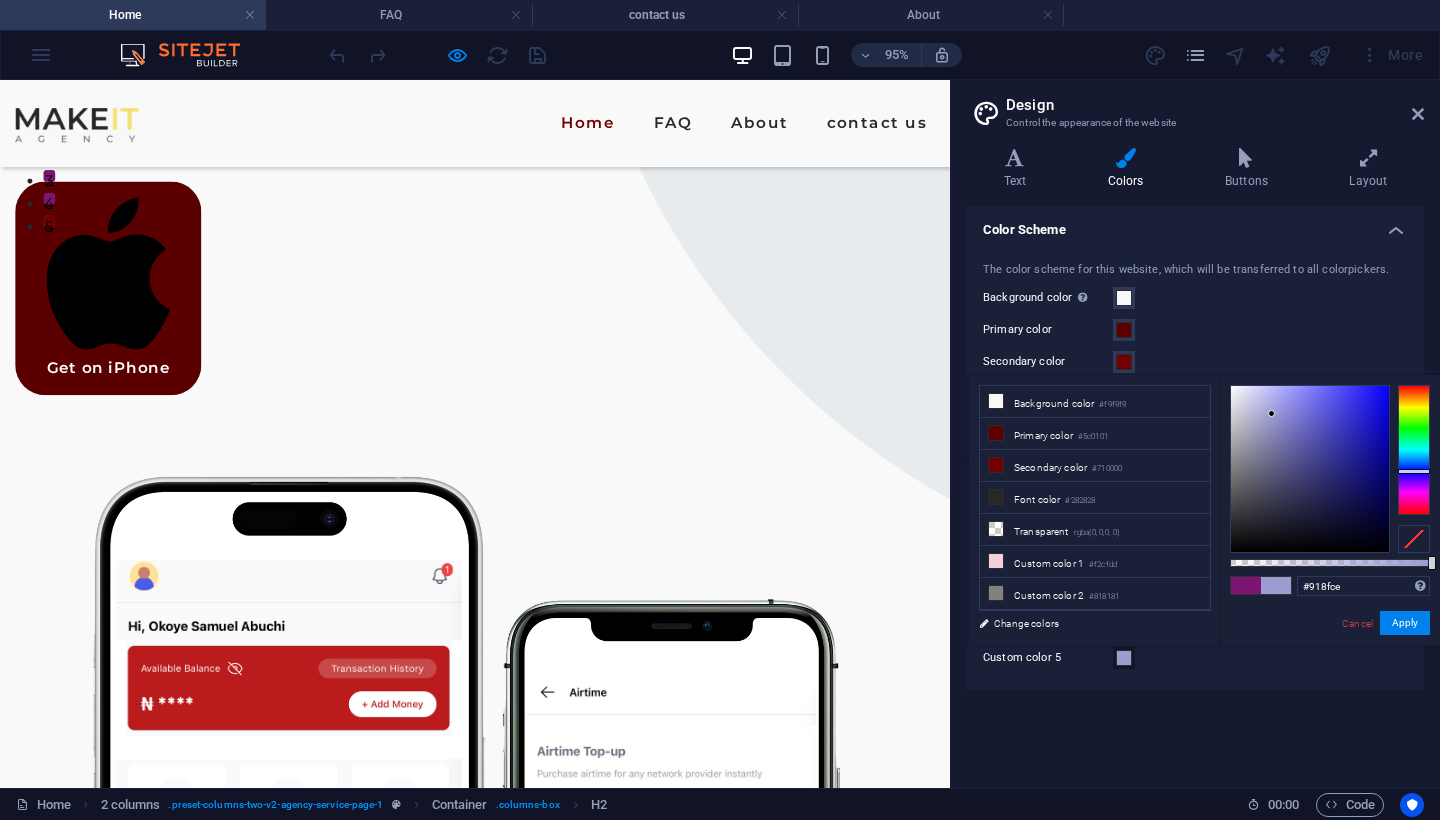 click at bounding box center [1310, 469] 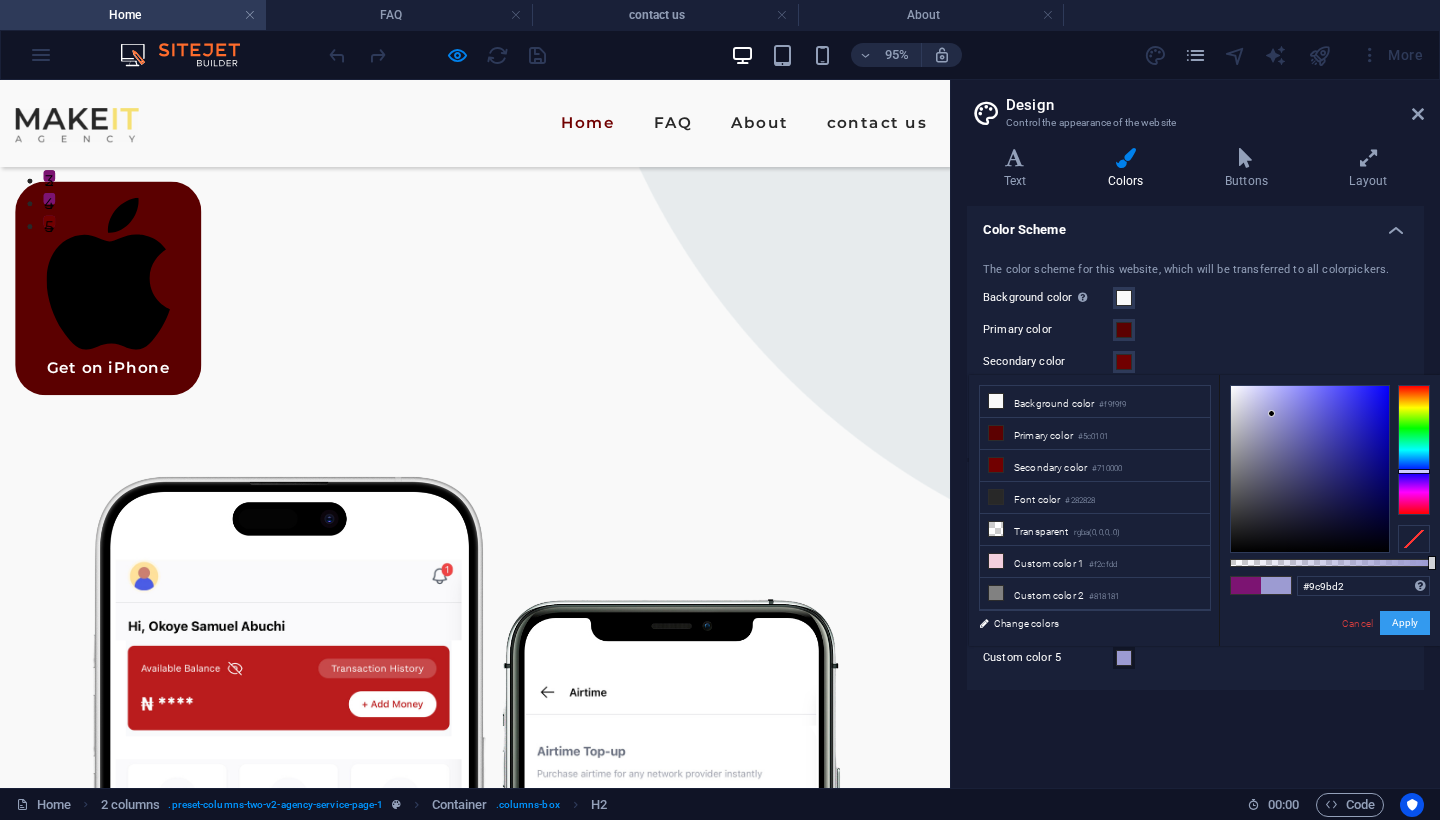 click on "Apply" at bounding box center (1405, 623) 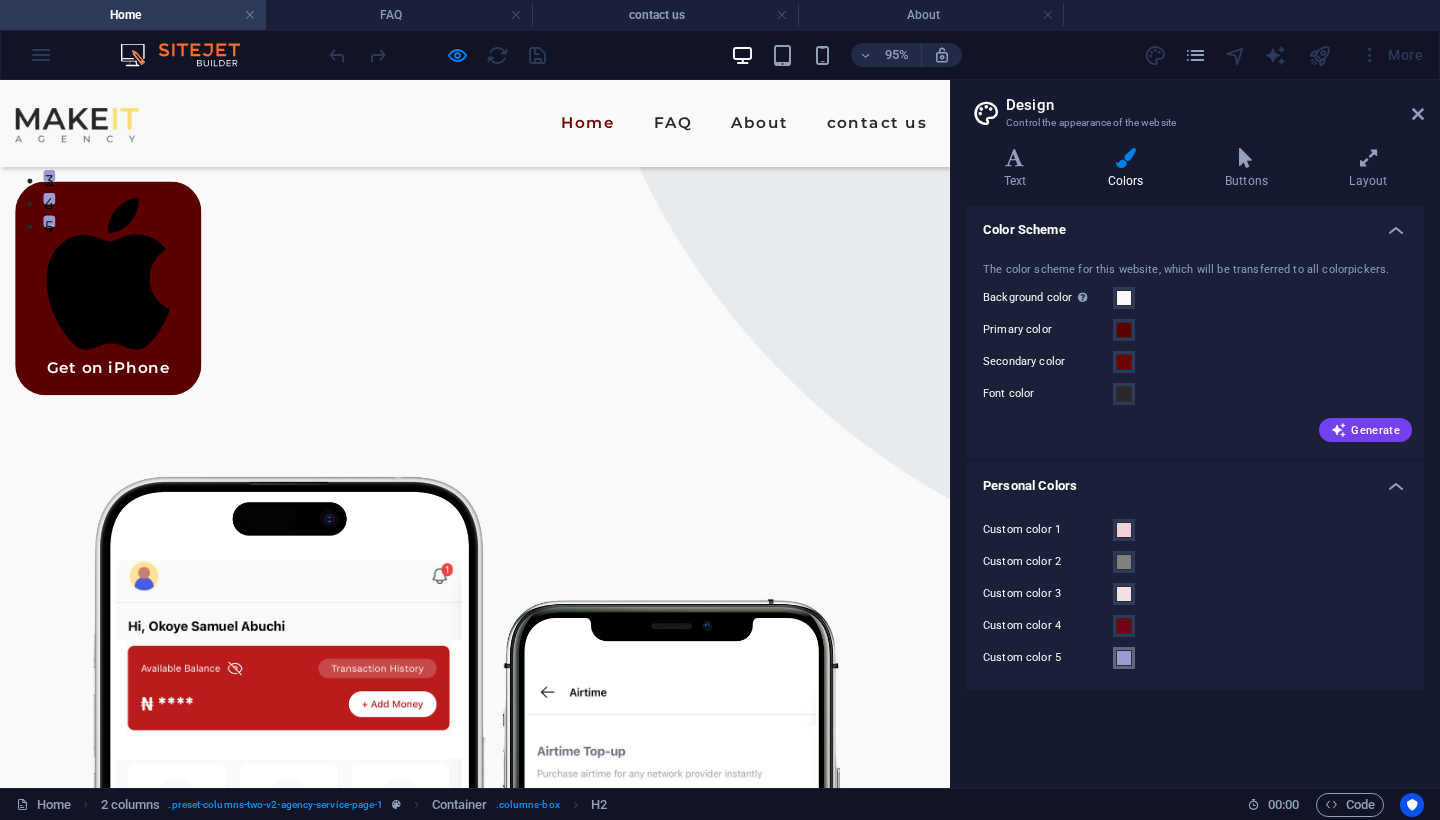 click at bounding box center (1124, 658) 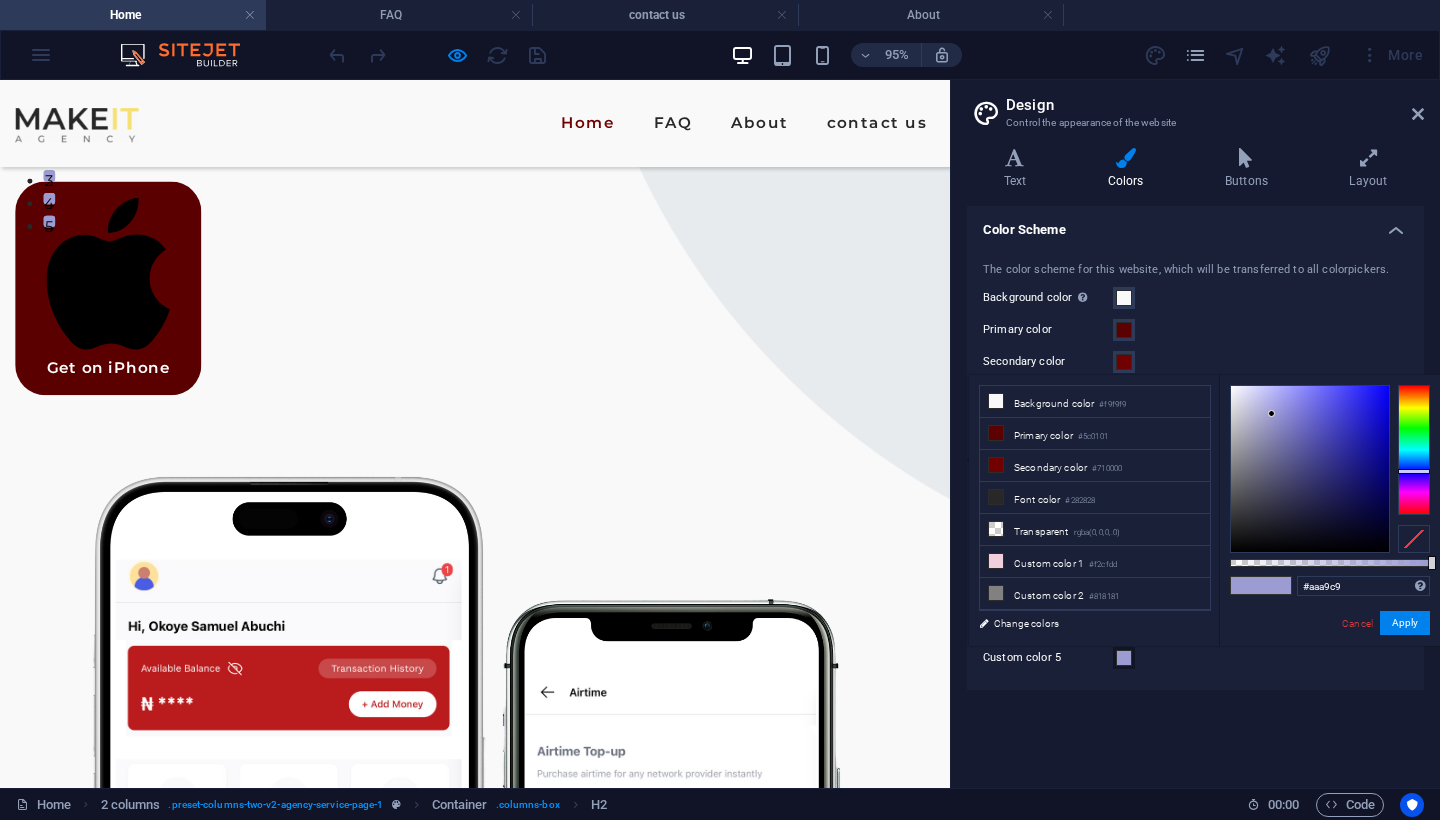click at bounding box center (1310, 469) 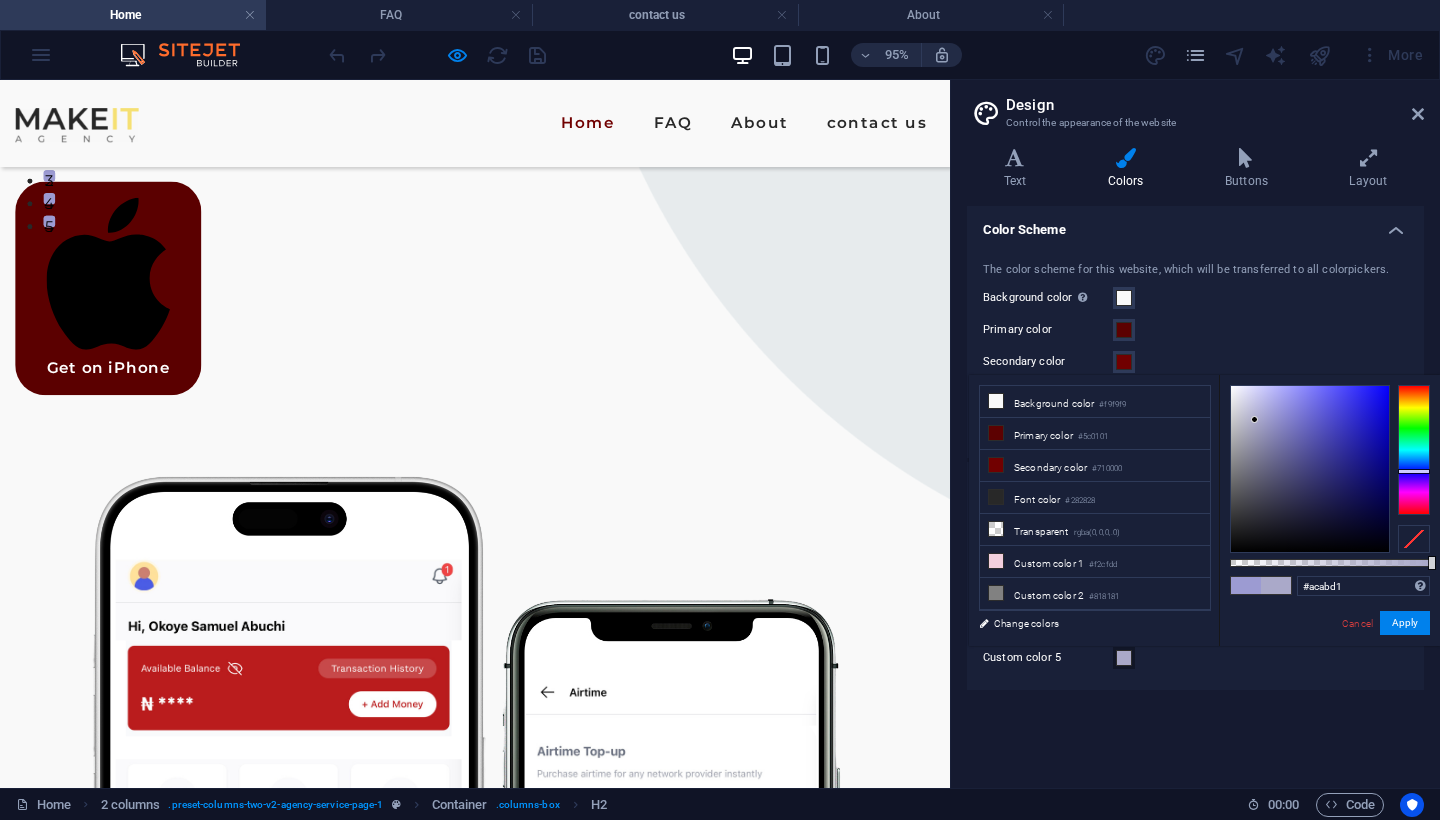 click at bounding box center [1310, 469] 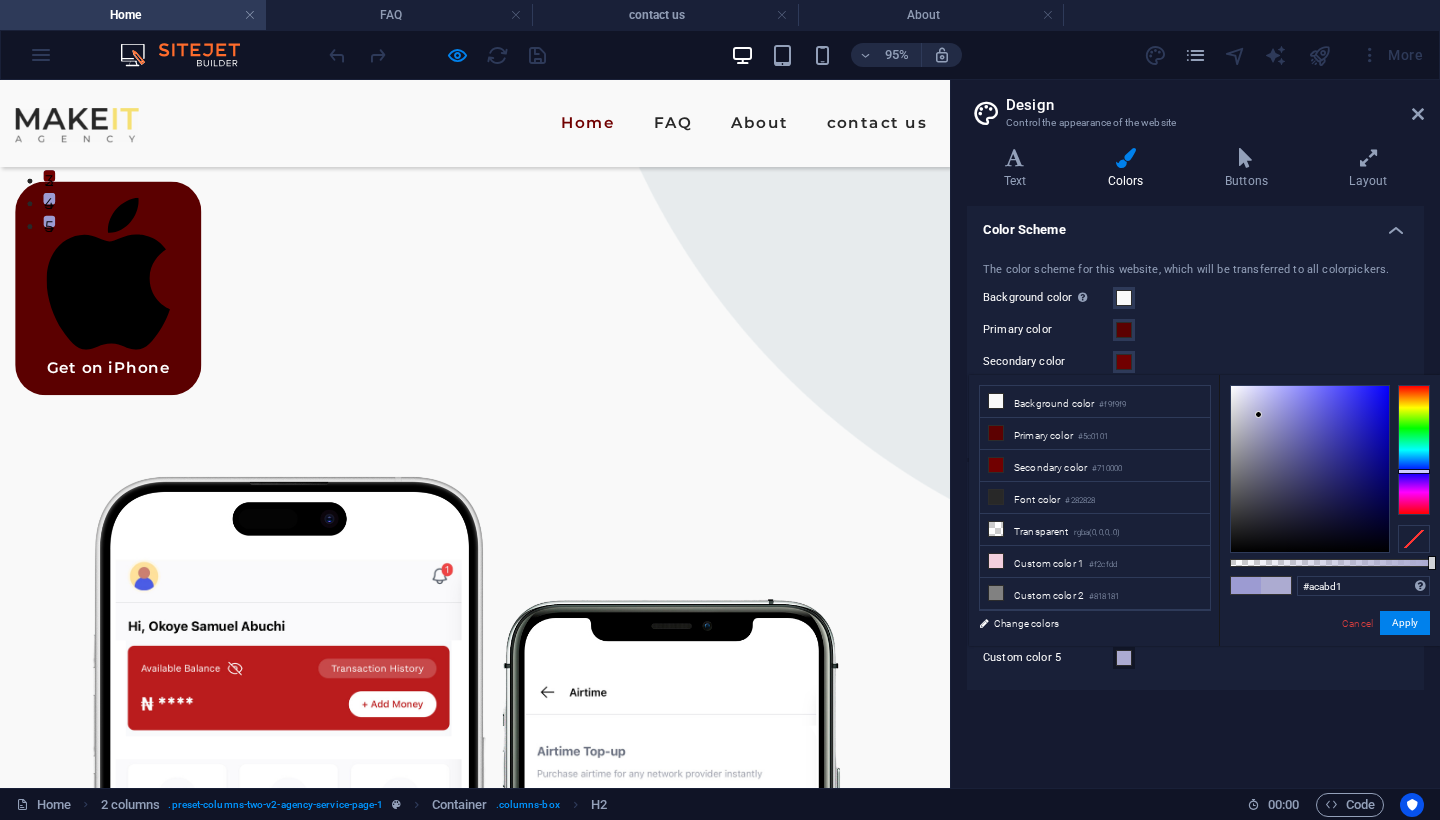 click at bounding box center [1276, 585] 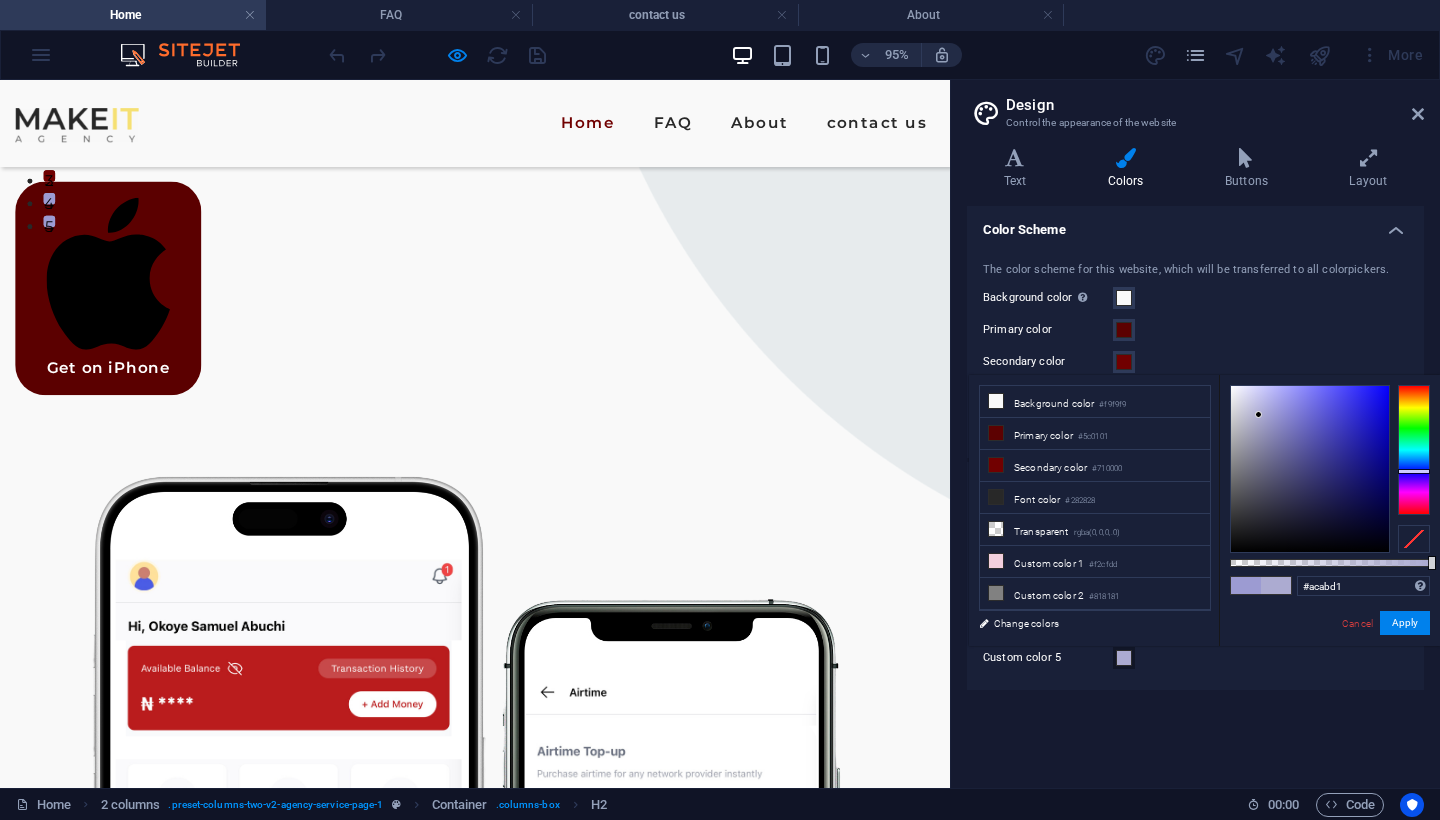 click at bounding box center [1246, 585] 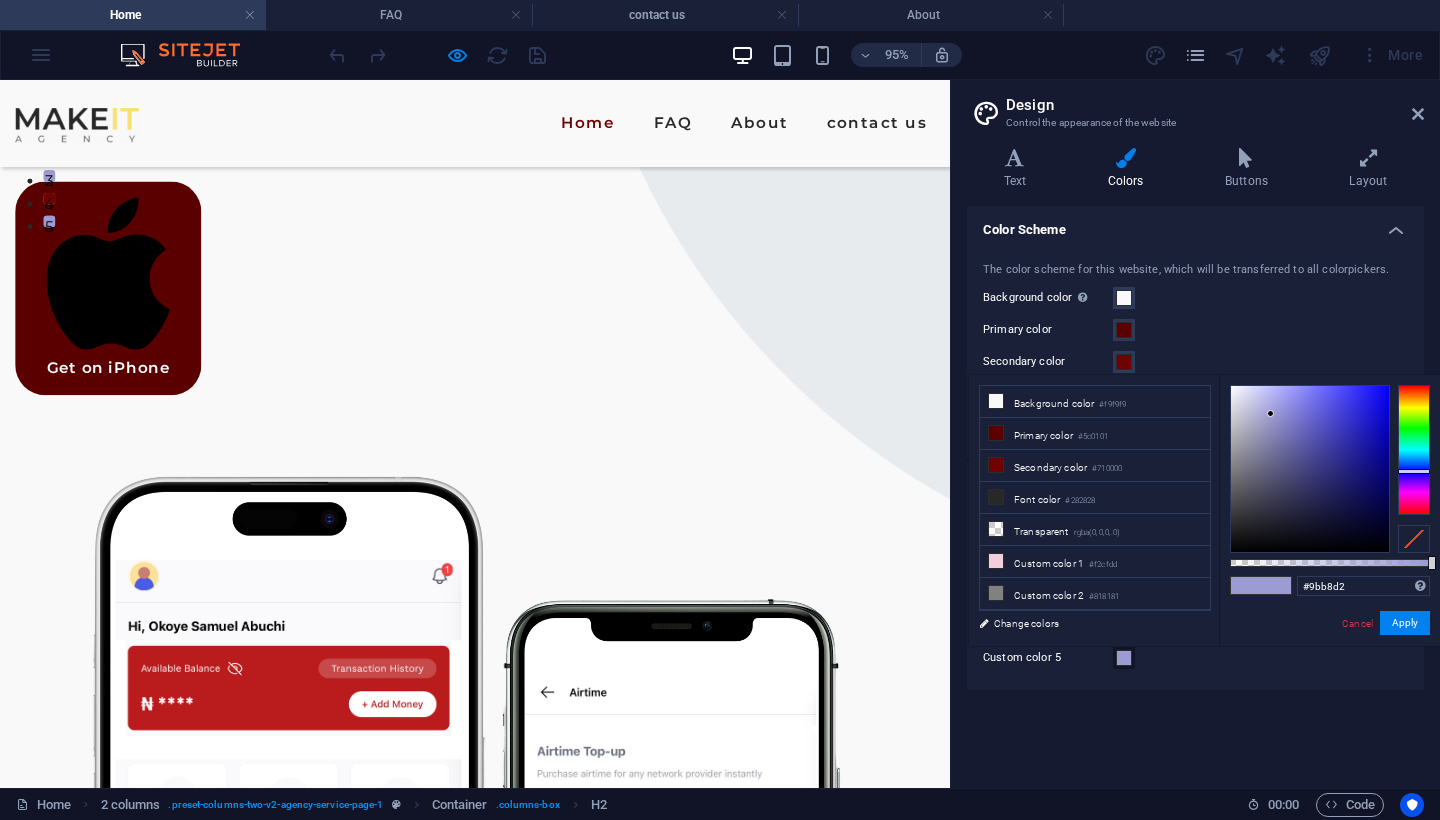 click at bounding box center (1414, 450) 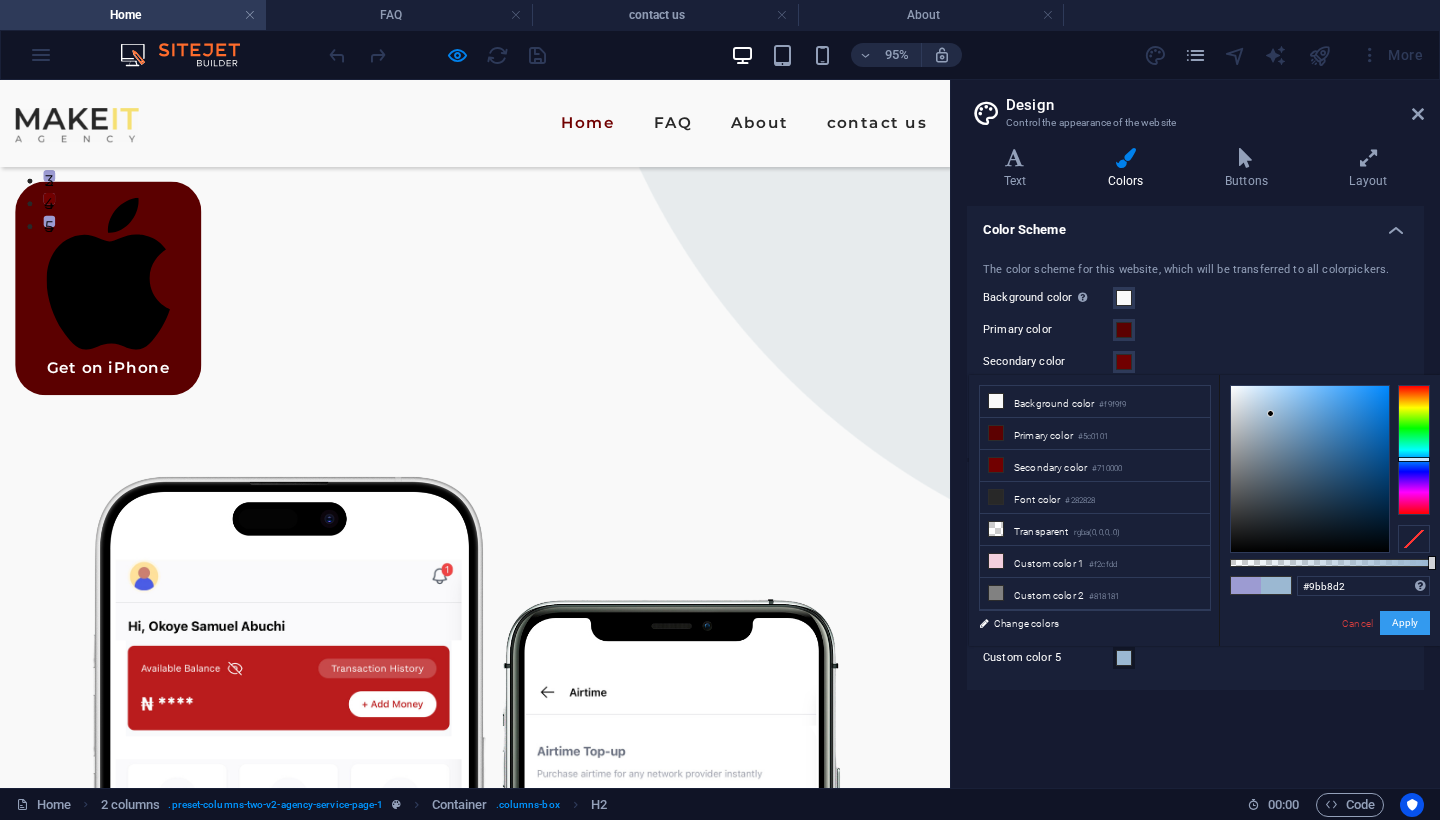 click on "Apply" at bounding box center [1405, 623] 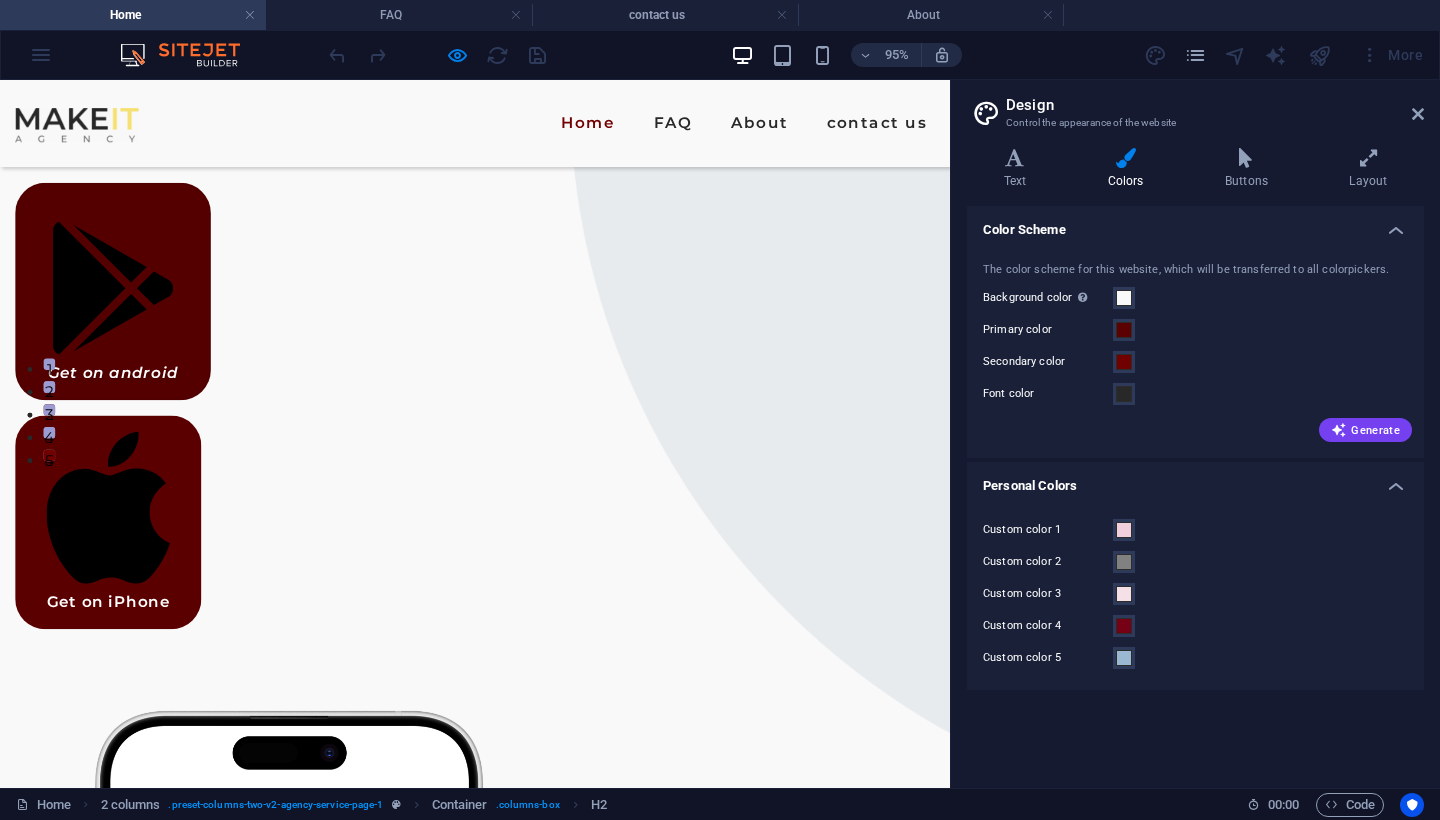 scroll, scrollTop: 382, scrollLeft: 0, axis: vertical 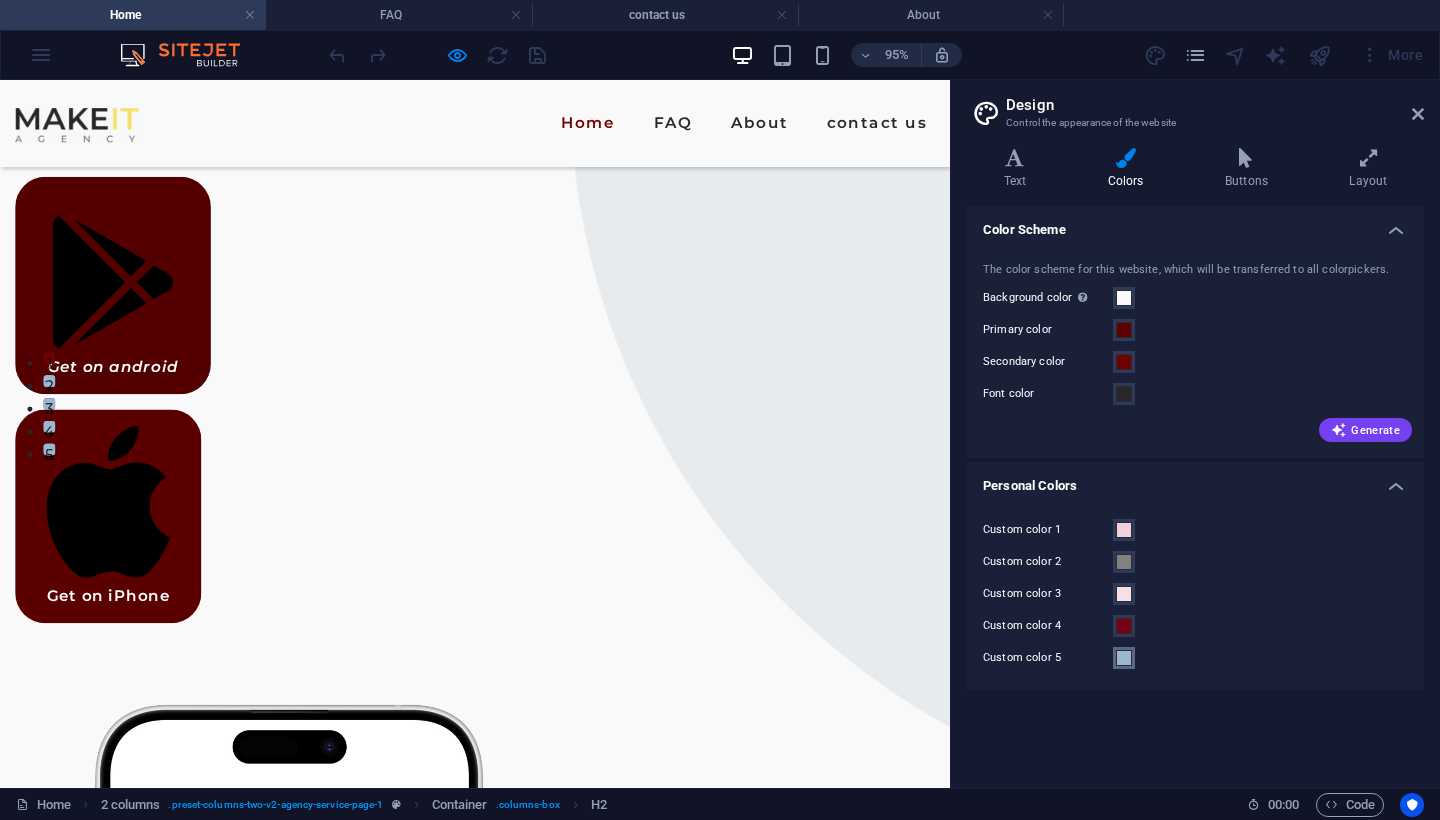 click at bounding box center (1124, 658) 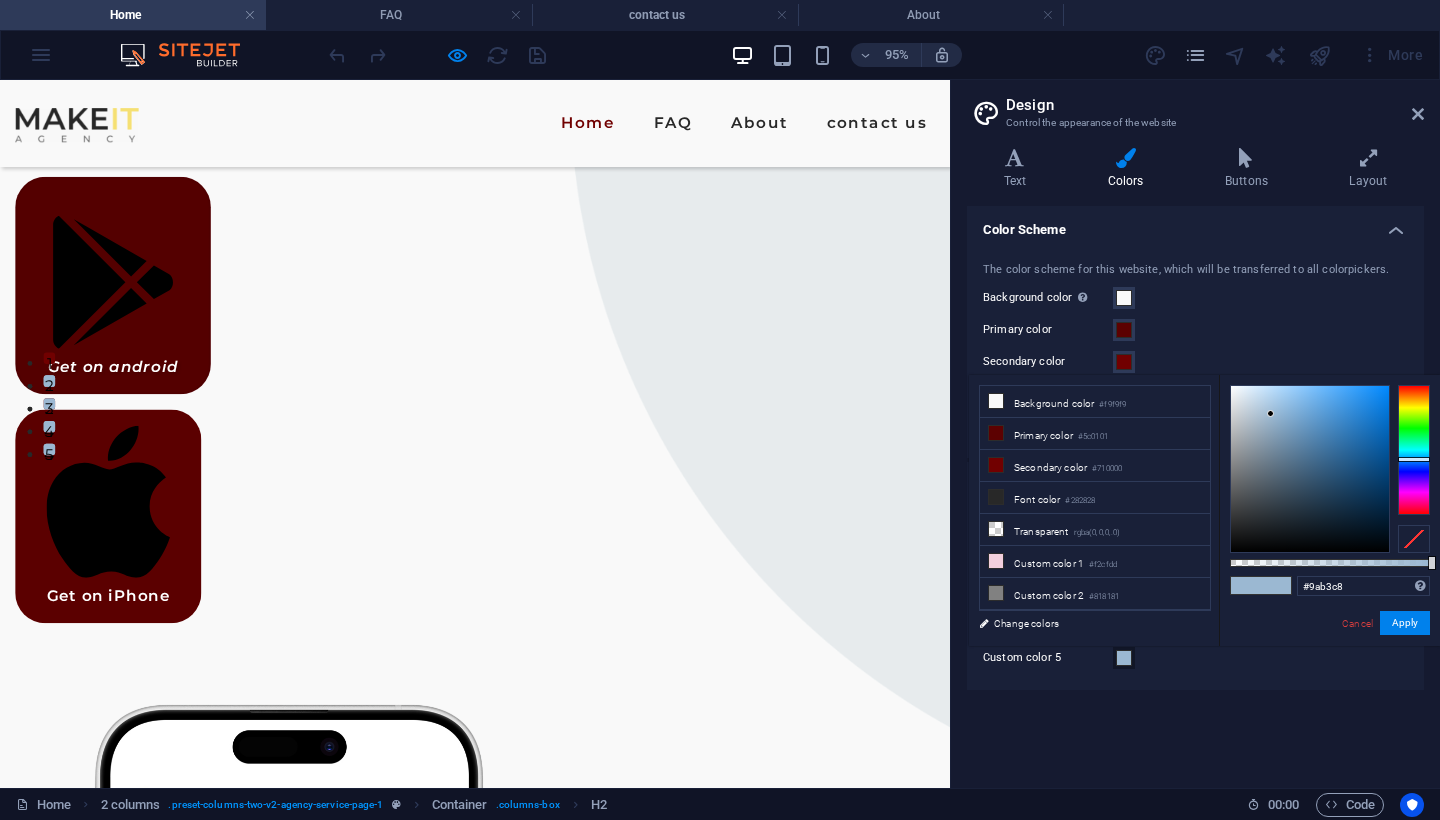 click at bounding box center (1310, 469) 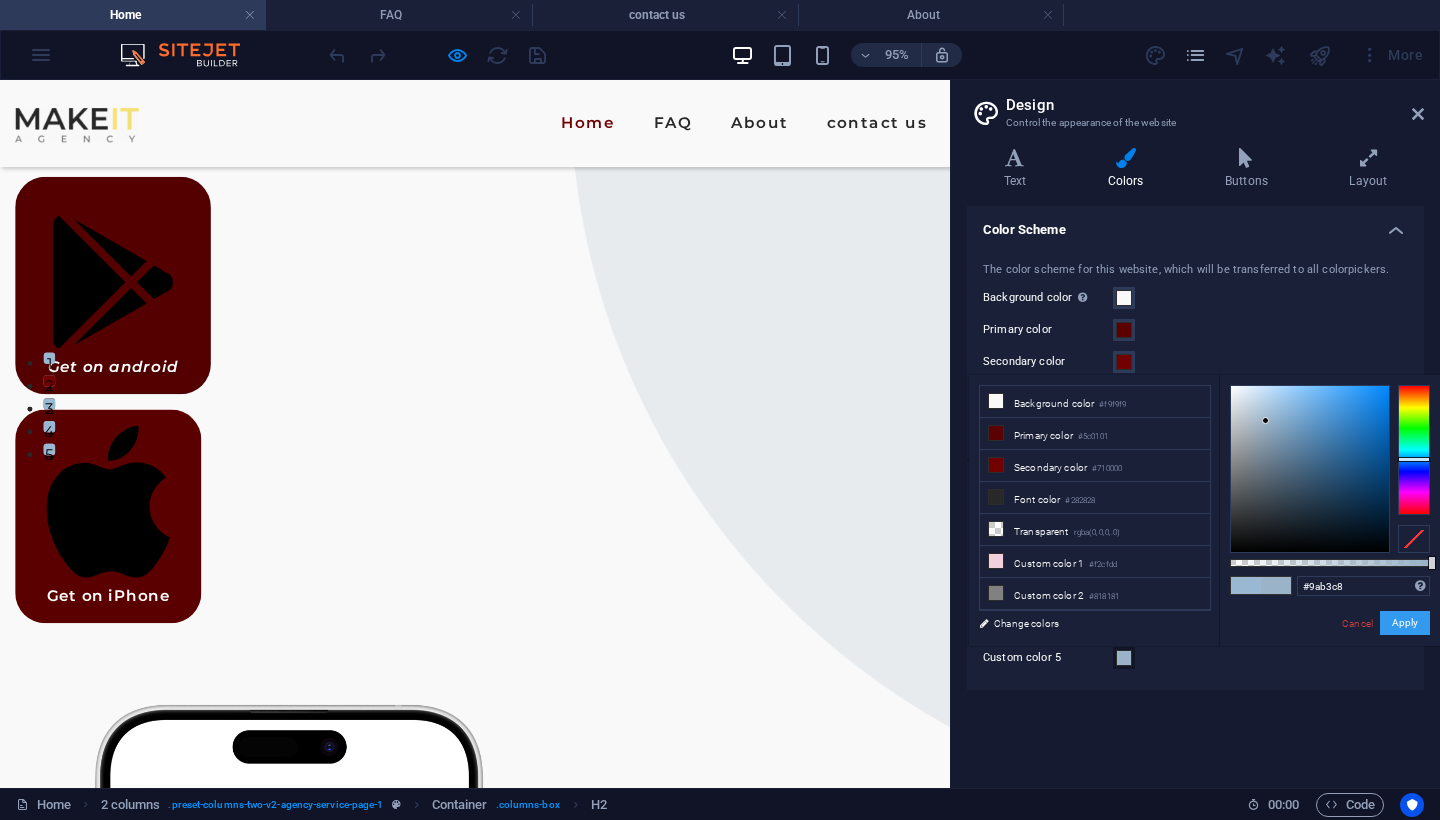 click on "Apply" at bounding box center [1405, 623] 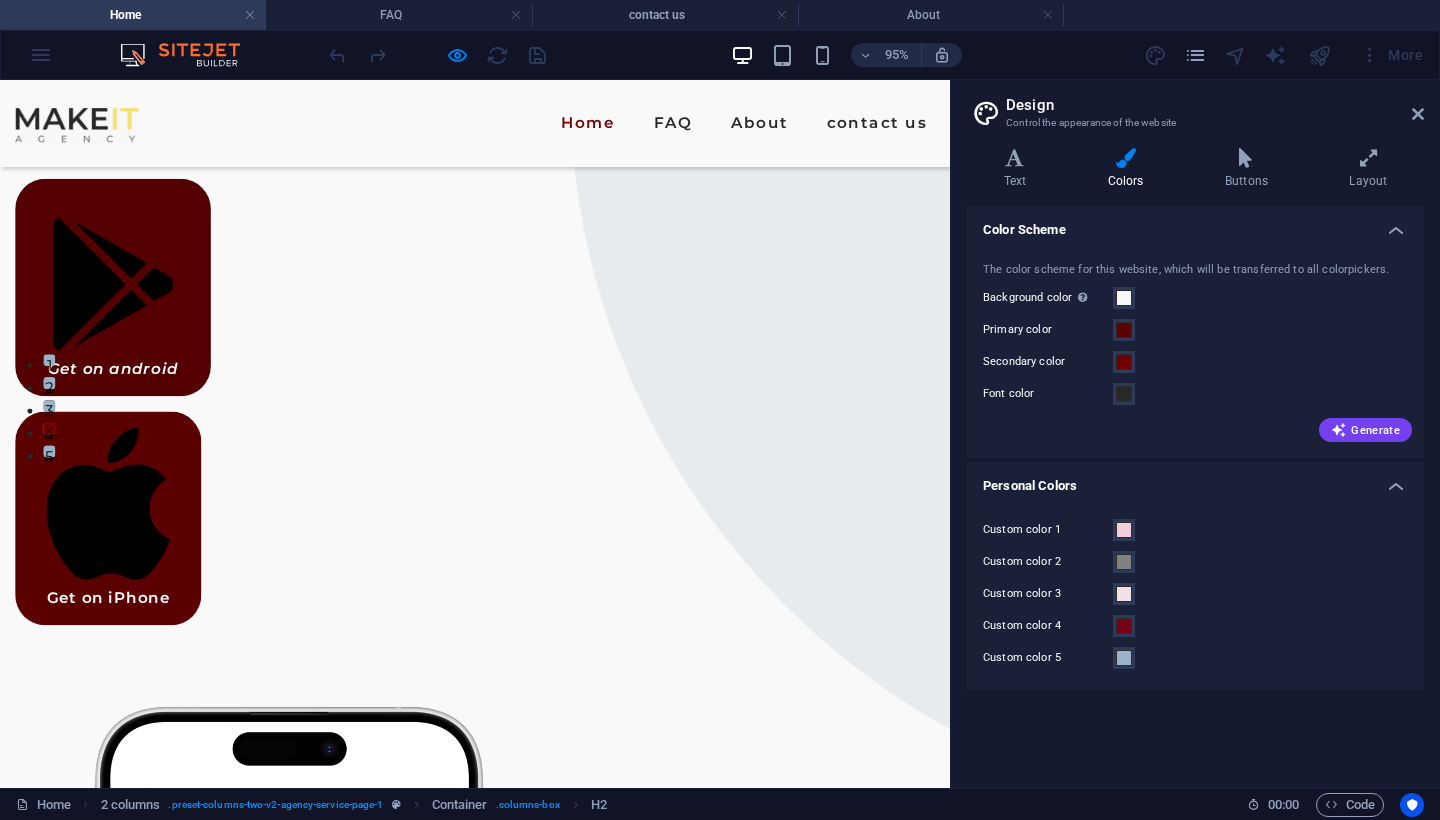 scroll, scrollTop: 373, scrollLeft: 0, axis: vertical 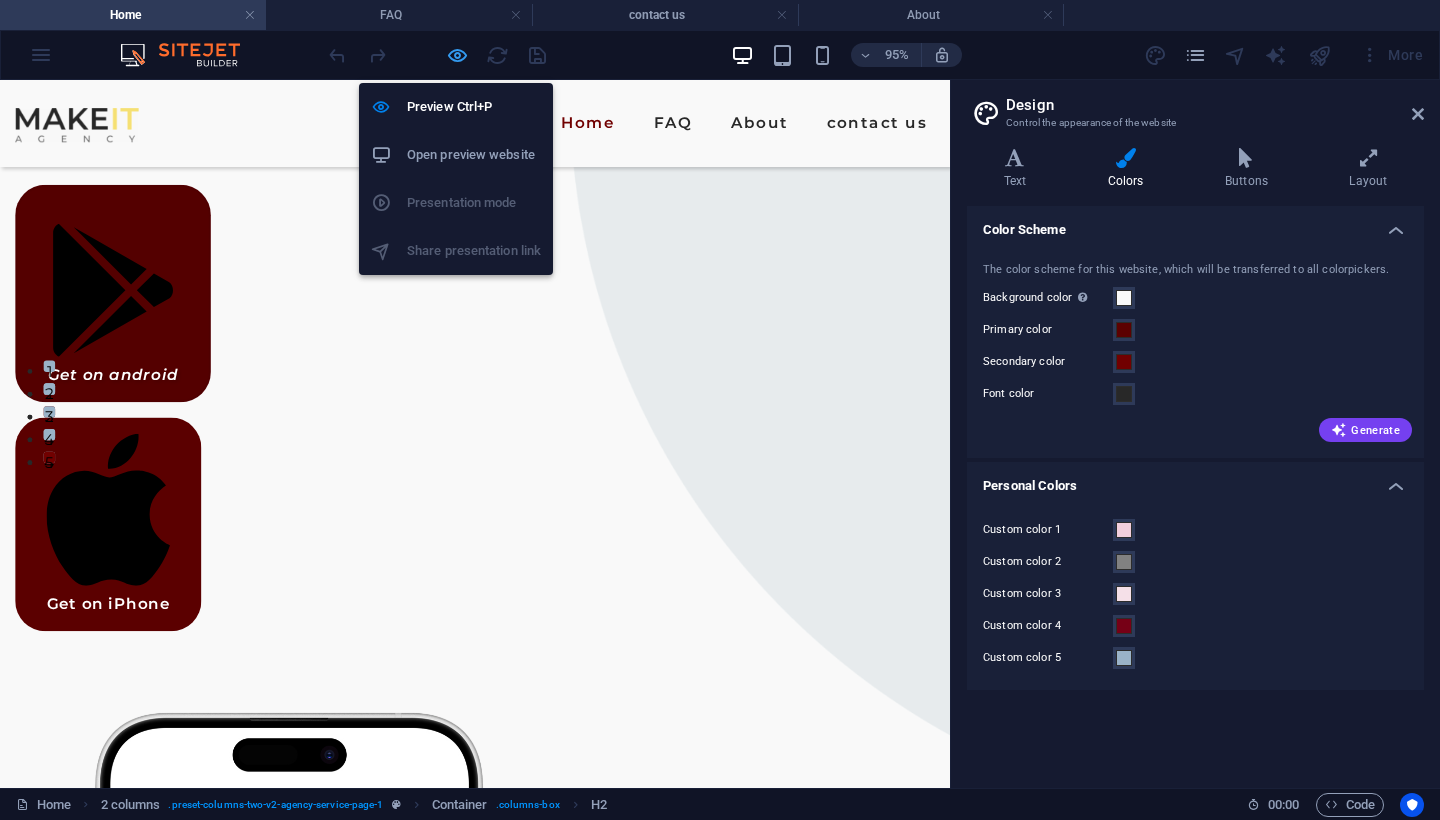 click at bounding box center (457, 55) 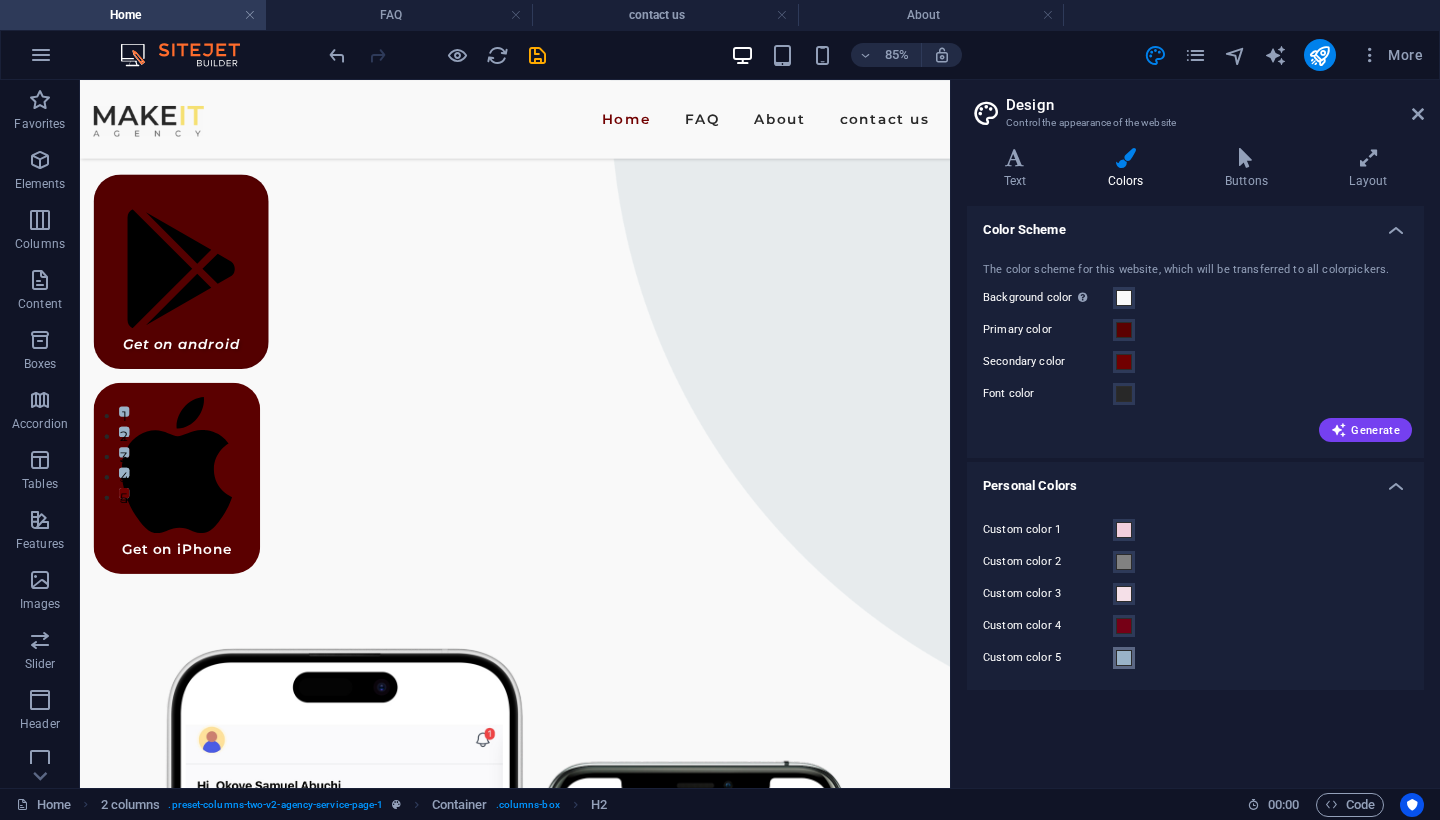 click on "Custom color 5" at bounding box center [1124, 658] 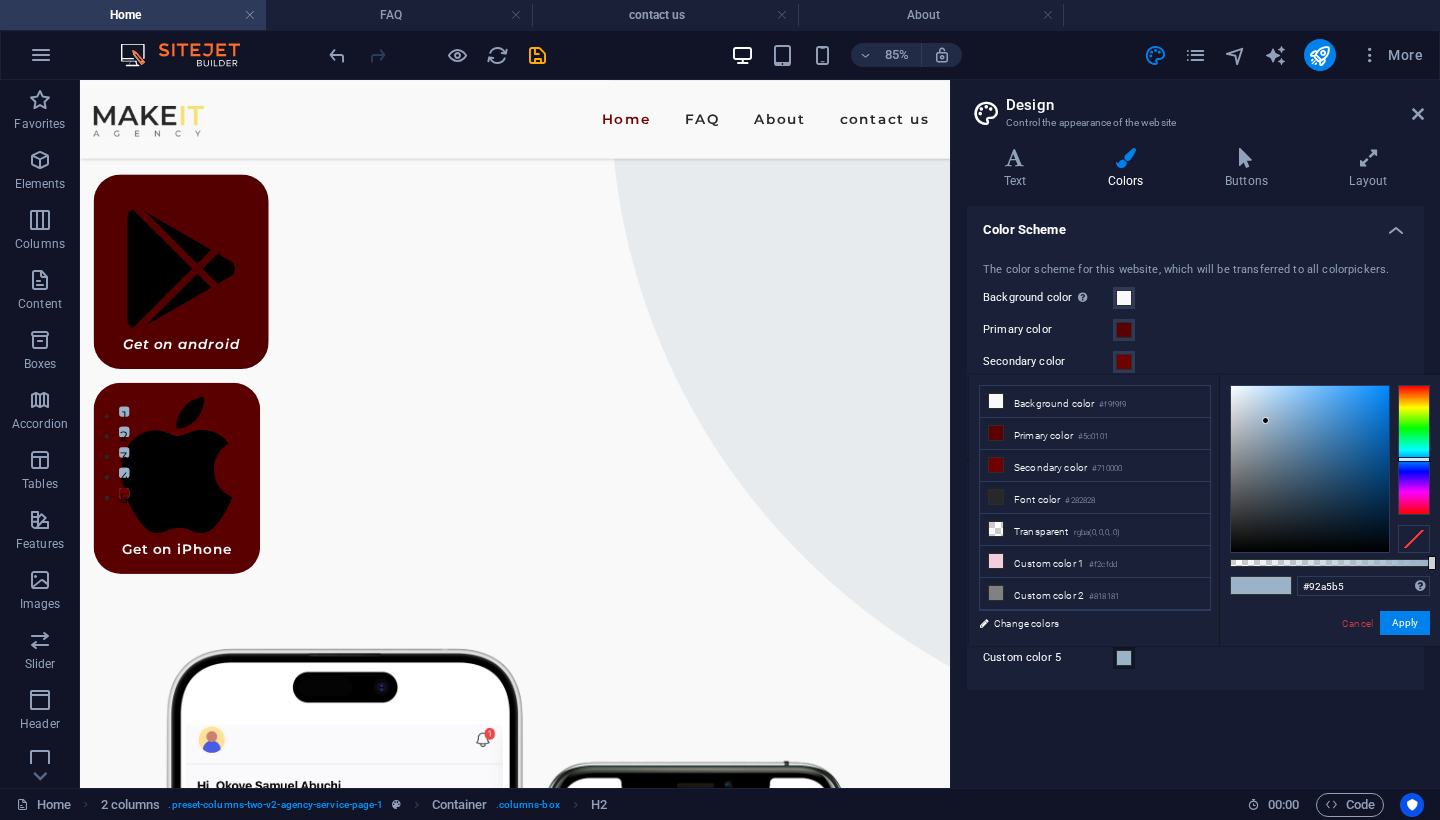 click at bounding box center (1310, 469) 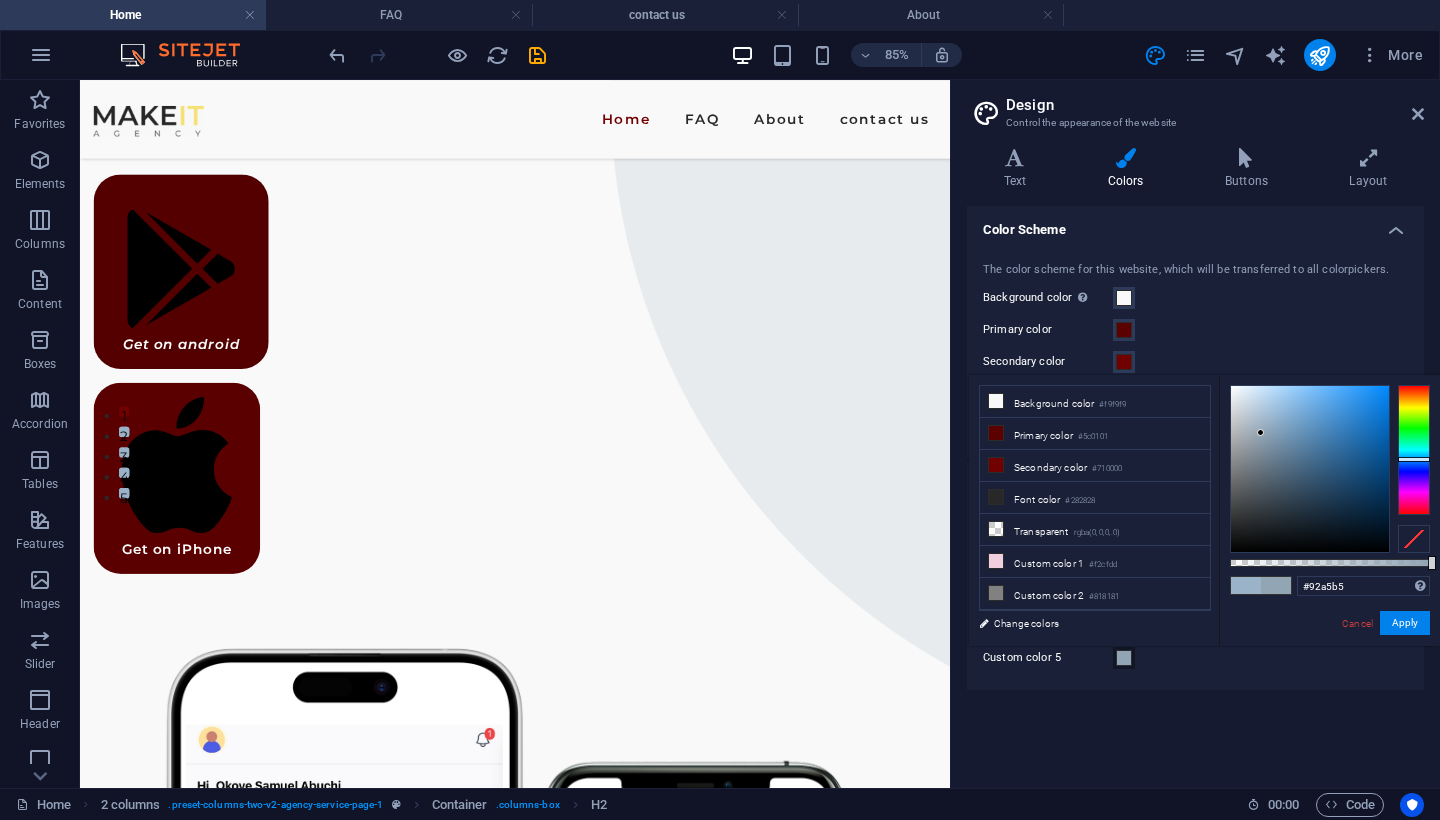 type on "#8da3b5" 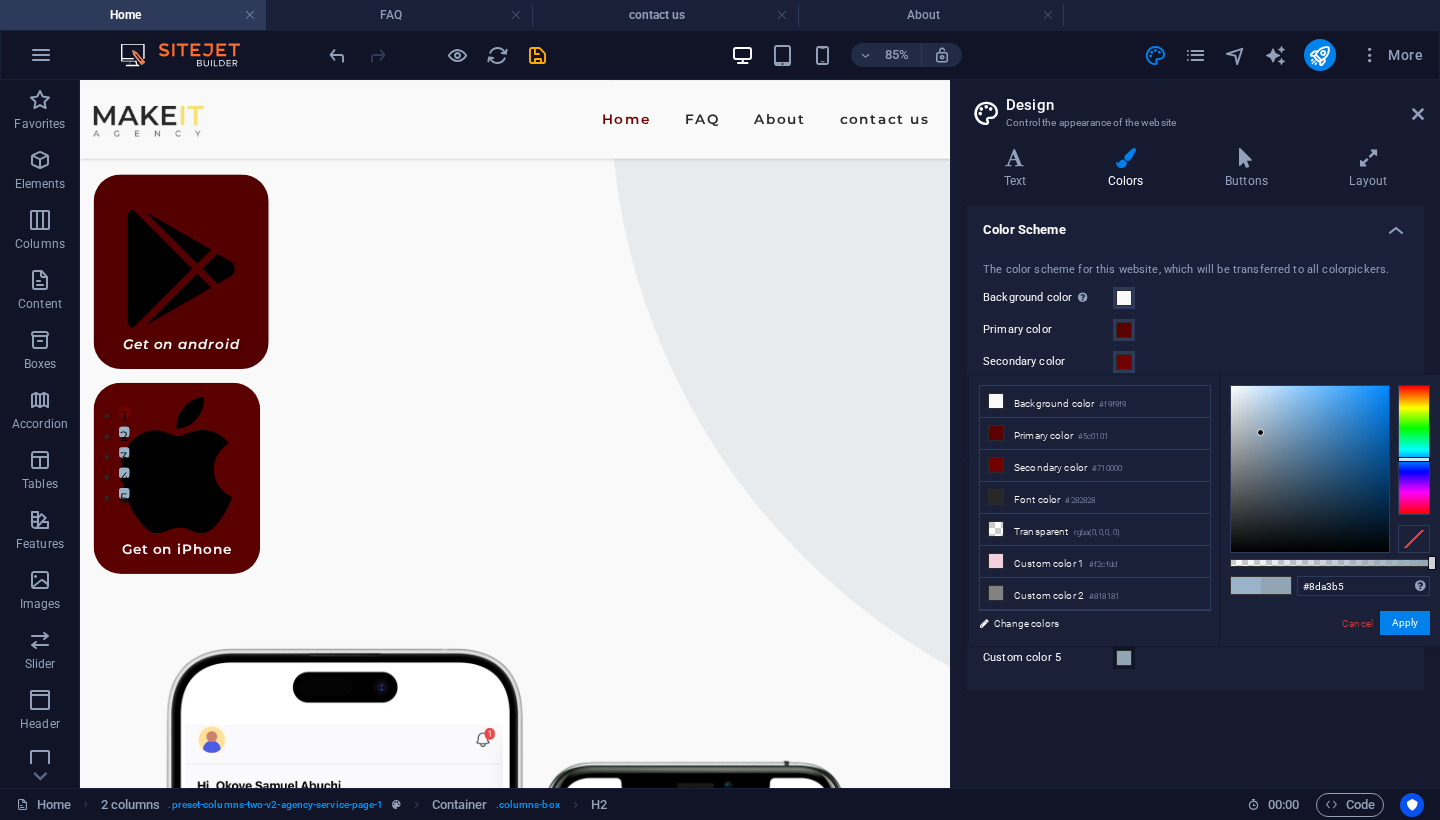 click at bounding box center [1310, 469] 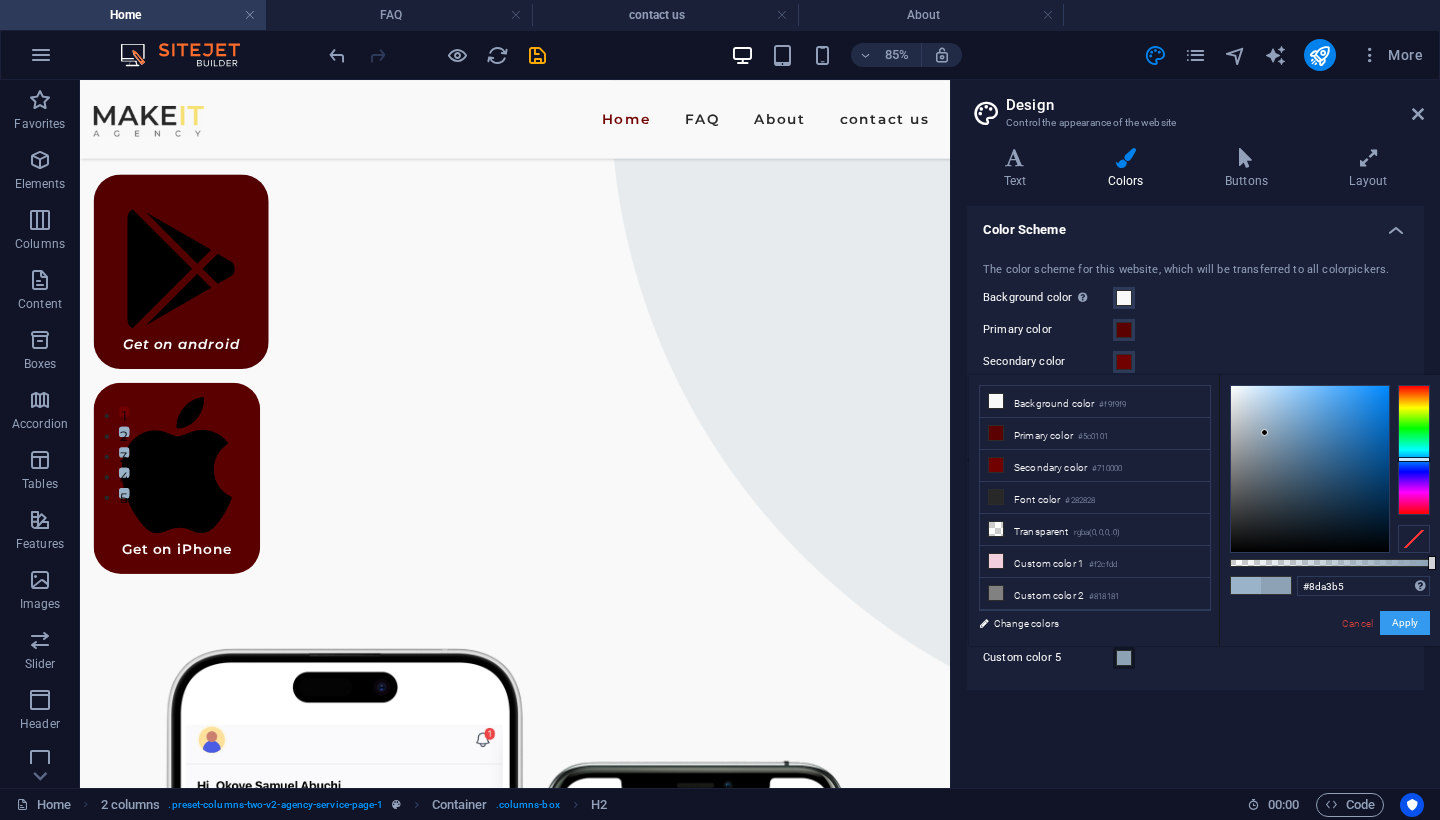 click on "Apply" at bounding box center (1405, 623) 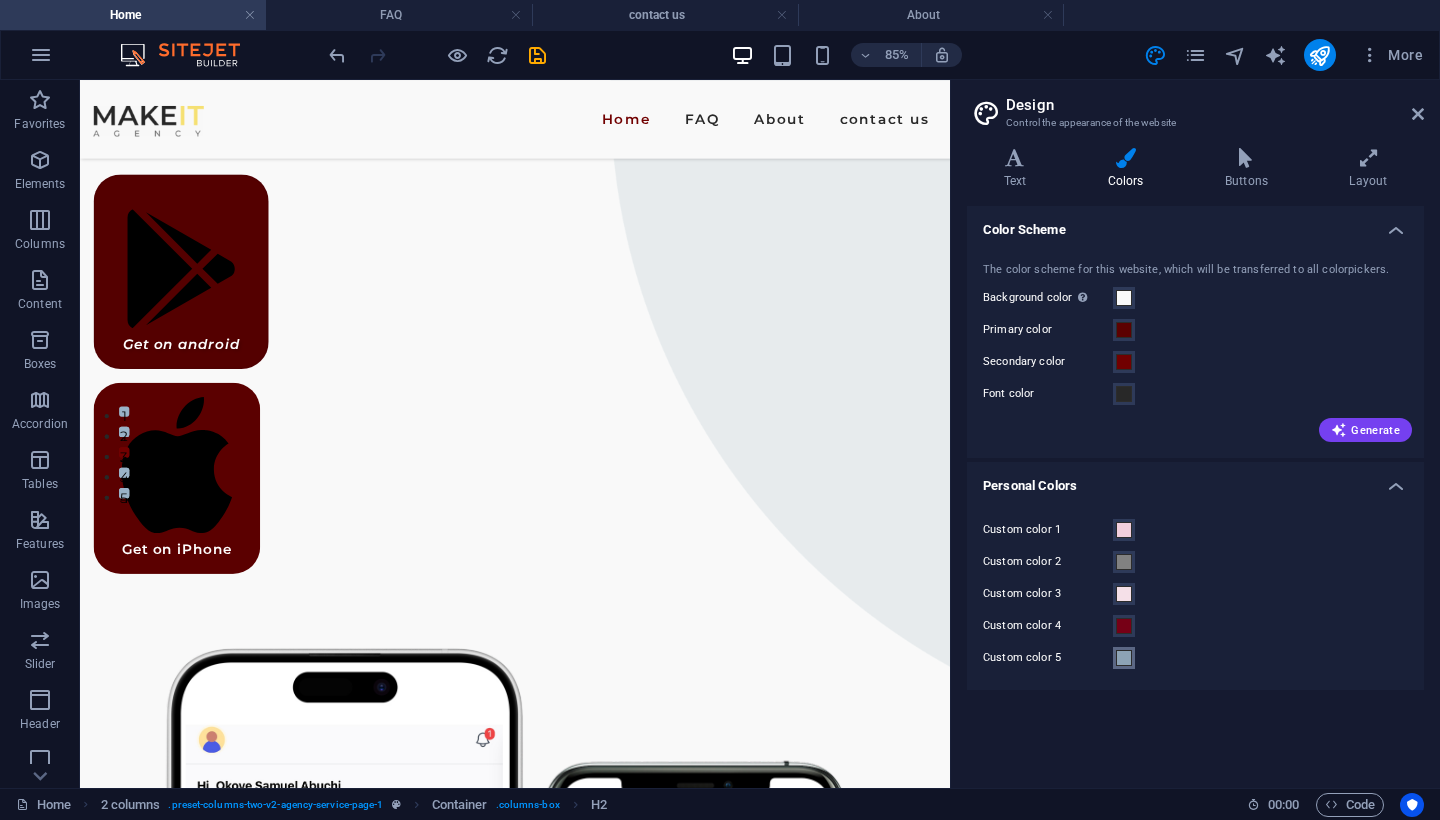 click at bounding box center [1124, 658] 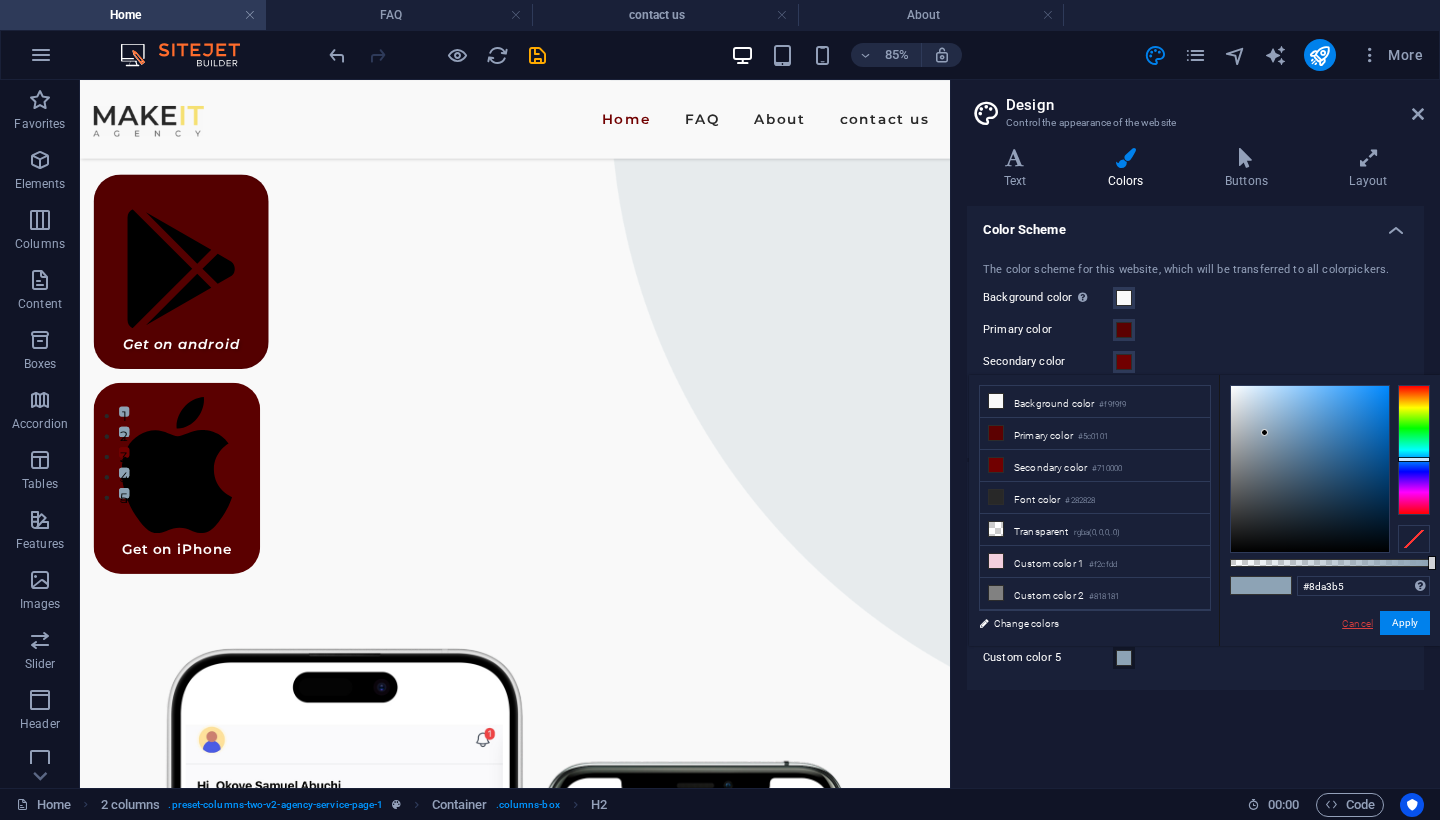 click on "Cancel" at bounding box center (1357, 623) 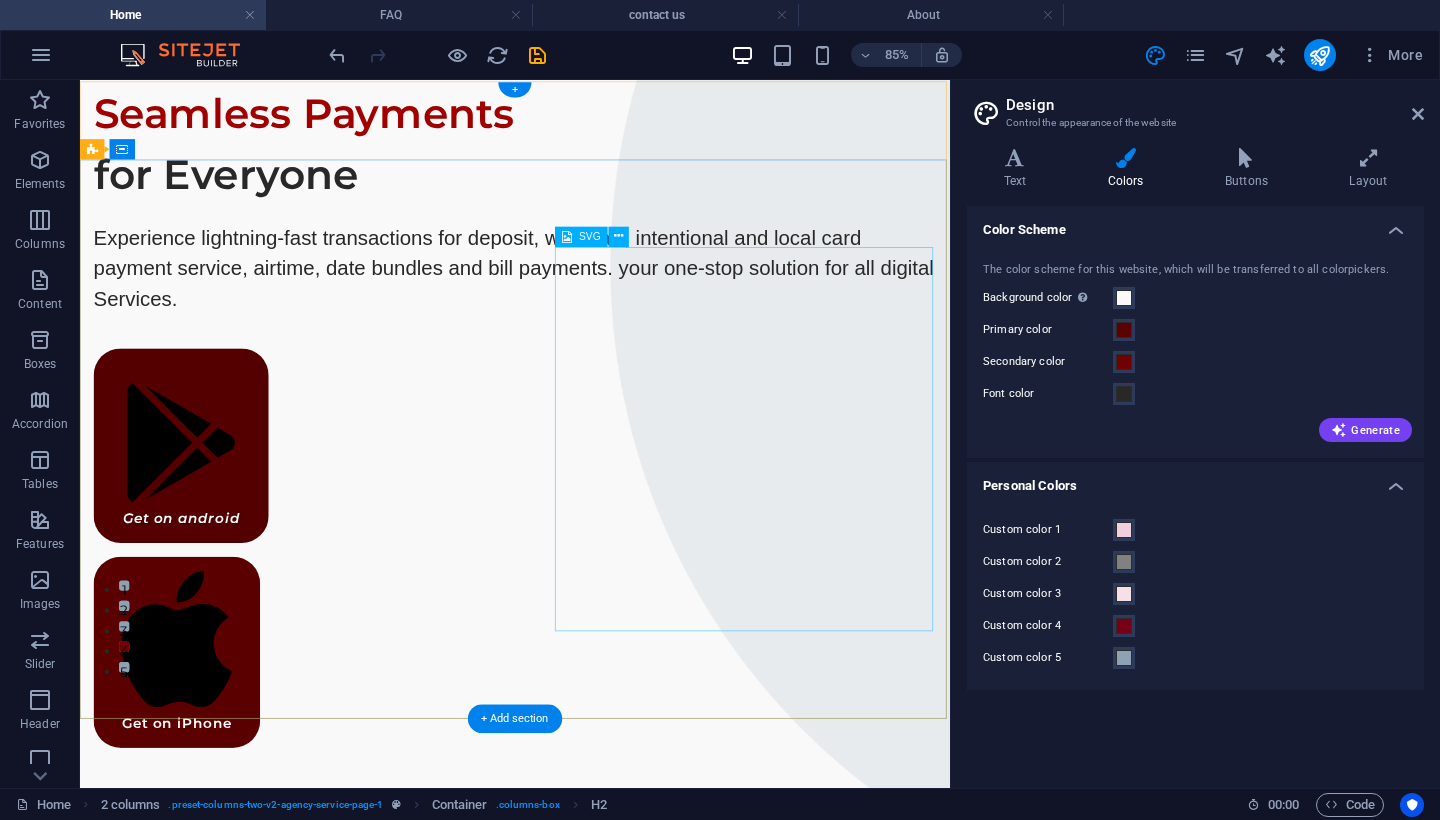 scroll, scrollTop: 0, scrollLeft: 0, axis: both 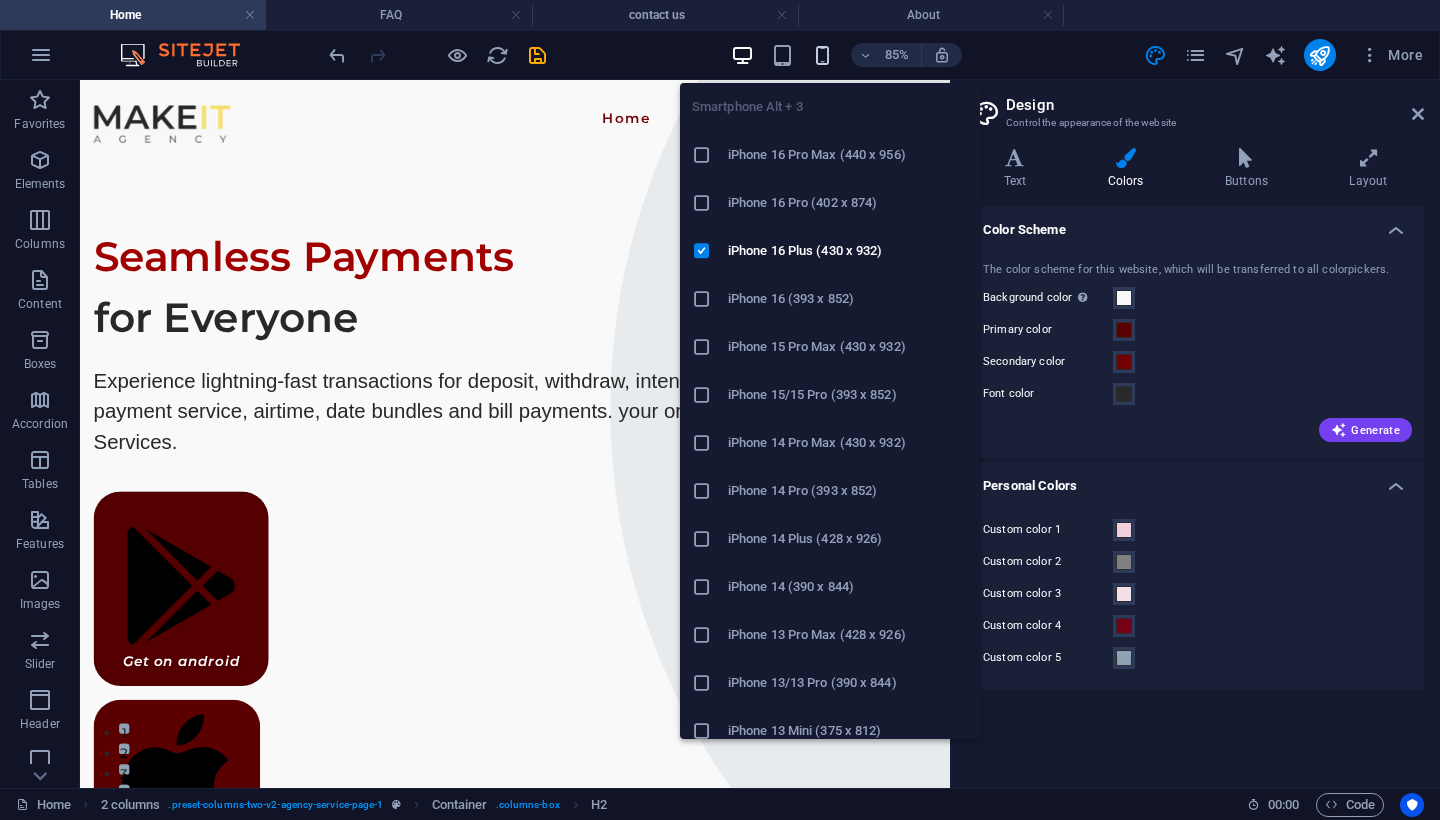 click at bounding box center (822, 55) 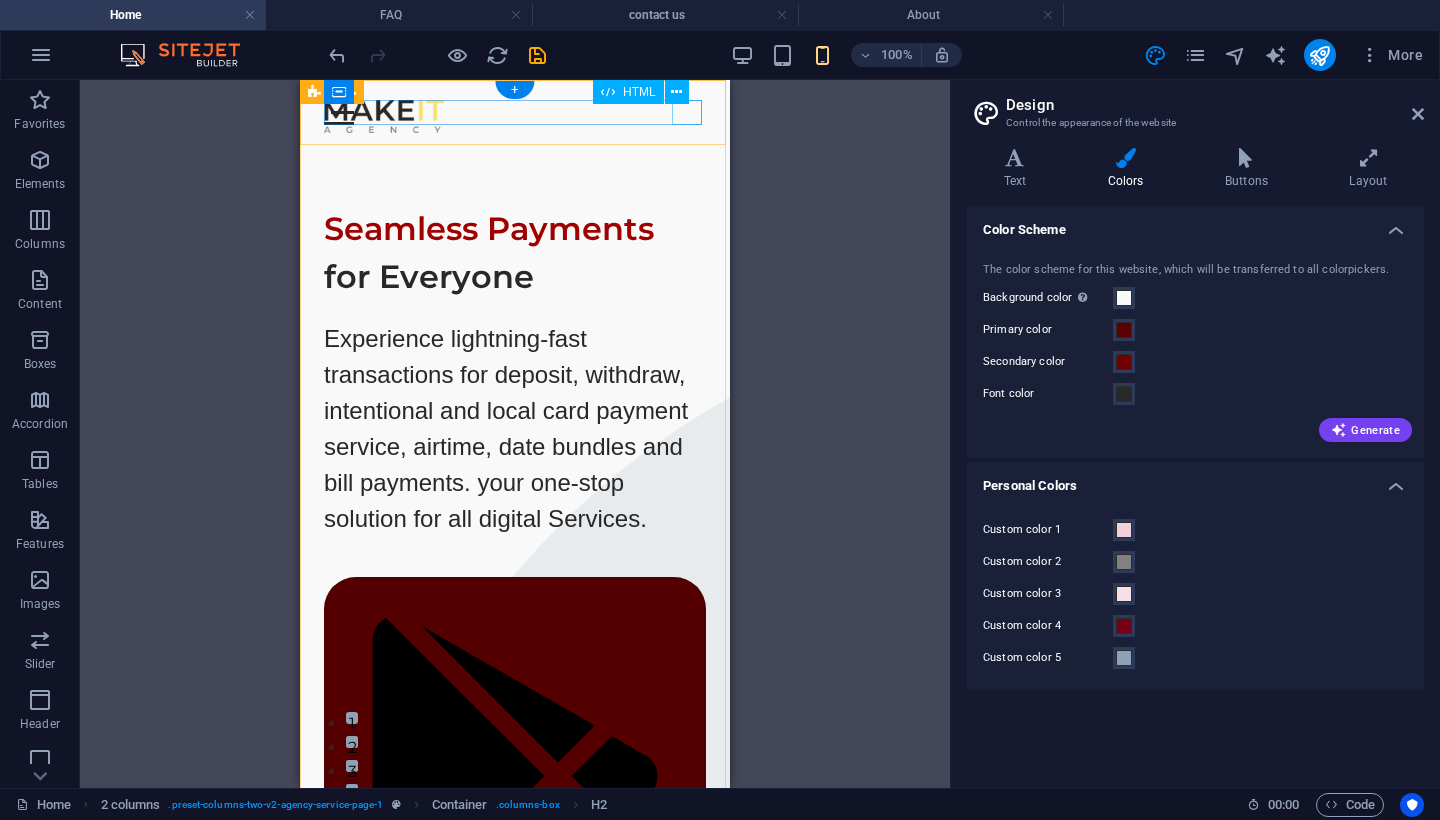 click at bounding box center (515, 112) 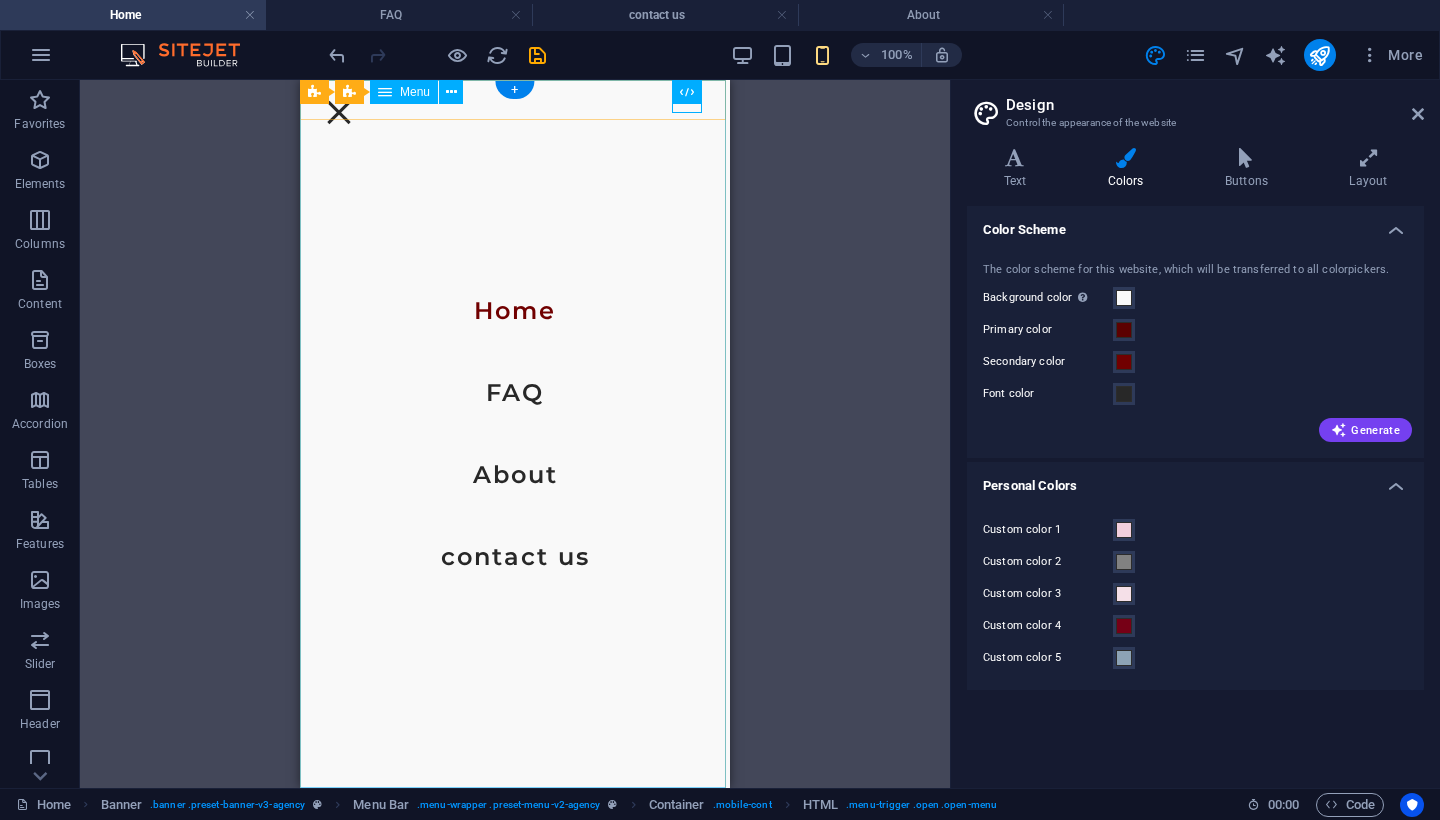 click on "Home FAQ About contact us" at bounding box center [515, 434] 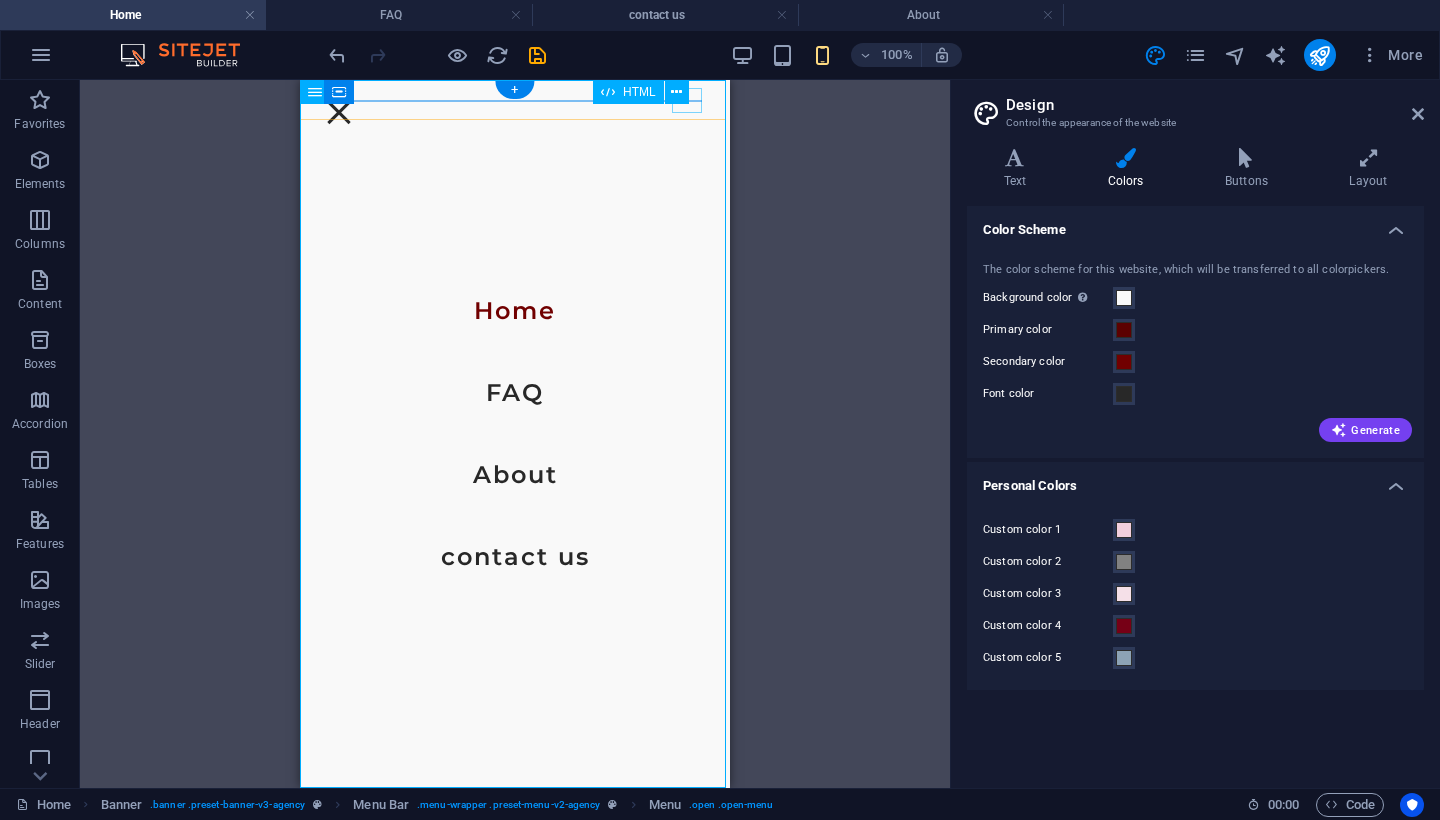 click on "HTML" at bounding box center [647, 92] 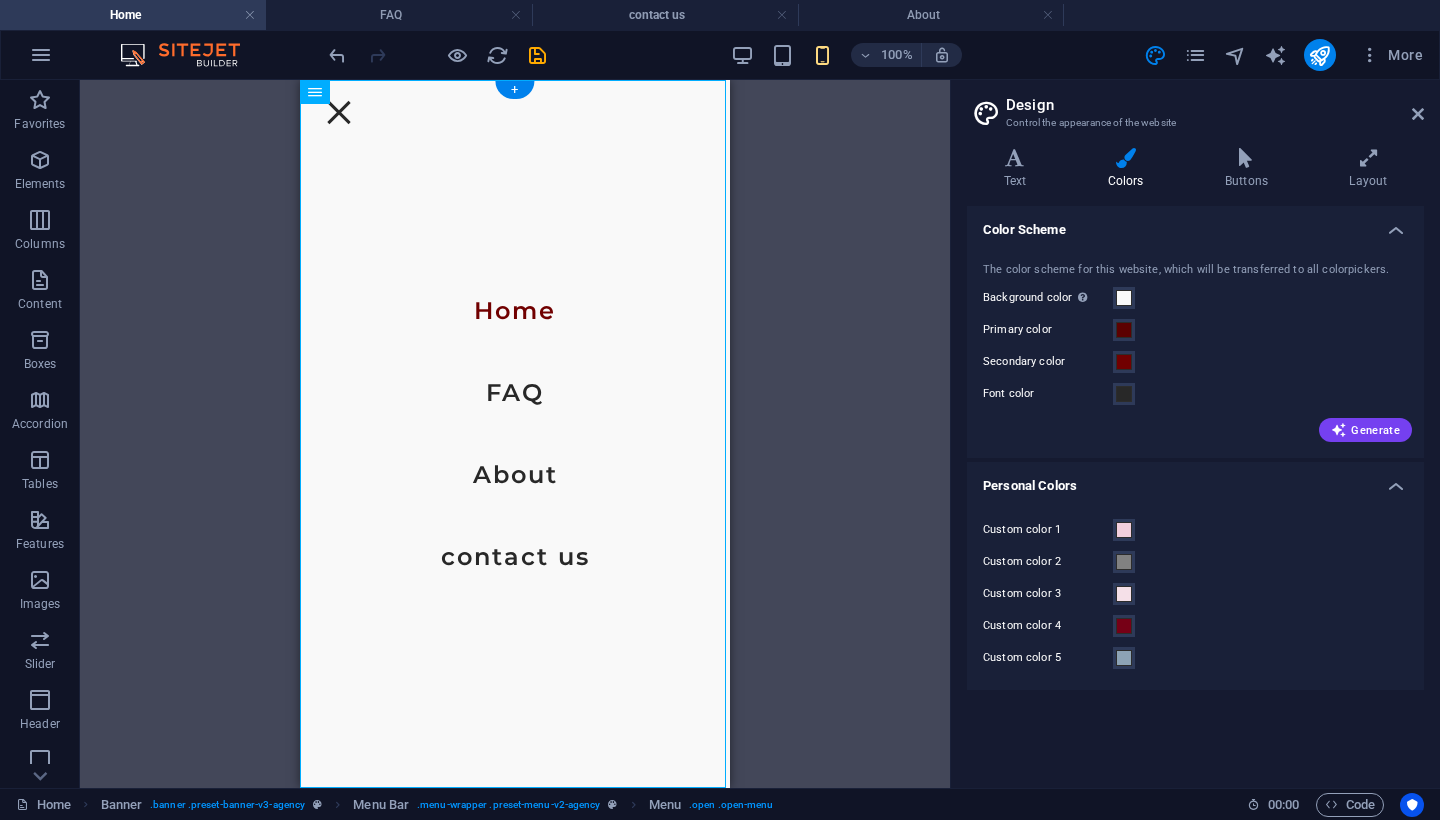 click at bounding box center (339, 112) 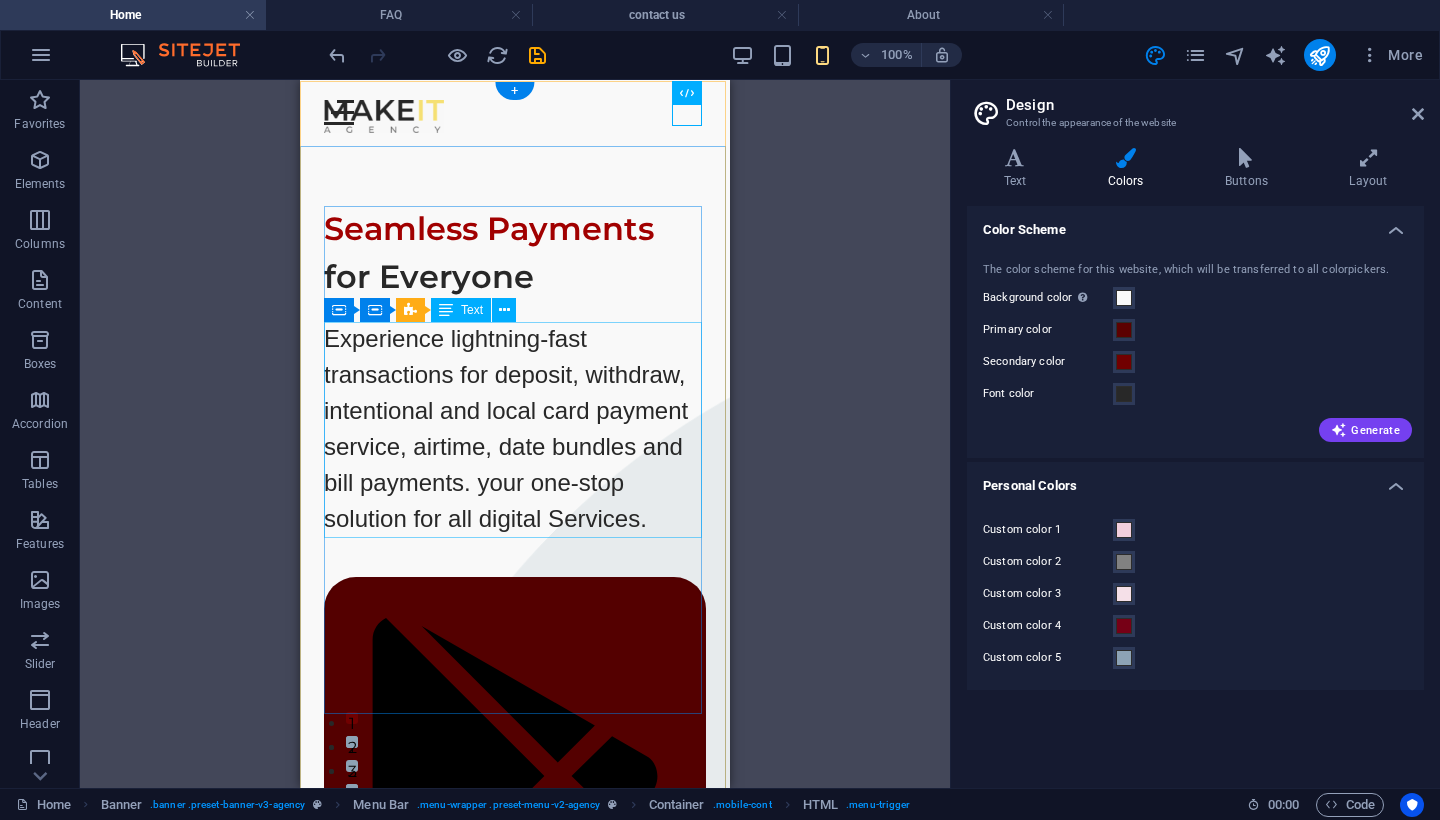scroll, scrollTop: 0, scrollLeft: 0, axis: both 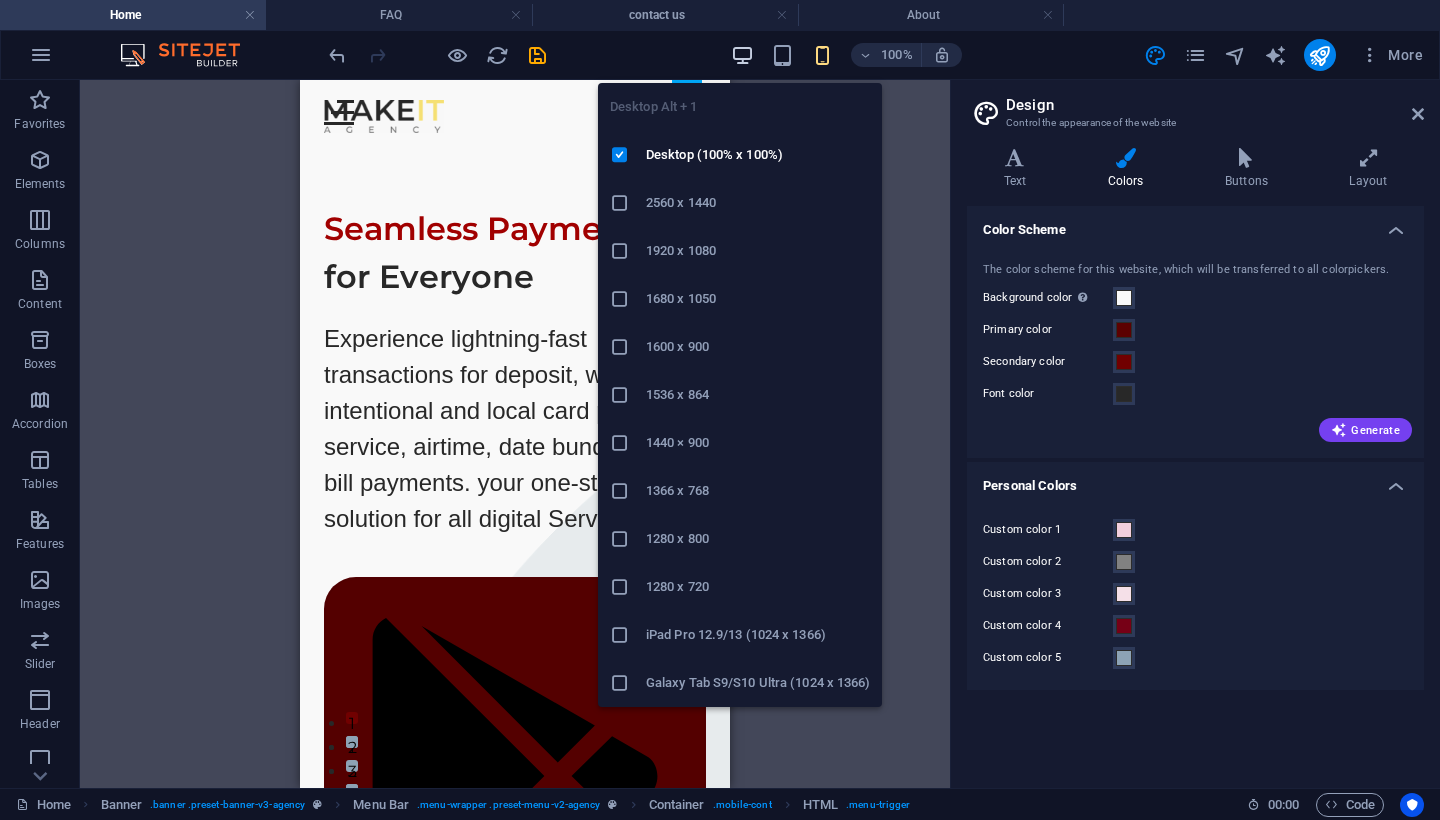 click at bounding box center (742, 55) 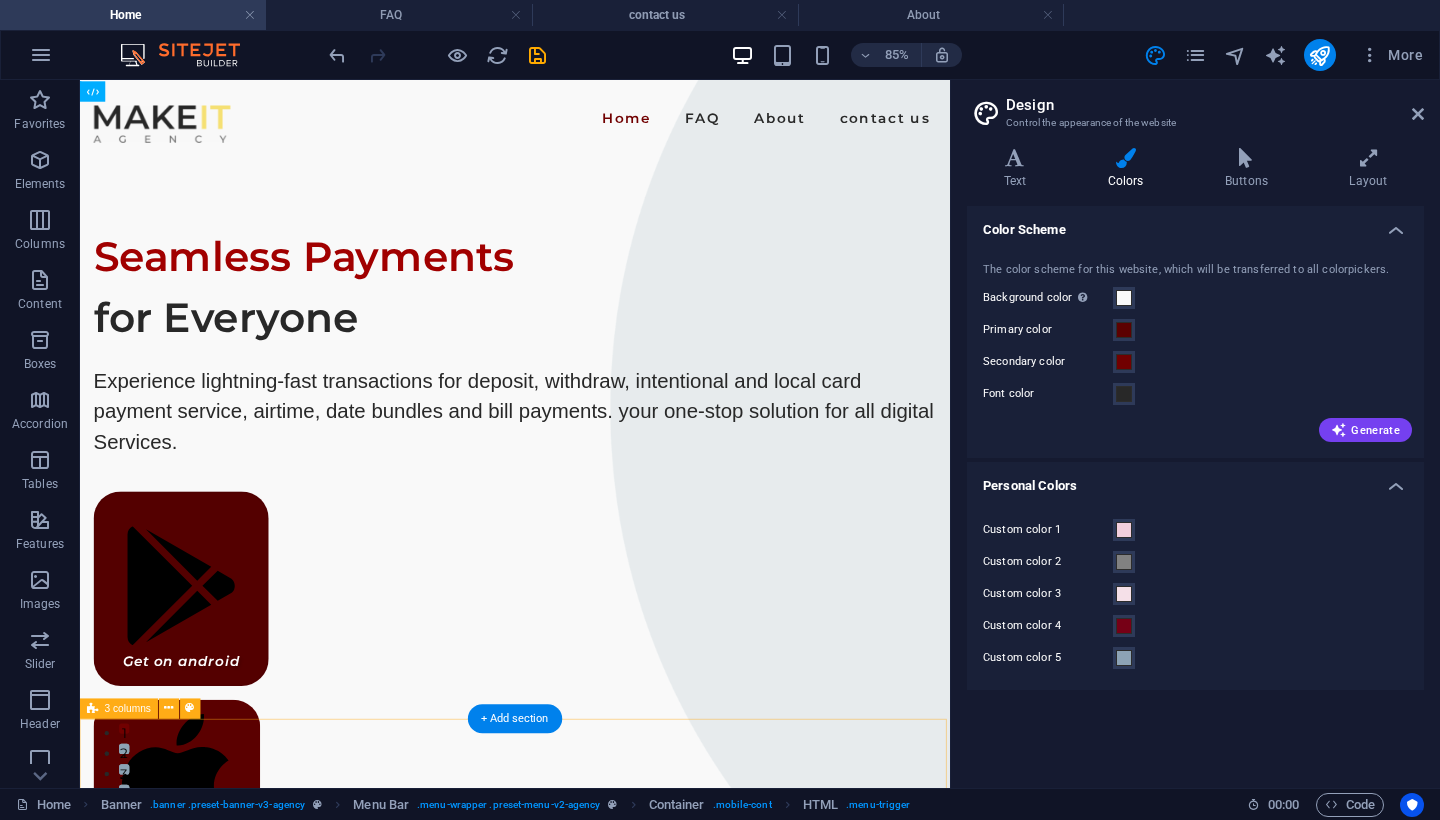 scroll, scrollTop: 0, scrollLeft: 0, axis: both 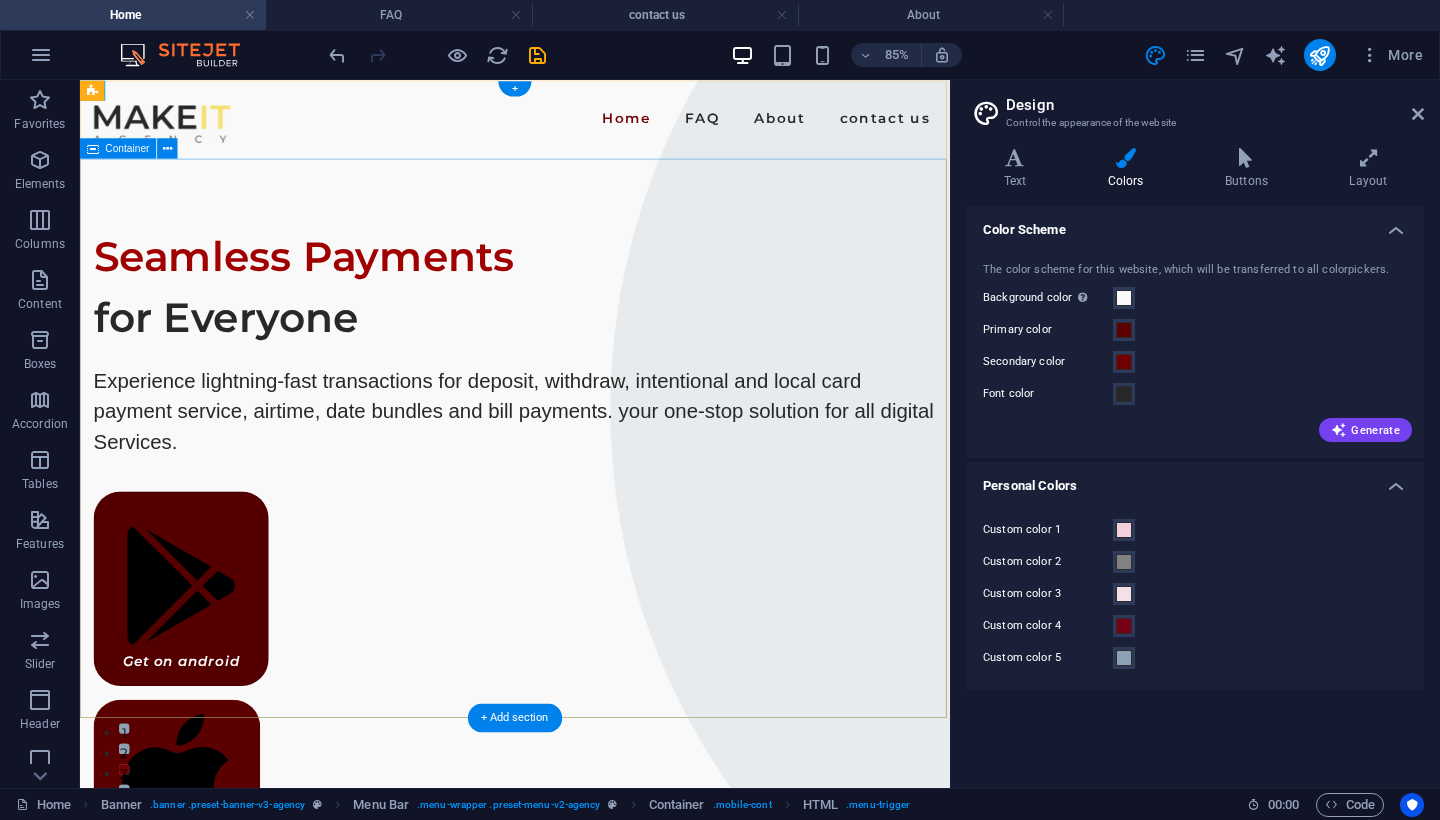 click on "Container" at bounding box center (128, 148) 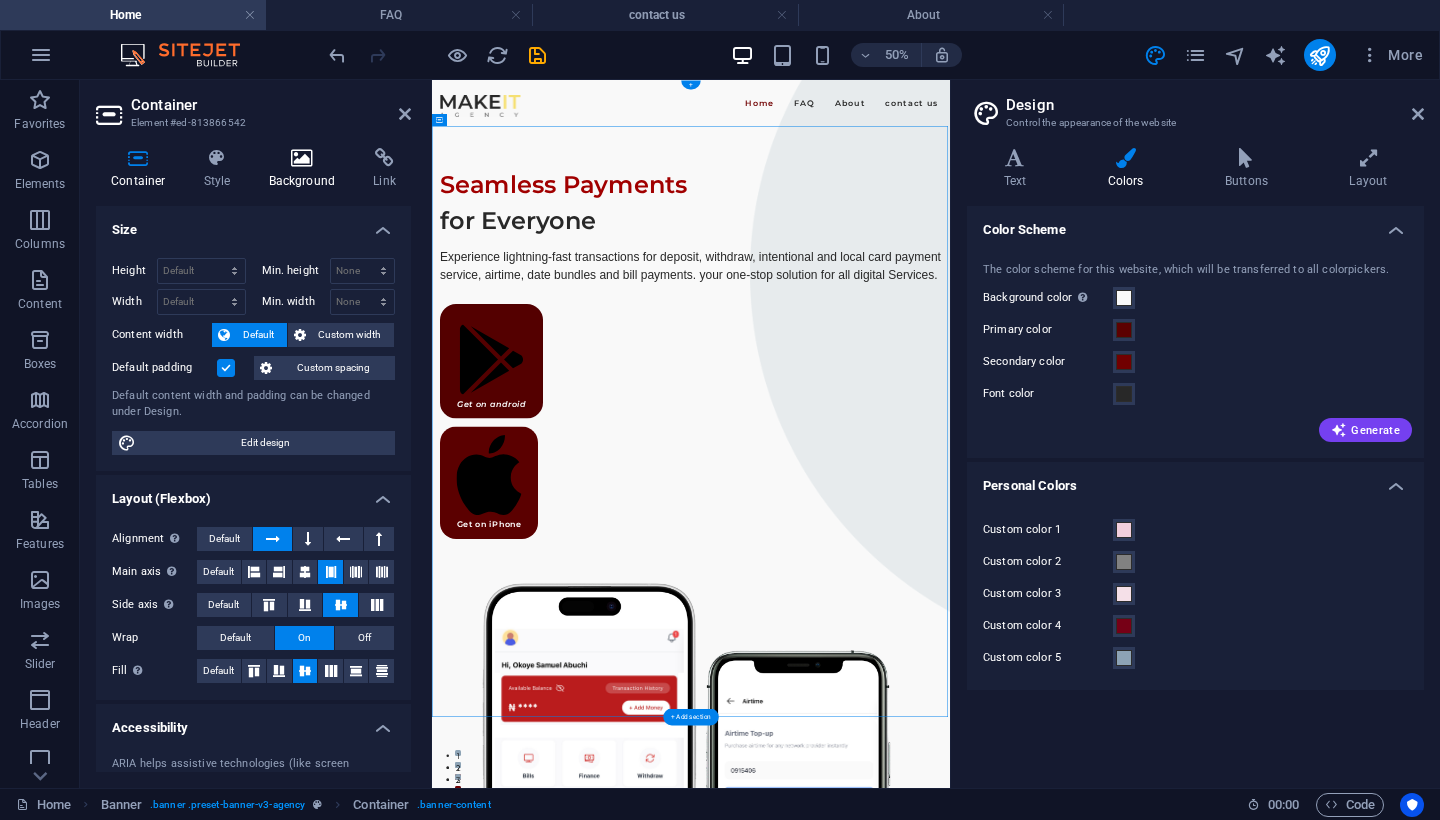 click at bounding box center [302, 158] 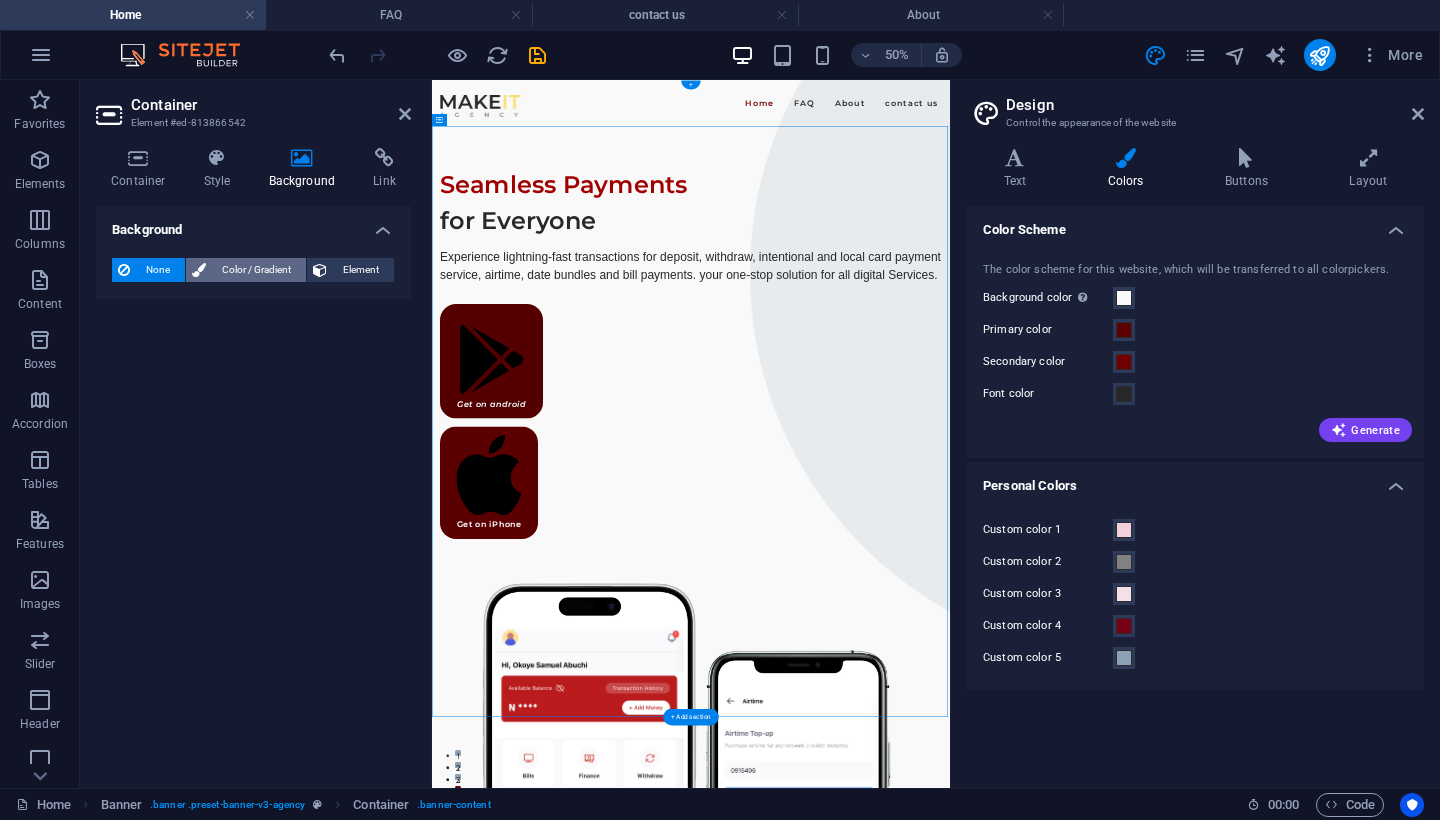 click on "Color / Gradient" at bounding box center (256, 270) 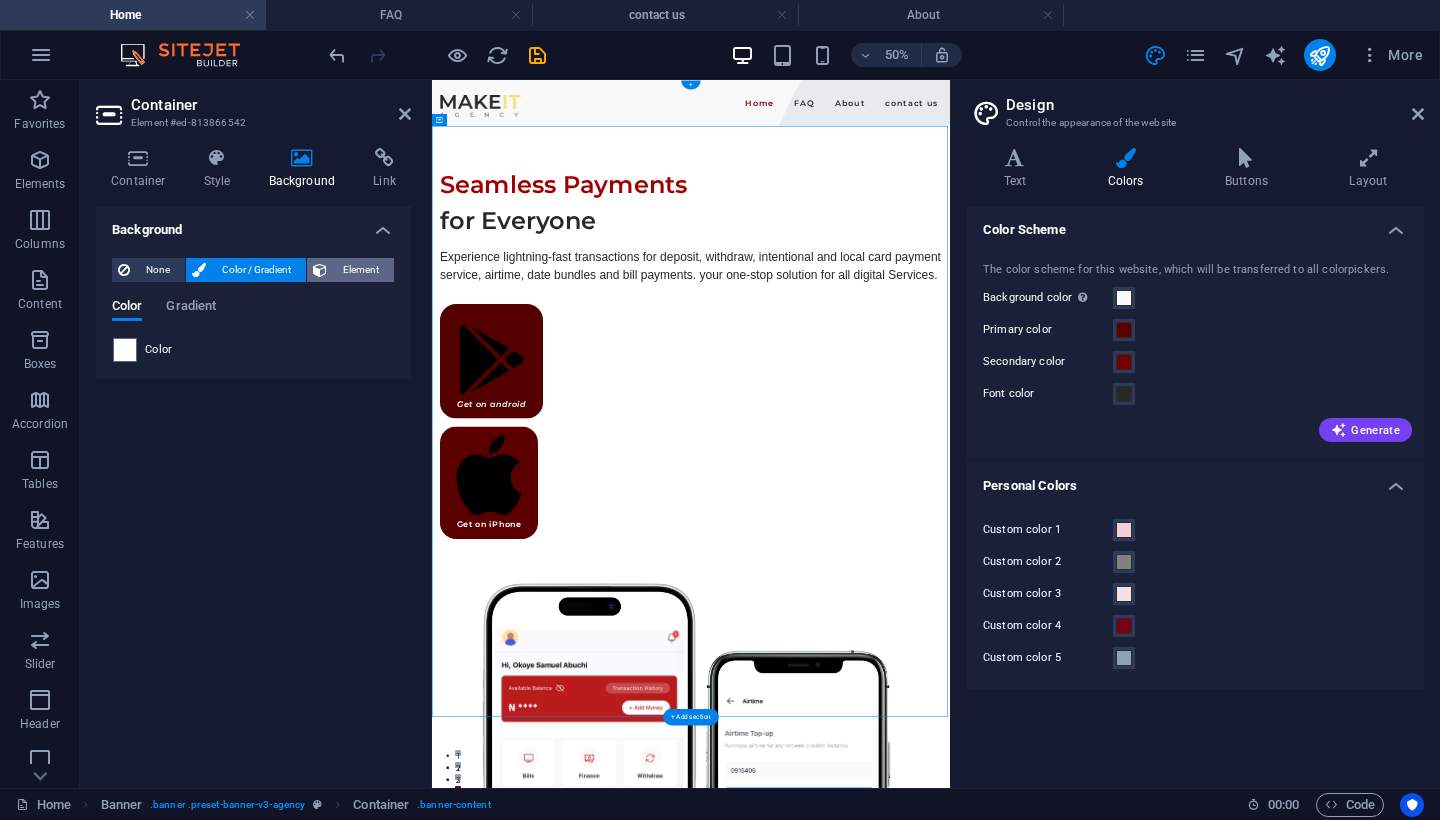 click on "Element" at bounding box center [360, 270] 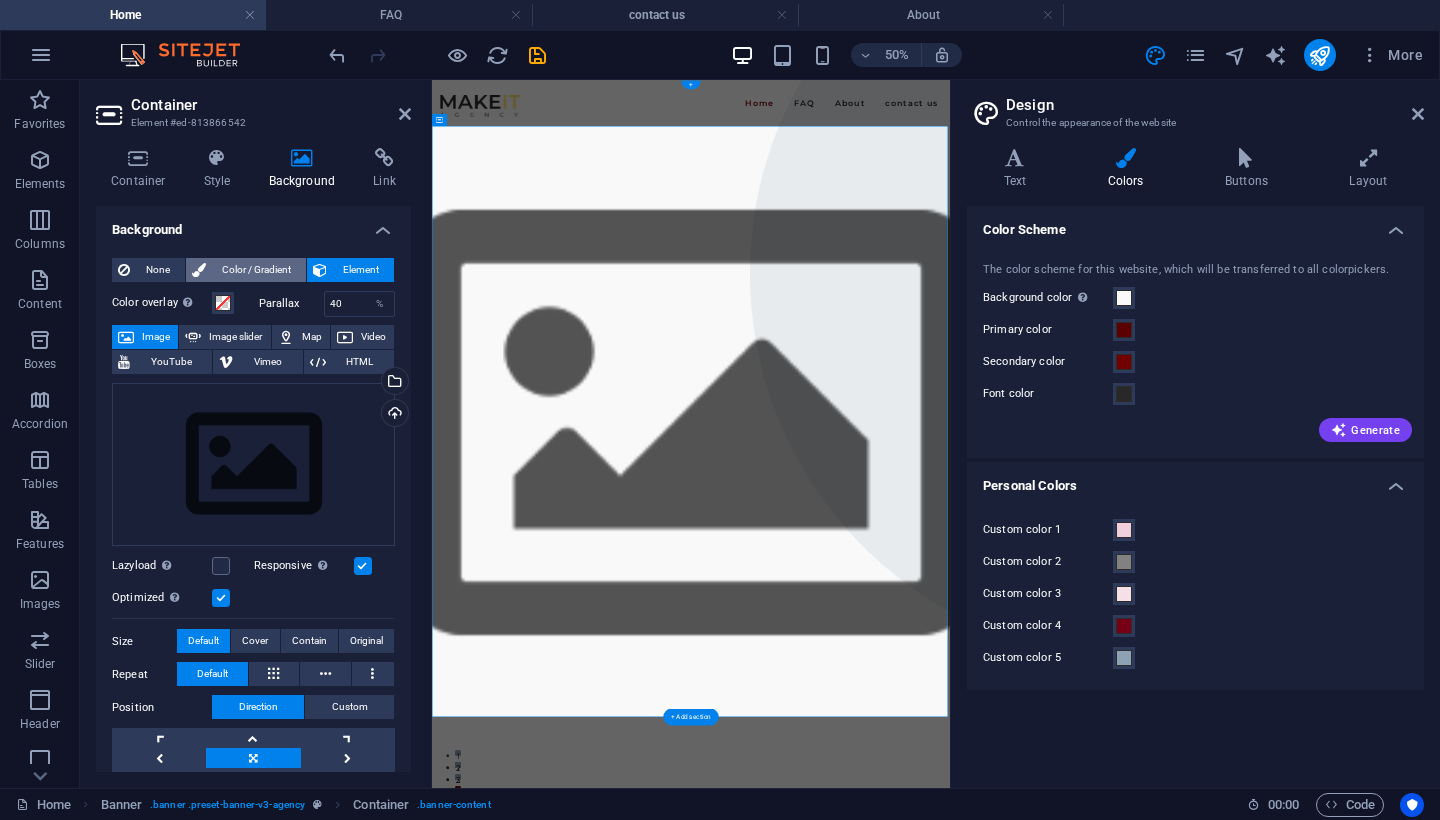 click on "Color / Gradient" at bounding box center (256, 270) 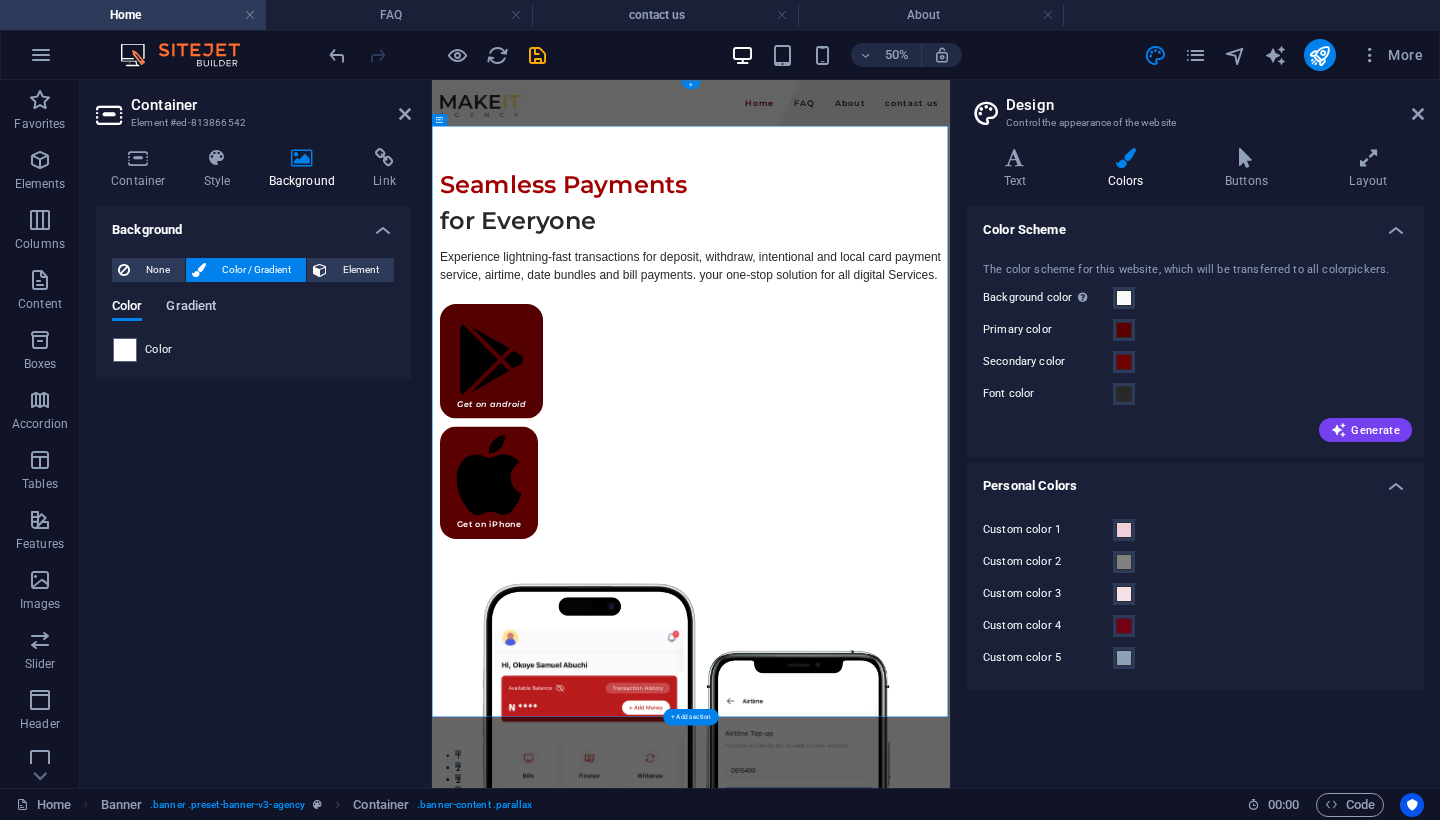 click on "Gradient" at bounding box center [191, 308] 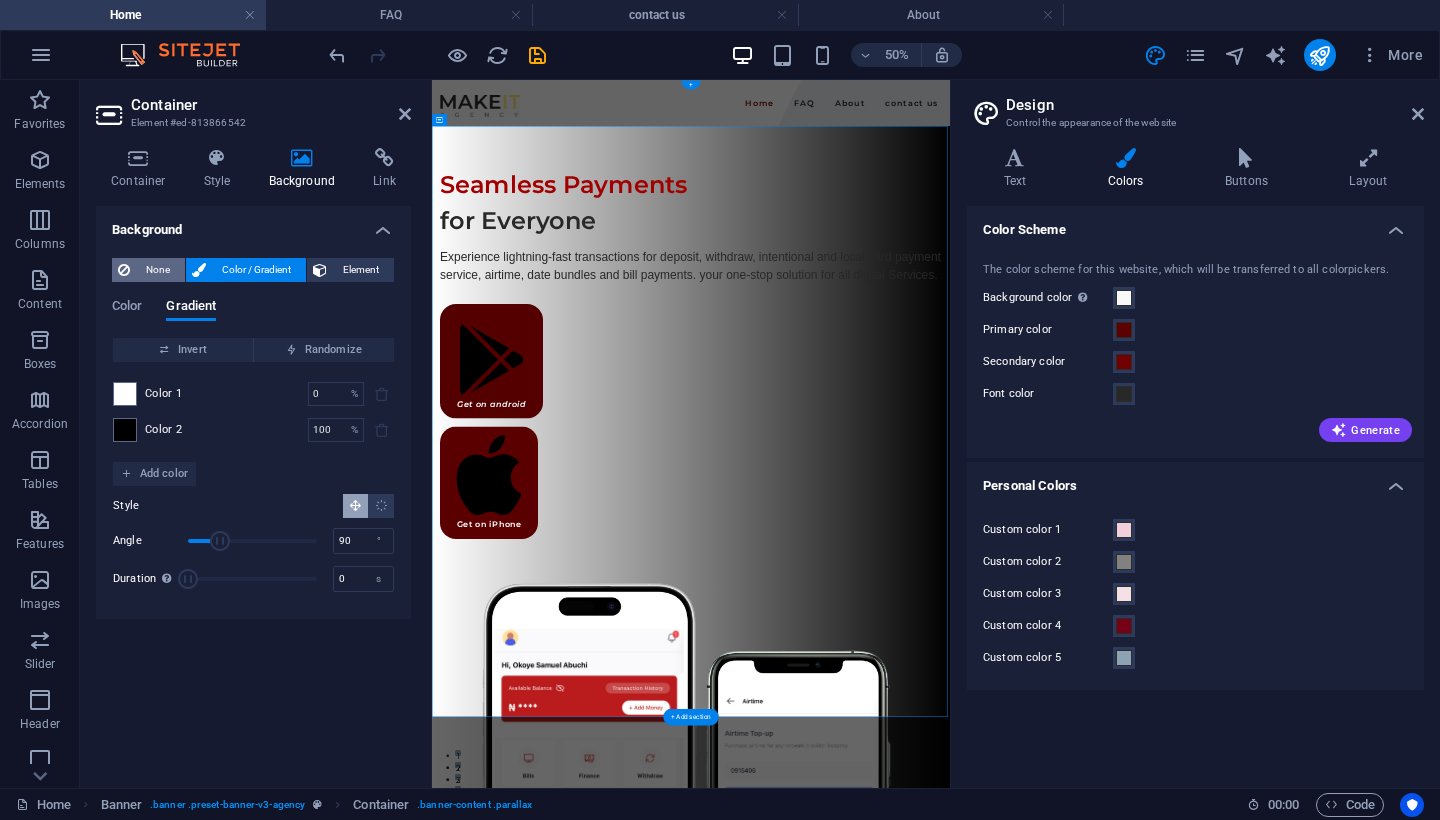 click on "None" at bounding box center [157, 270] 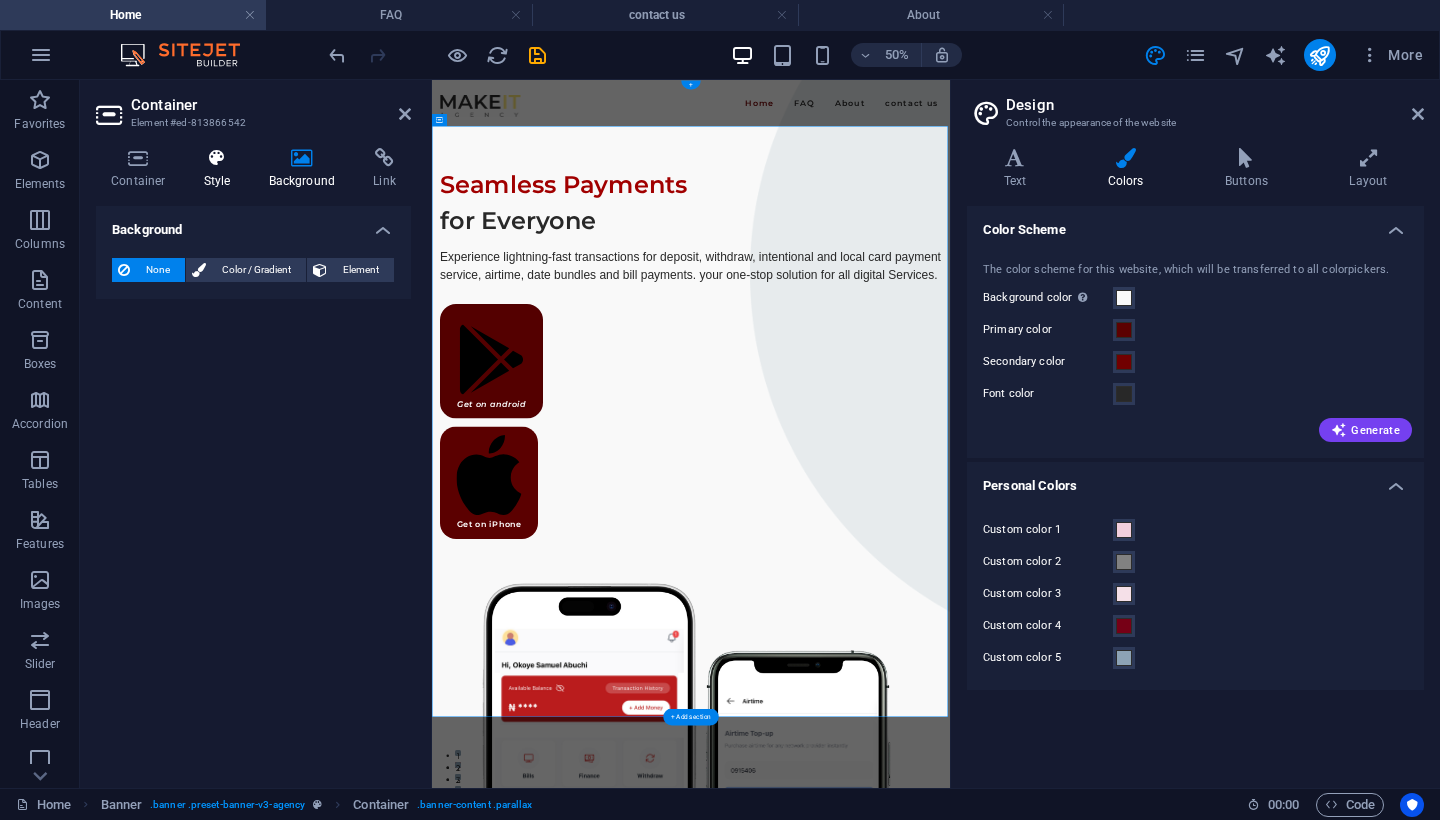 click on "Style" at bounding box center [221, 169] 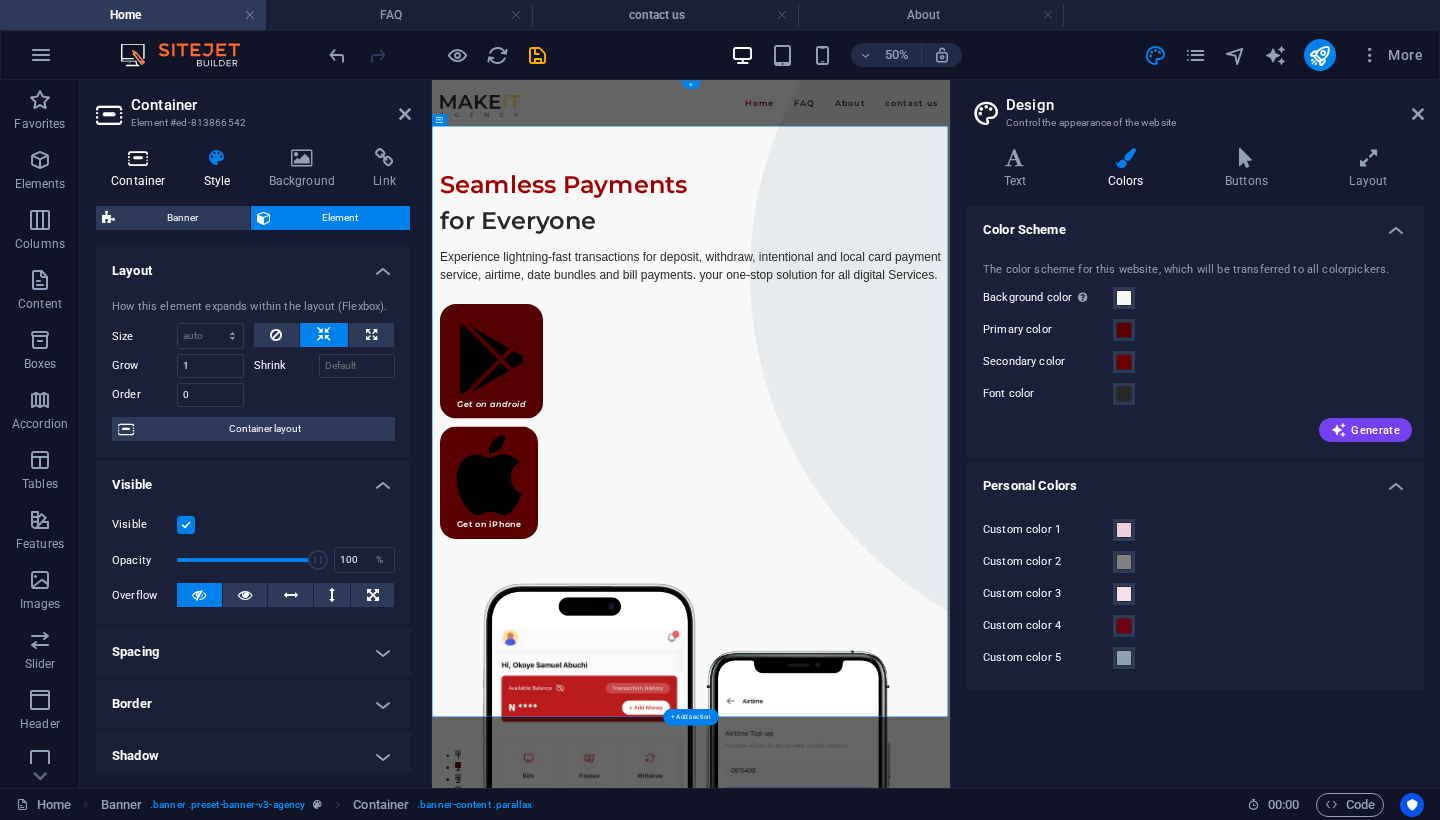click at bounding box center (138, 158) 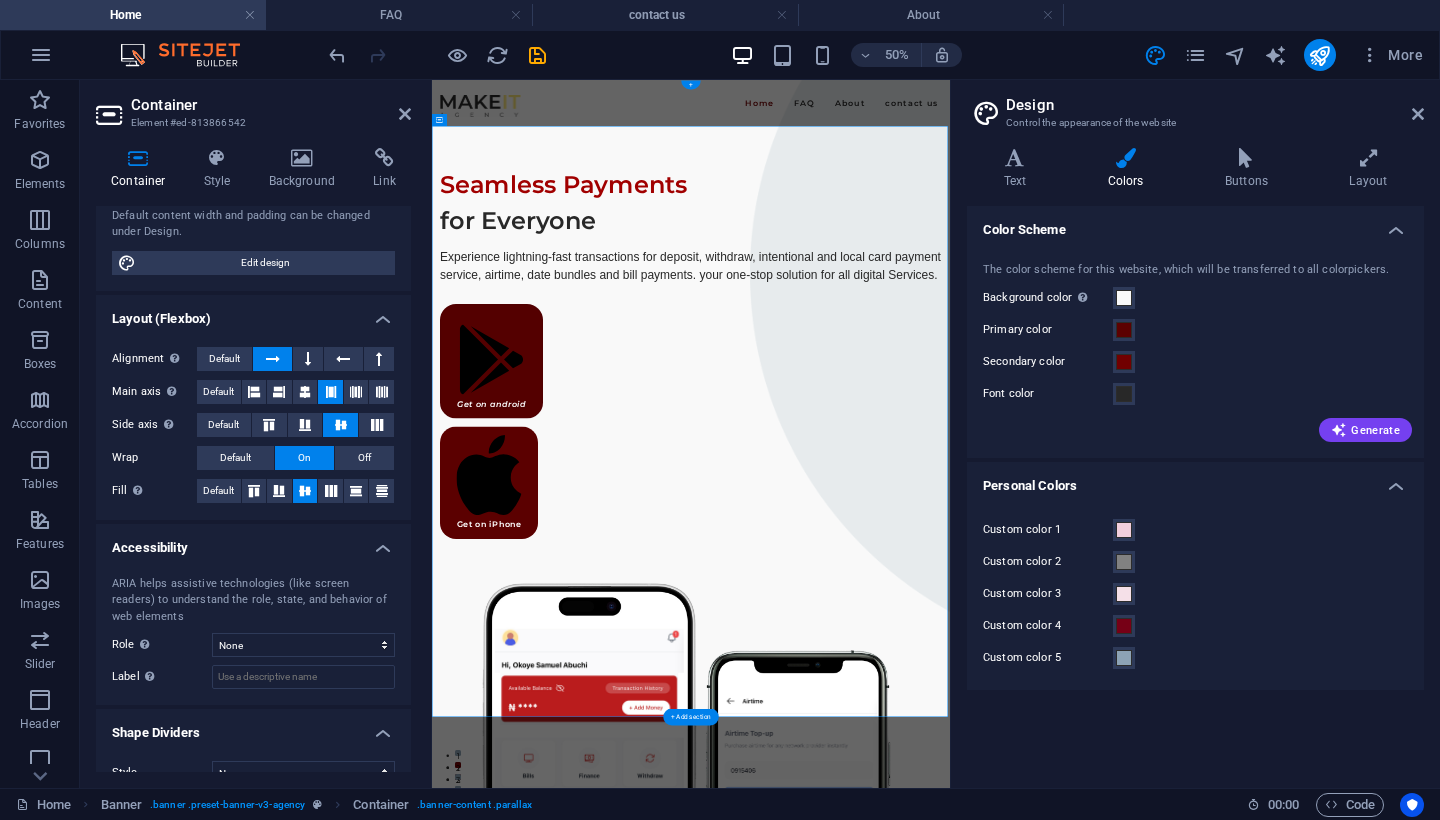 scroll, scrollTop: 182, scrollLeft: 0, axis: vertical 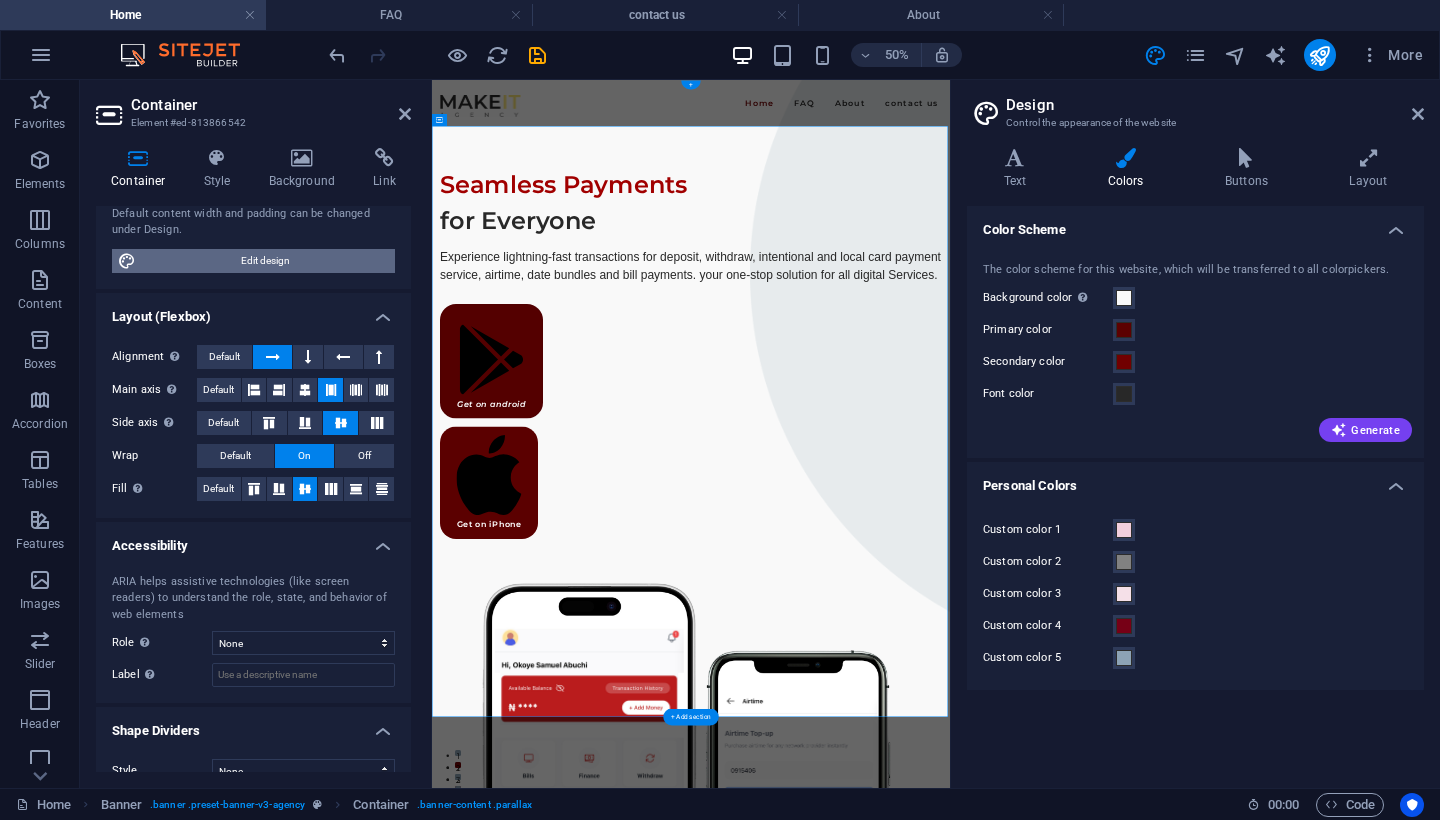 click on "Edit design" at bounding box center [265, 261] 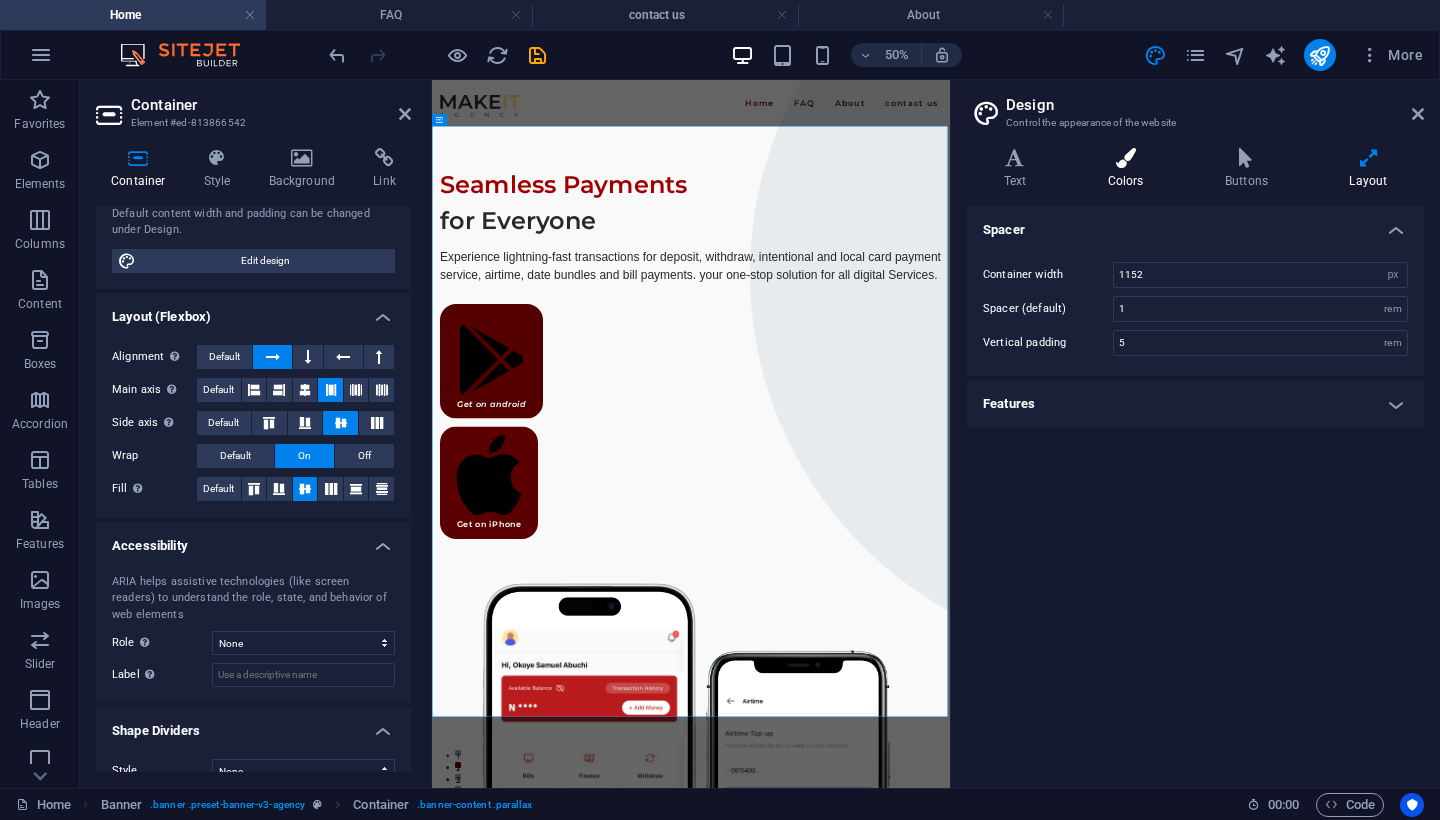 click on "Colors" at bounding box center (1129, 169) 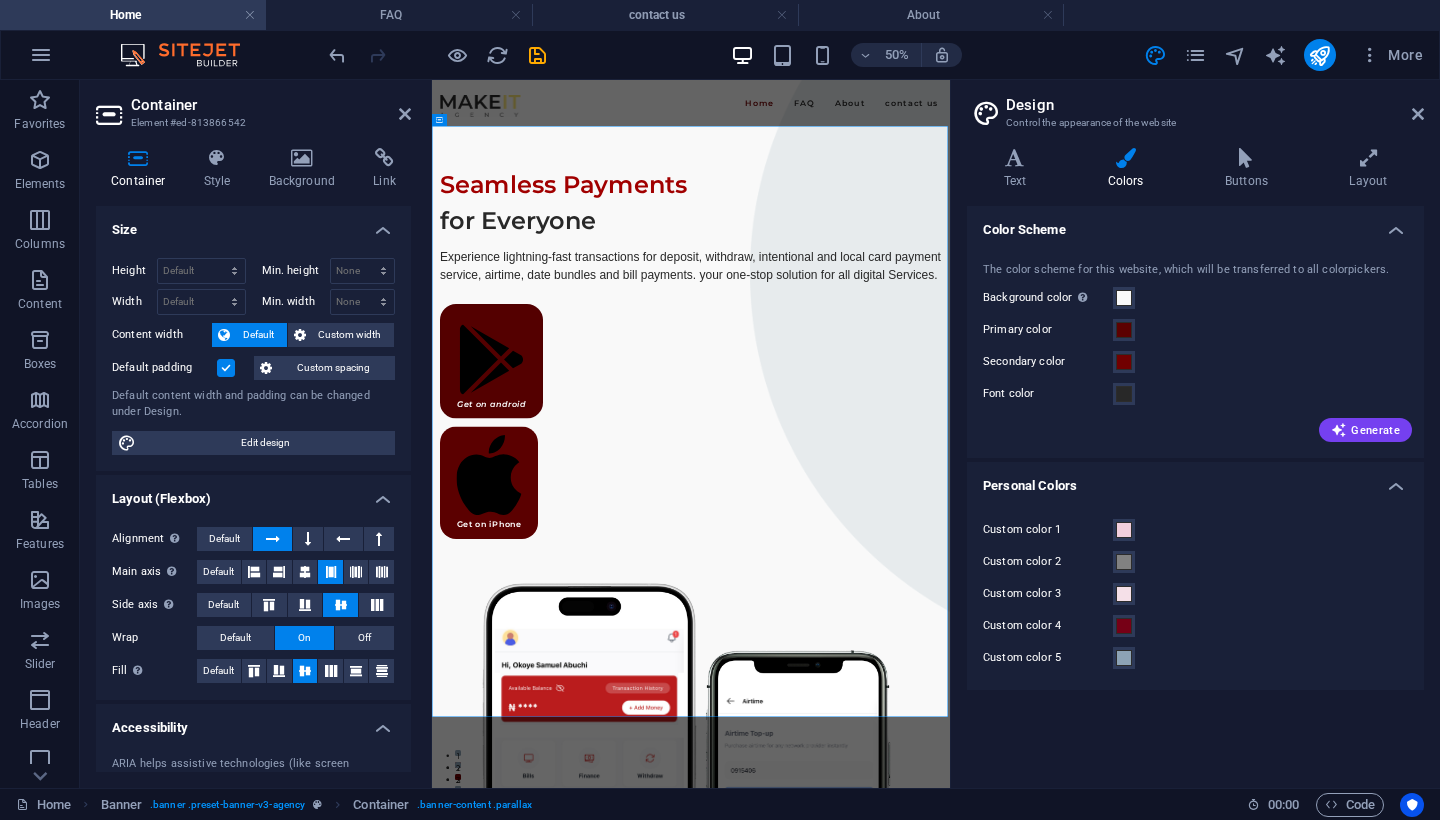 scroll, scrollTop: 0, scrollLeft: 0, axis: both 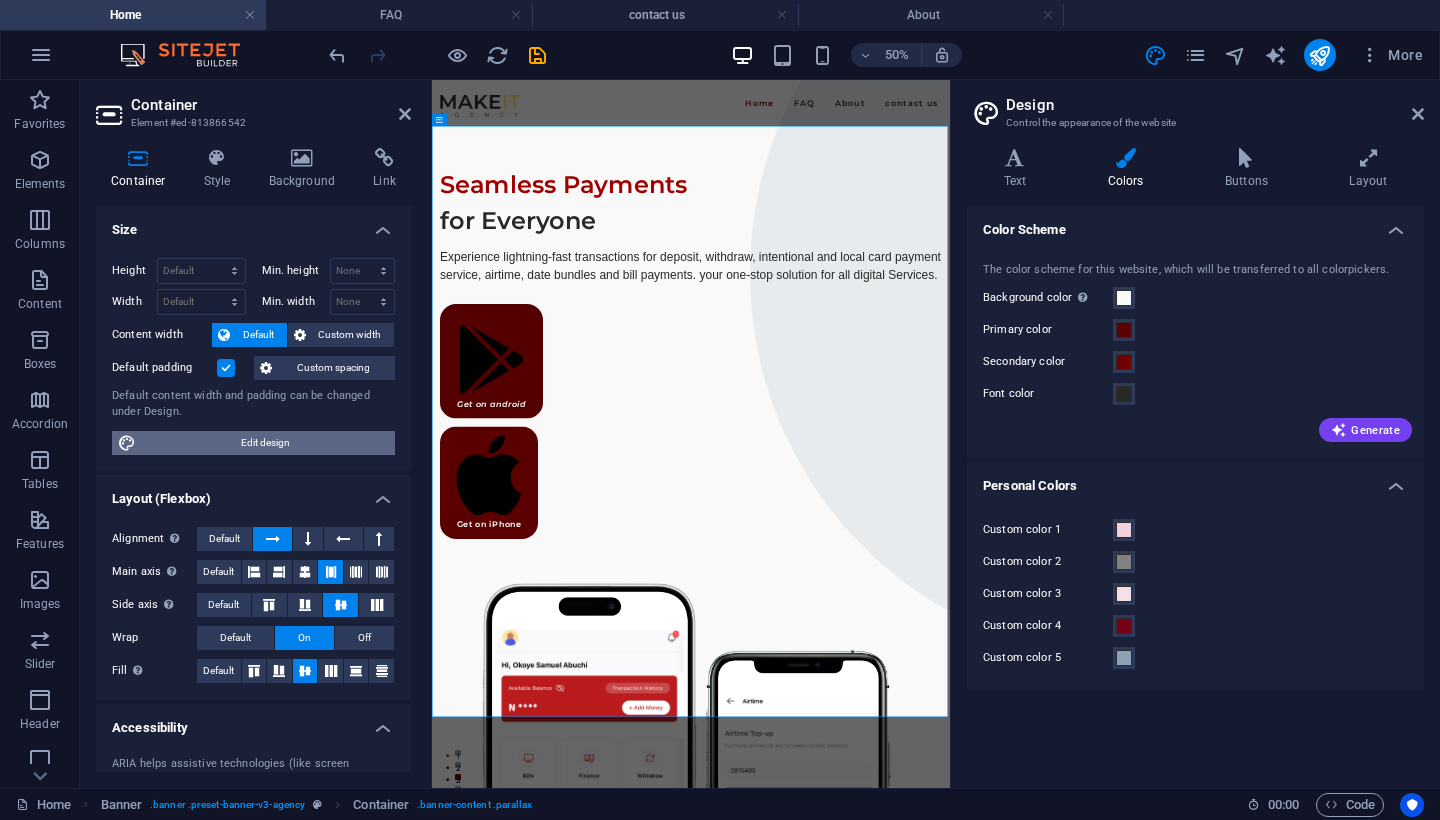 click on "Edit design" at bounding box center [265, 443] 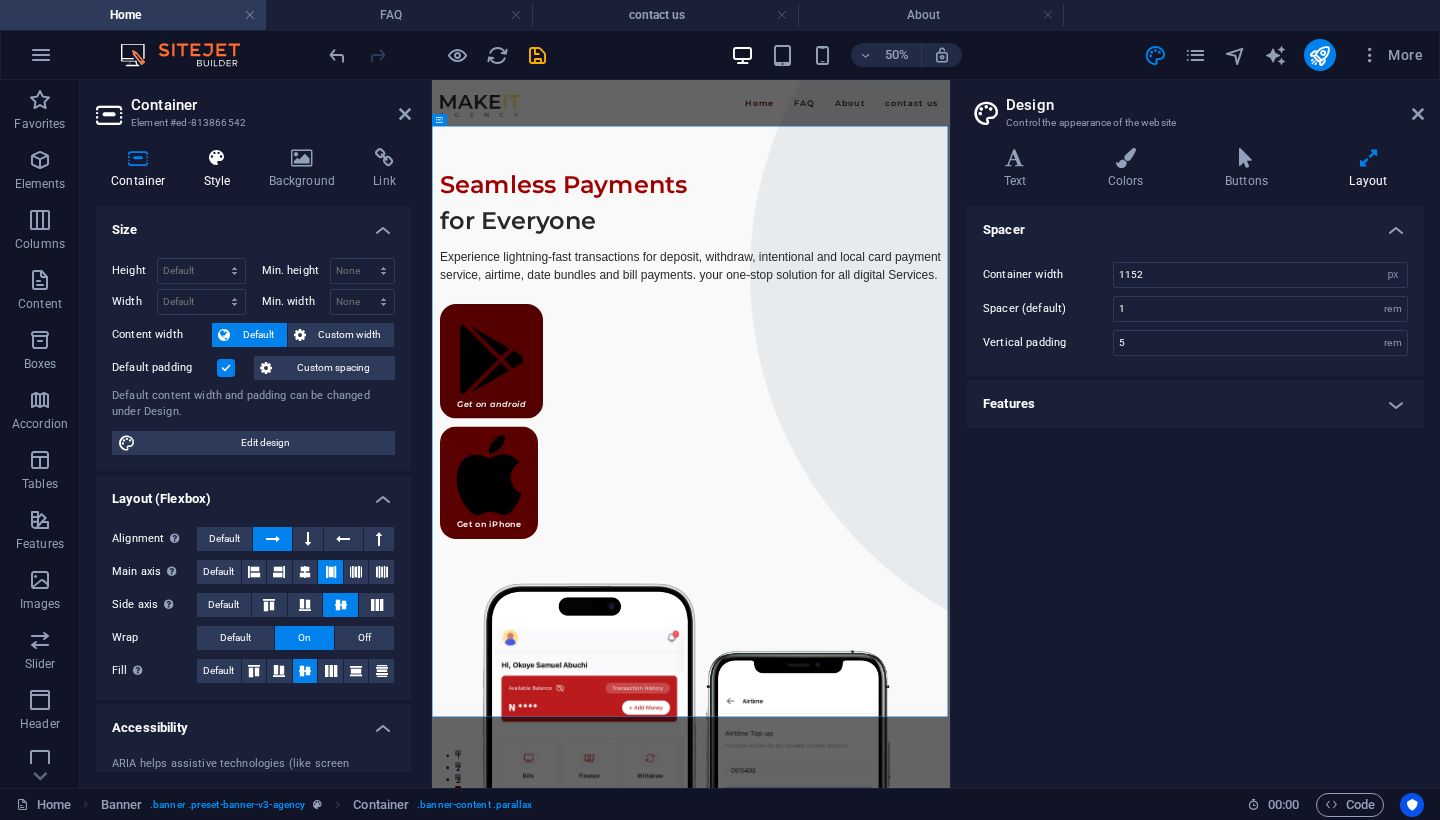 click on "Style" at bounding box center [221, 169] 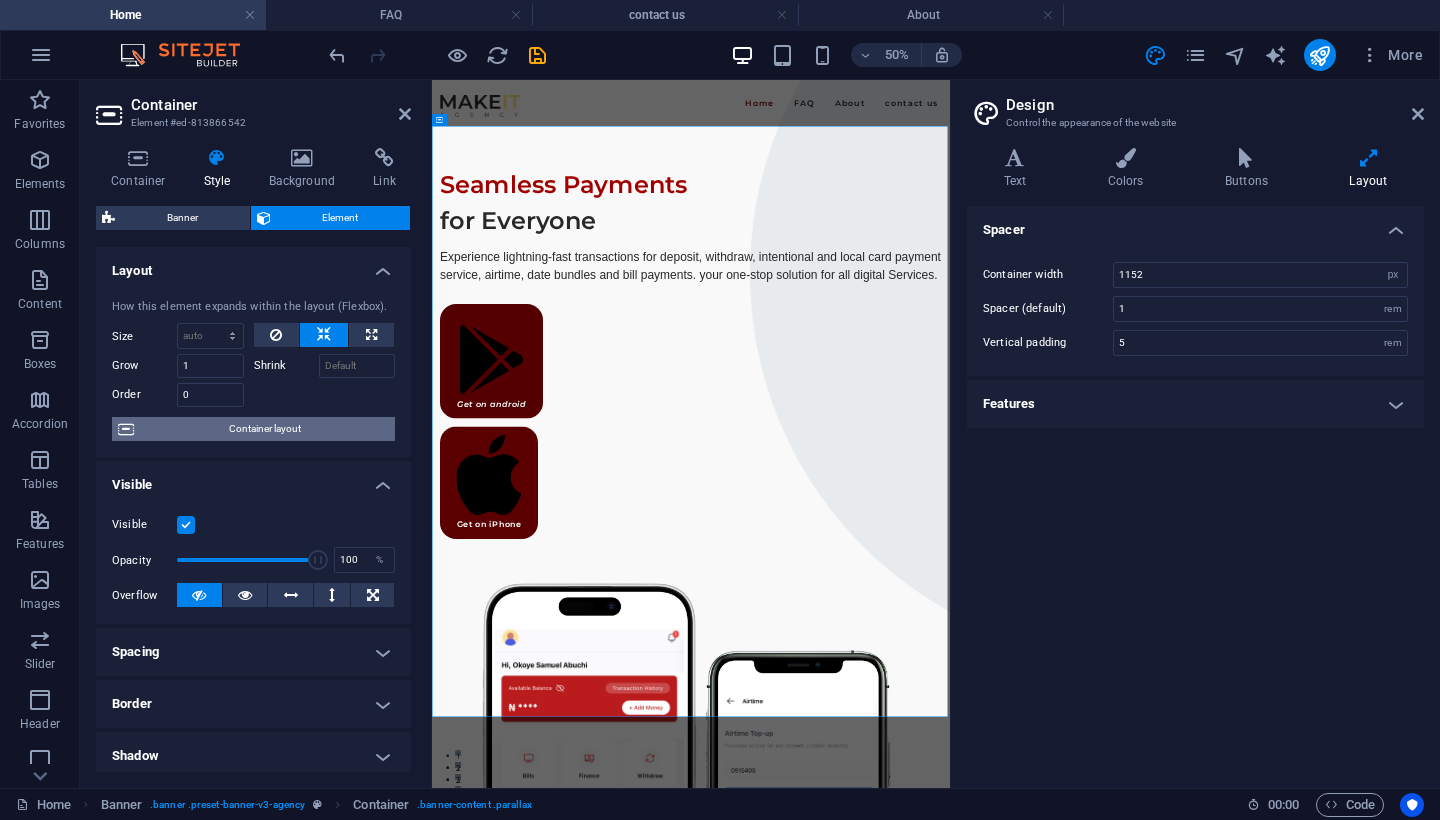 click on "Container layout" at bounding box center [264, 429] 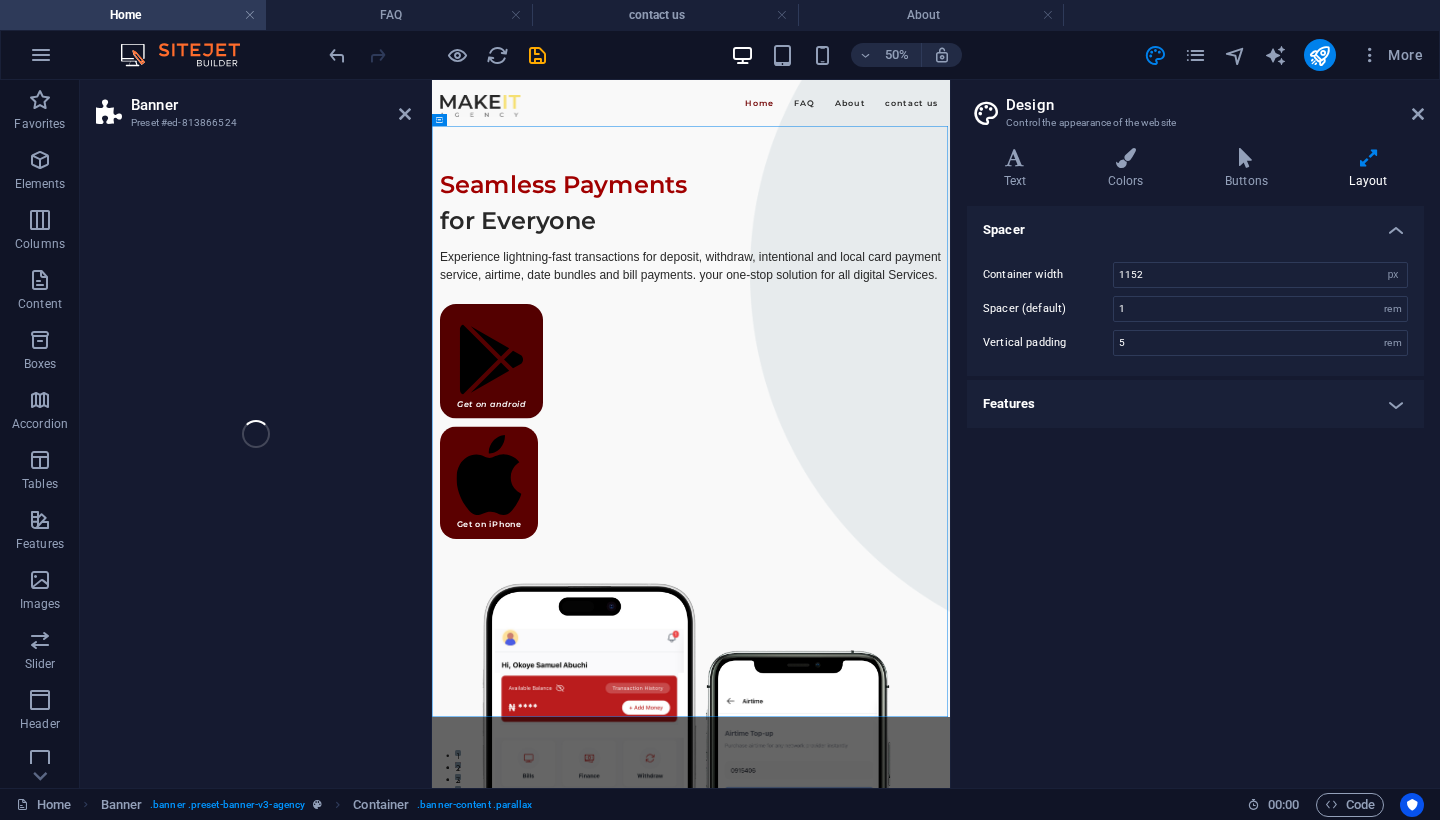 select on "vh" 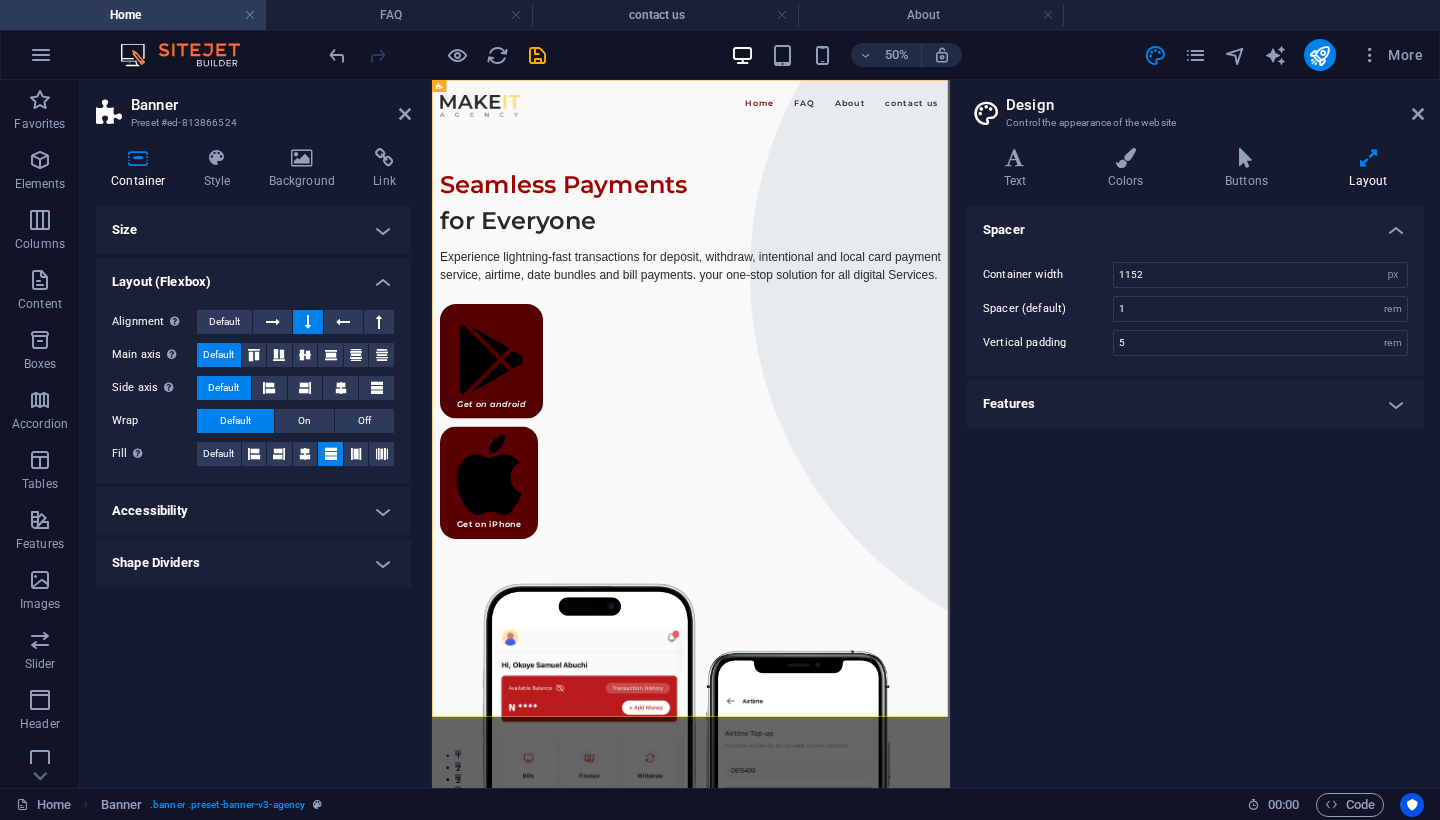 click on "Accessibility" at bounding box center (253, 511) 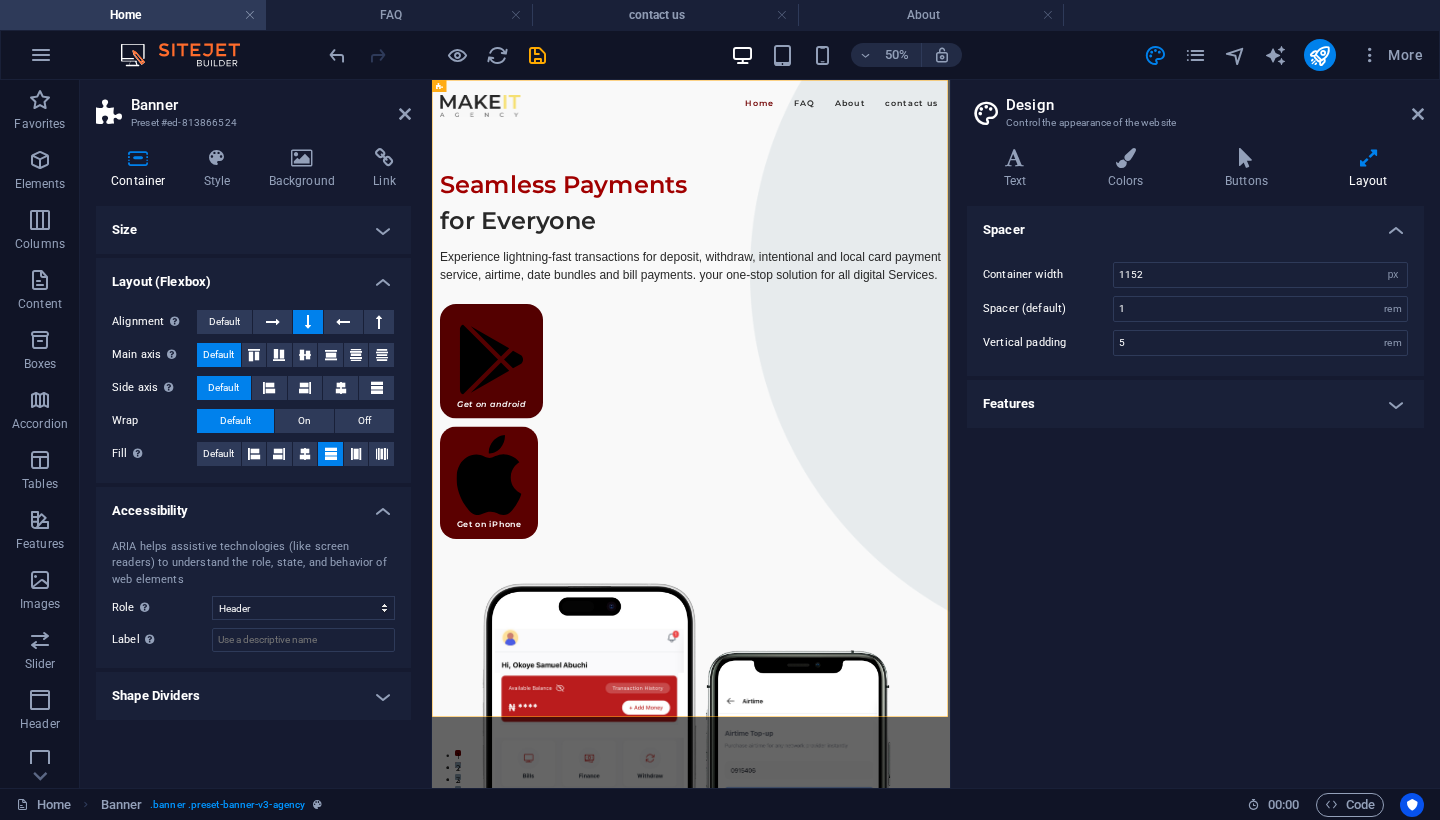 click on "Shape Dividers" at bounding box center (253, 696) 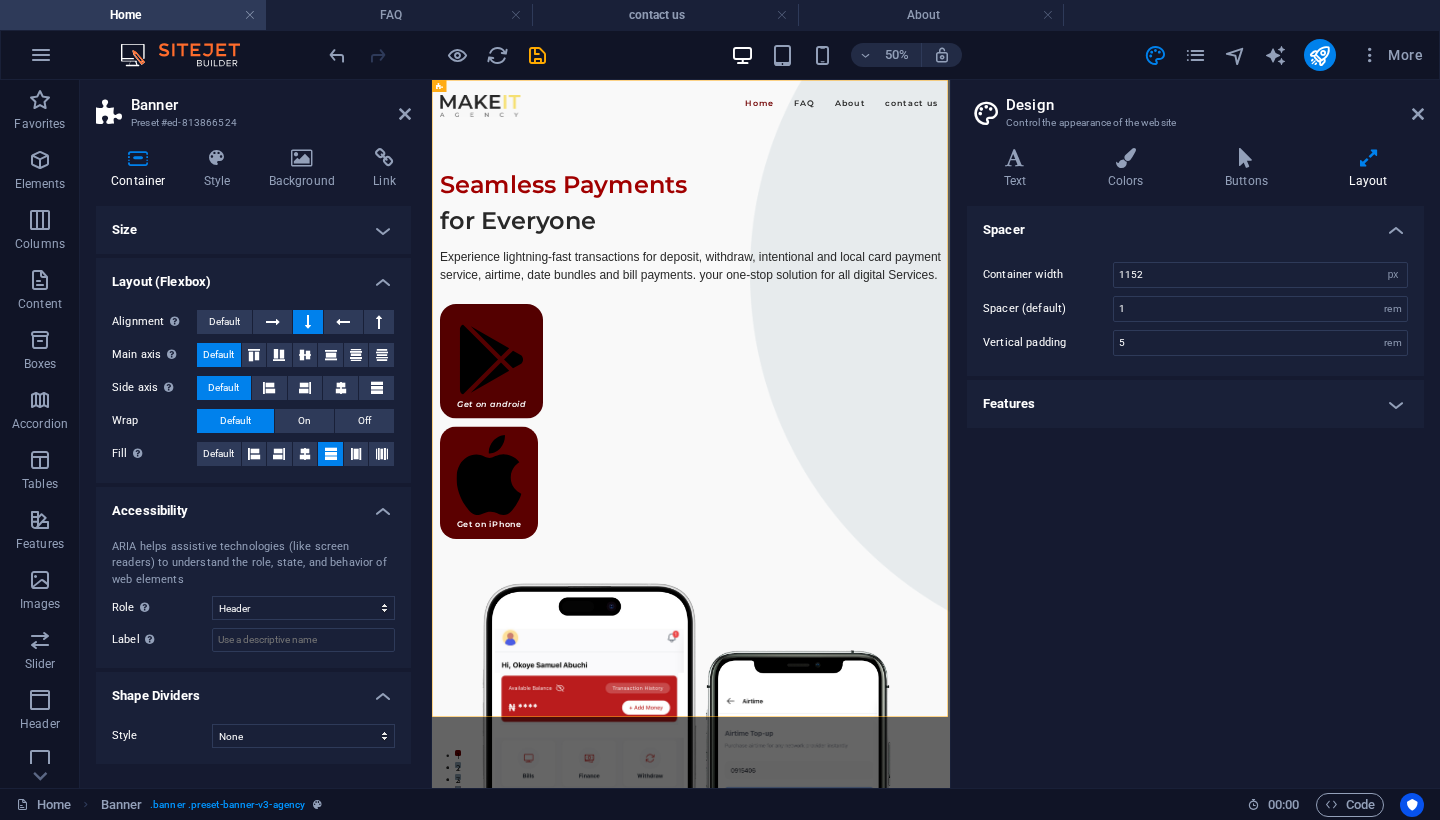 click on "Size" at bounding box center [253, 230] 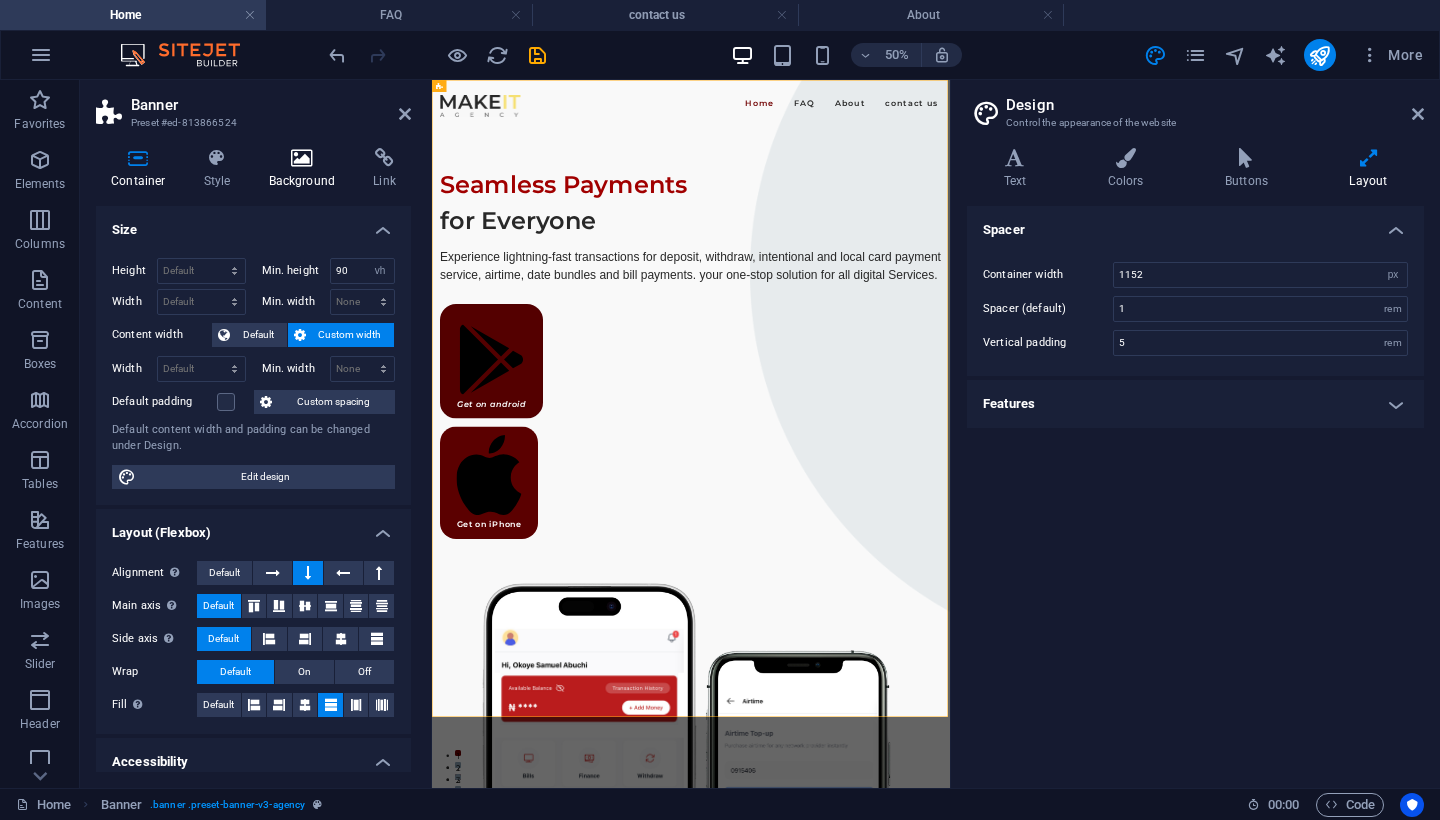 click at bounding box center [302, 158] 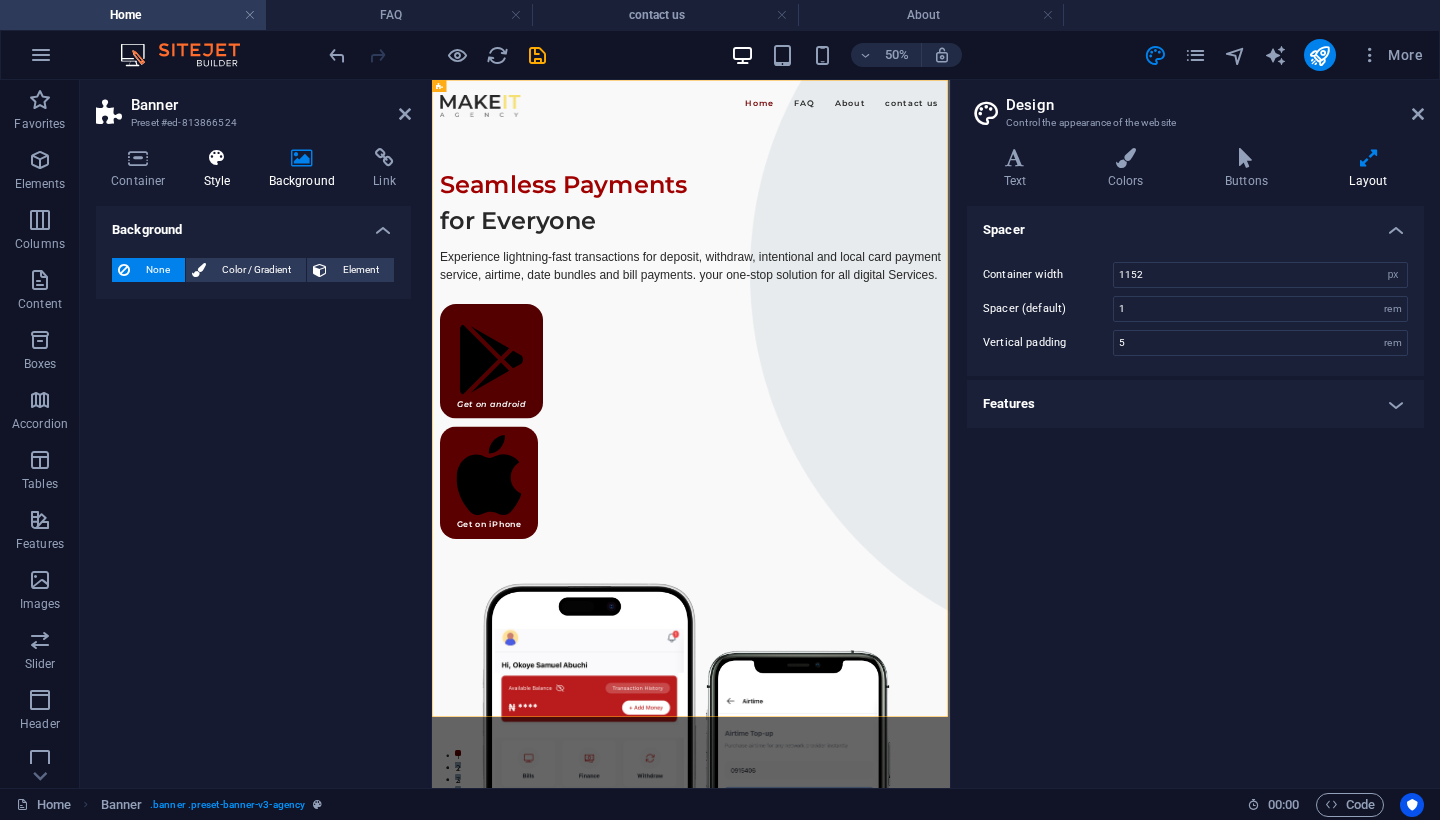 click at bounding box center [217, 158] 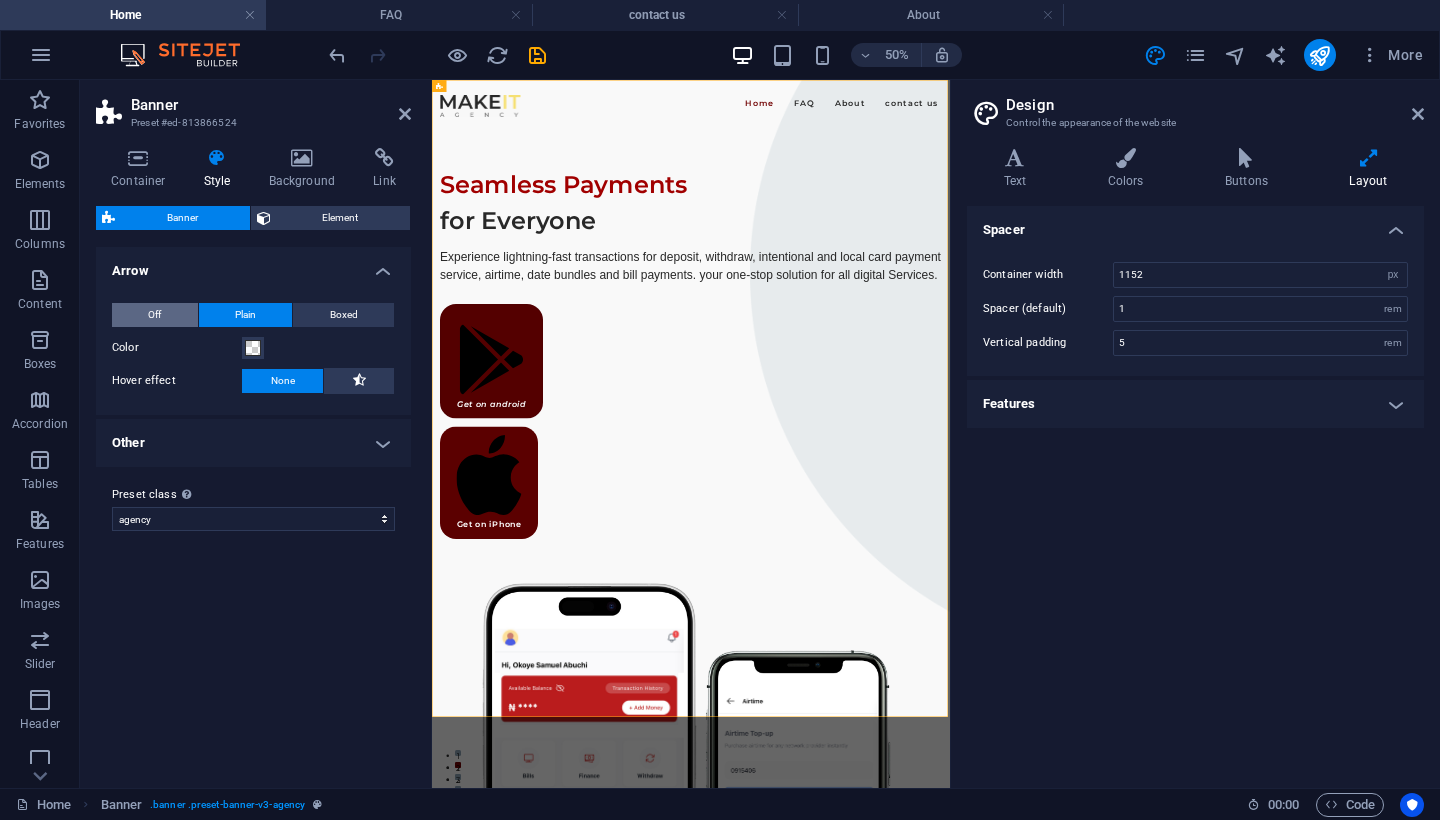 click on "Off" at bounding box center [155, 315] 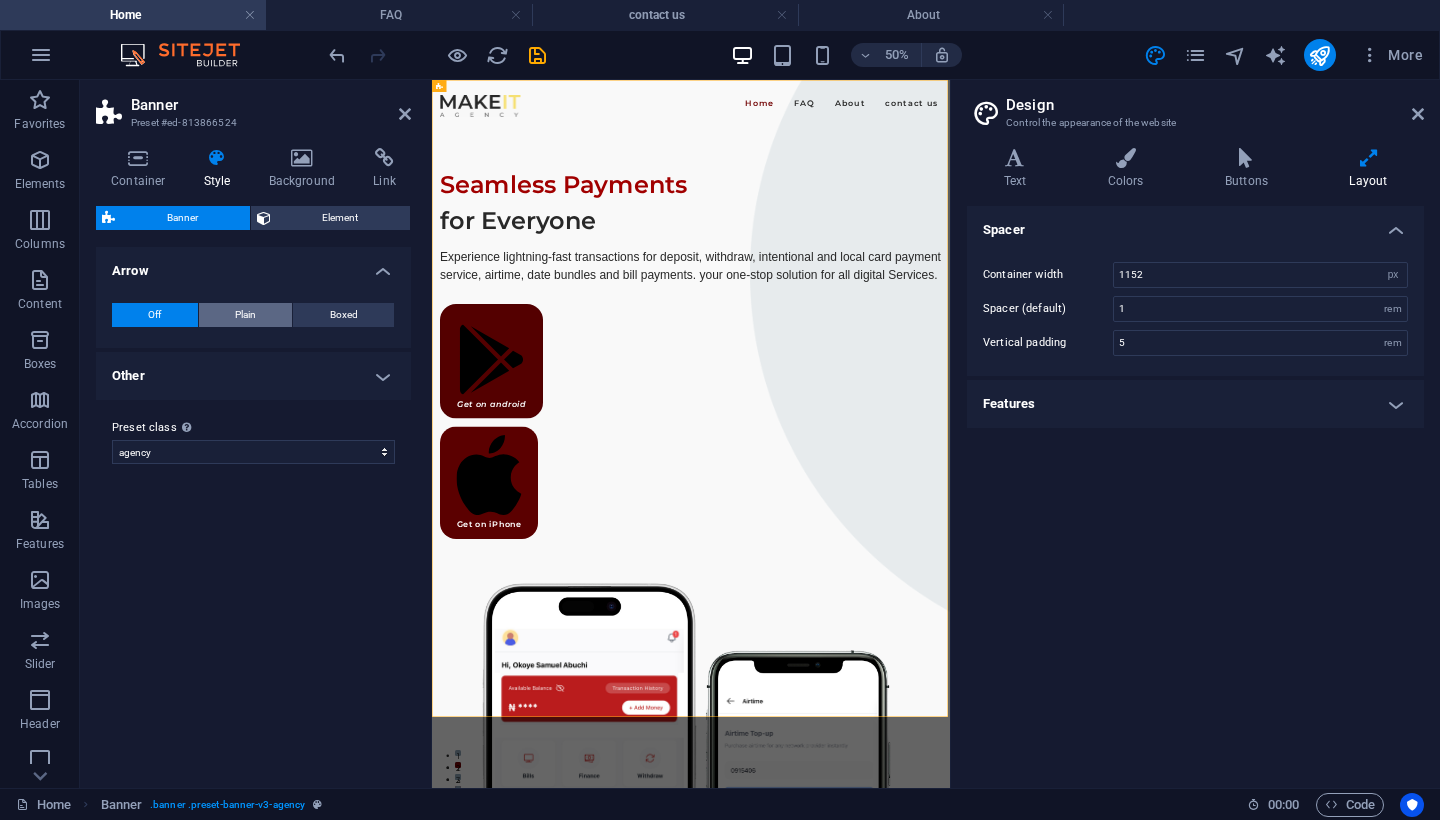 click on "Plain" at bounding box center (246, 315) 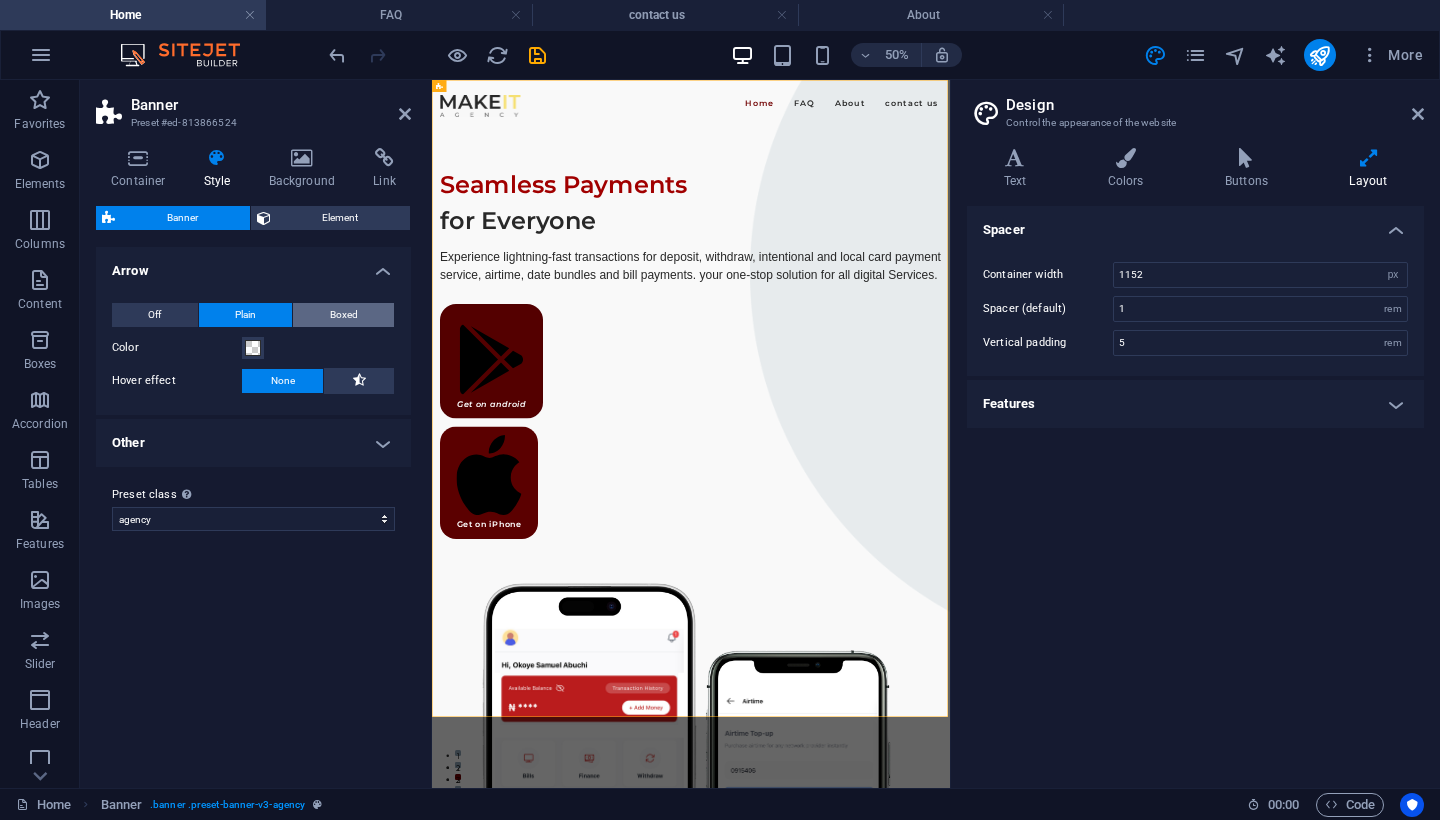 click on "Boxed" at bounding box center [344, 315] 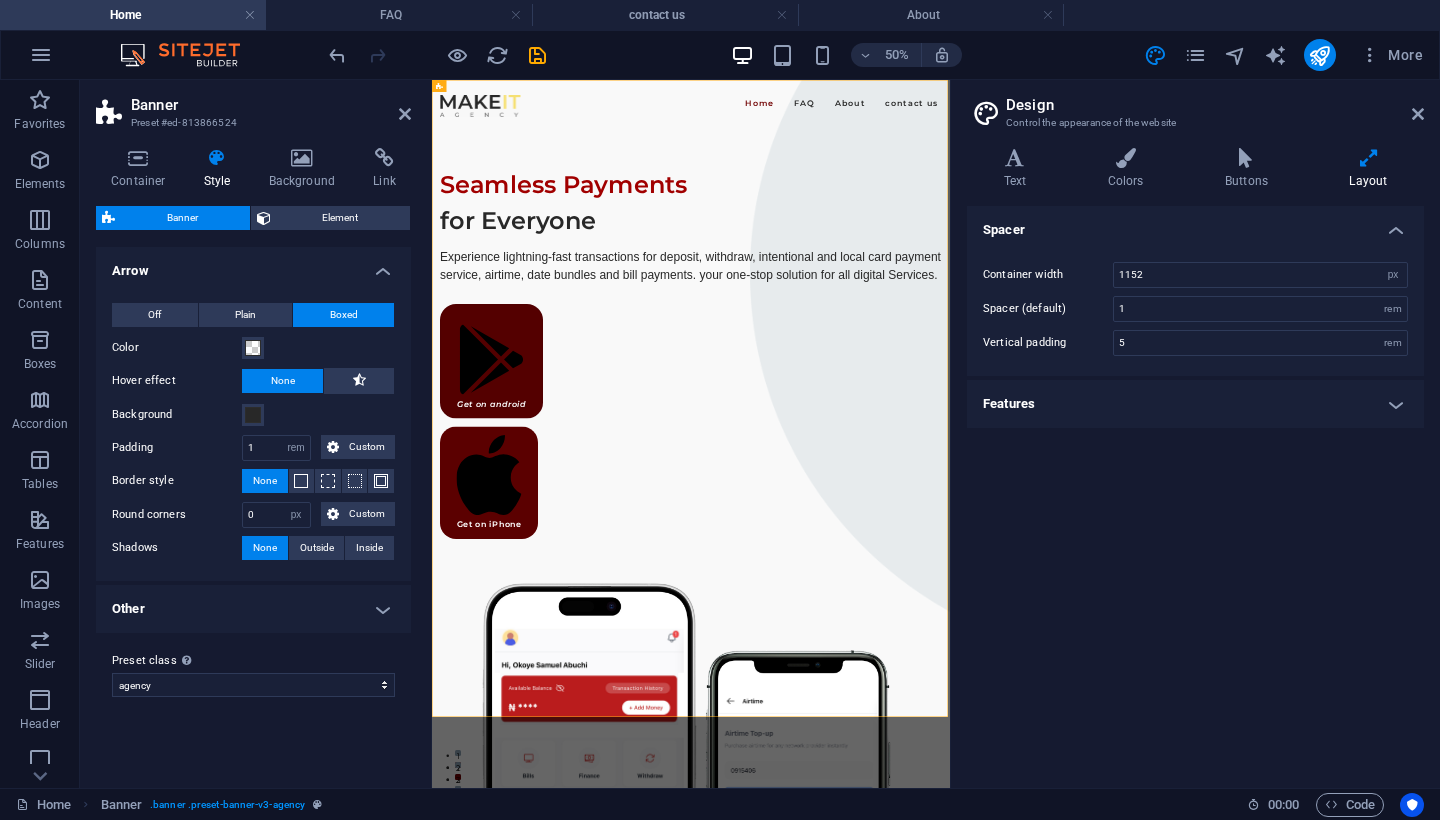 click on "Other" at bounding box center [253, 609] 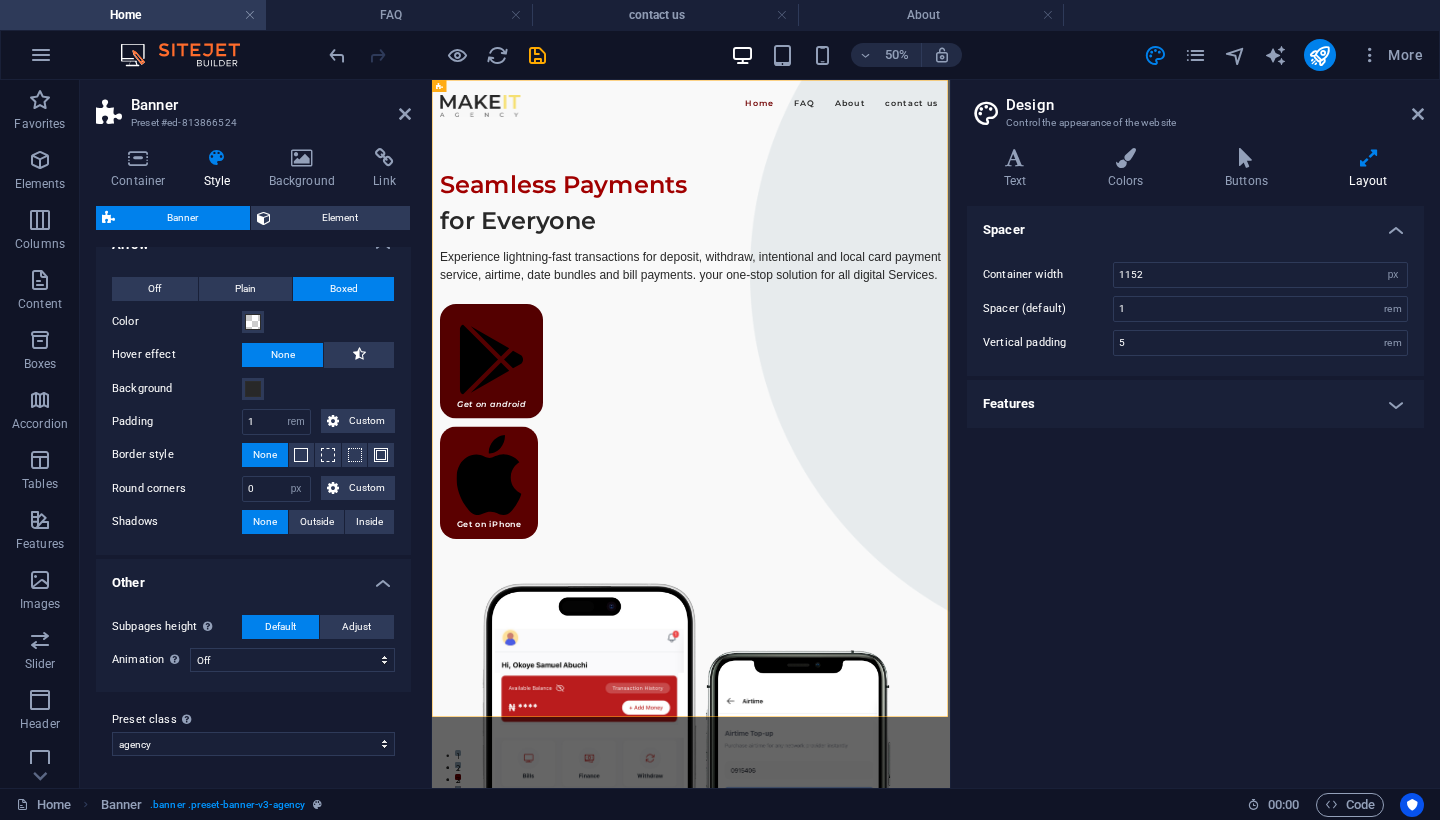 scroll, scrollTop: 25, scrollLeft: 0, axis: vertical 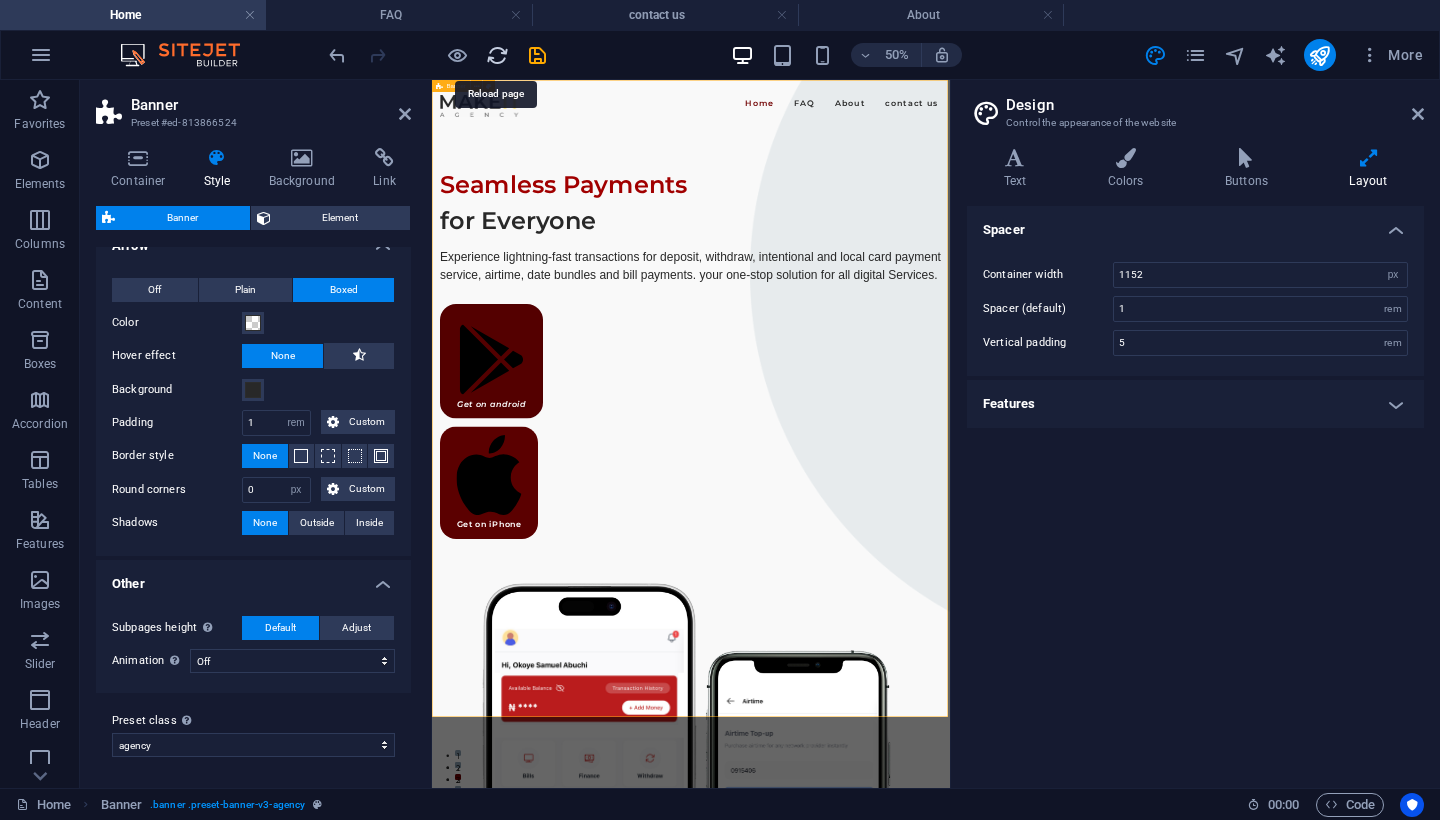 click at bounding box center (497, 55) 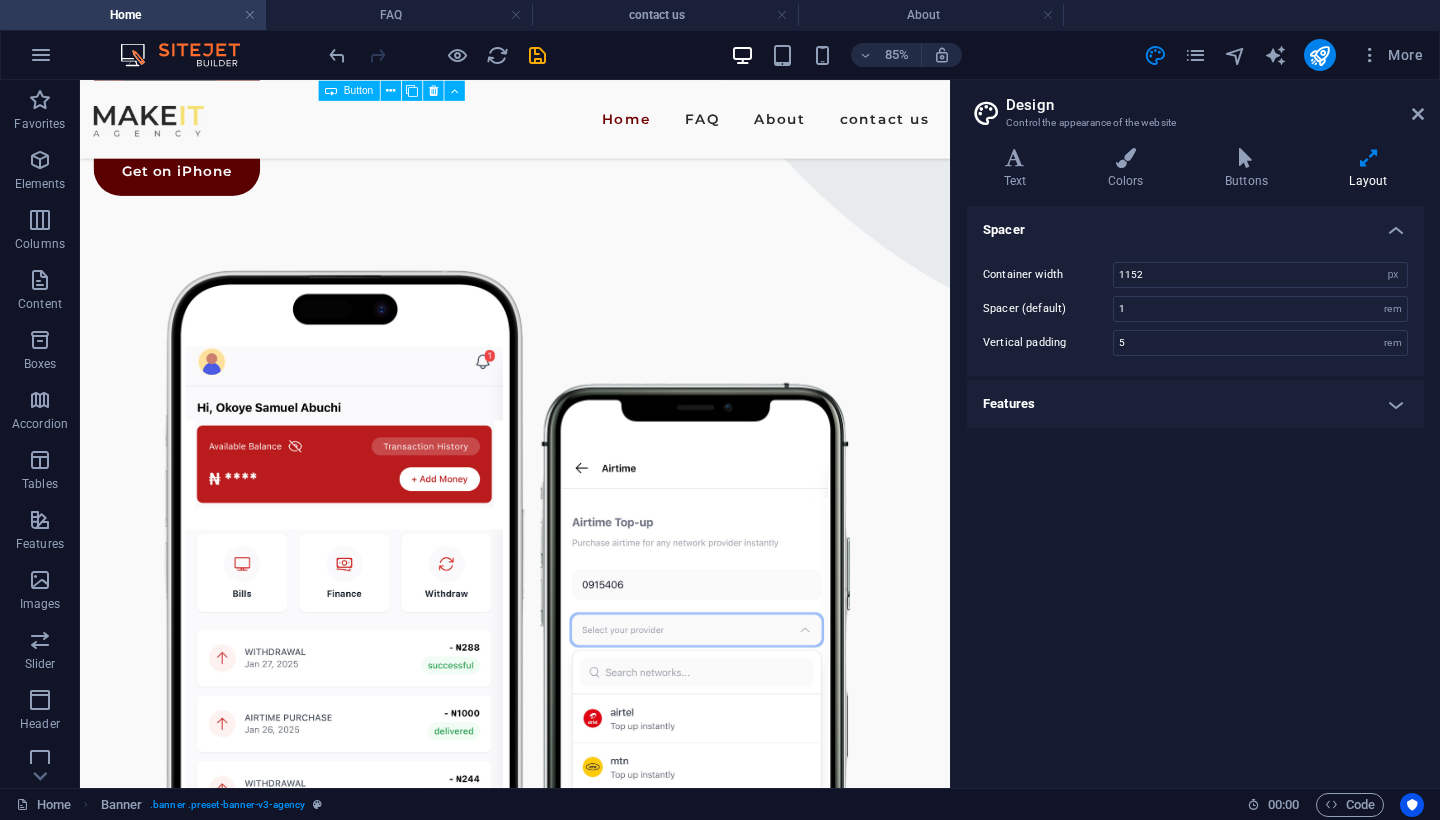 scroll, scrollTop: 824, scrollLeft: 0, axis: vertical 